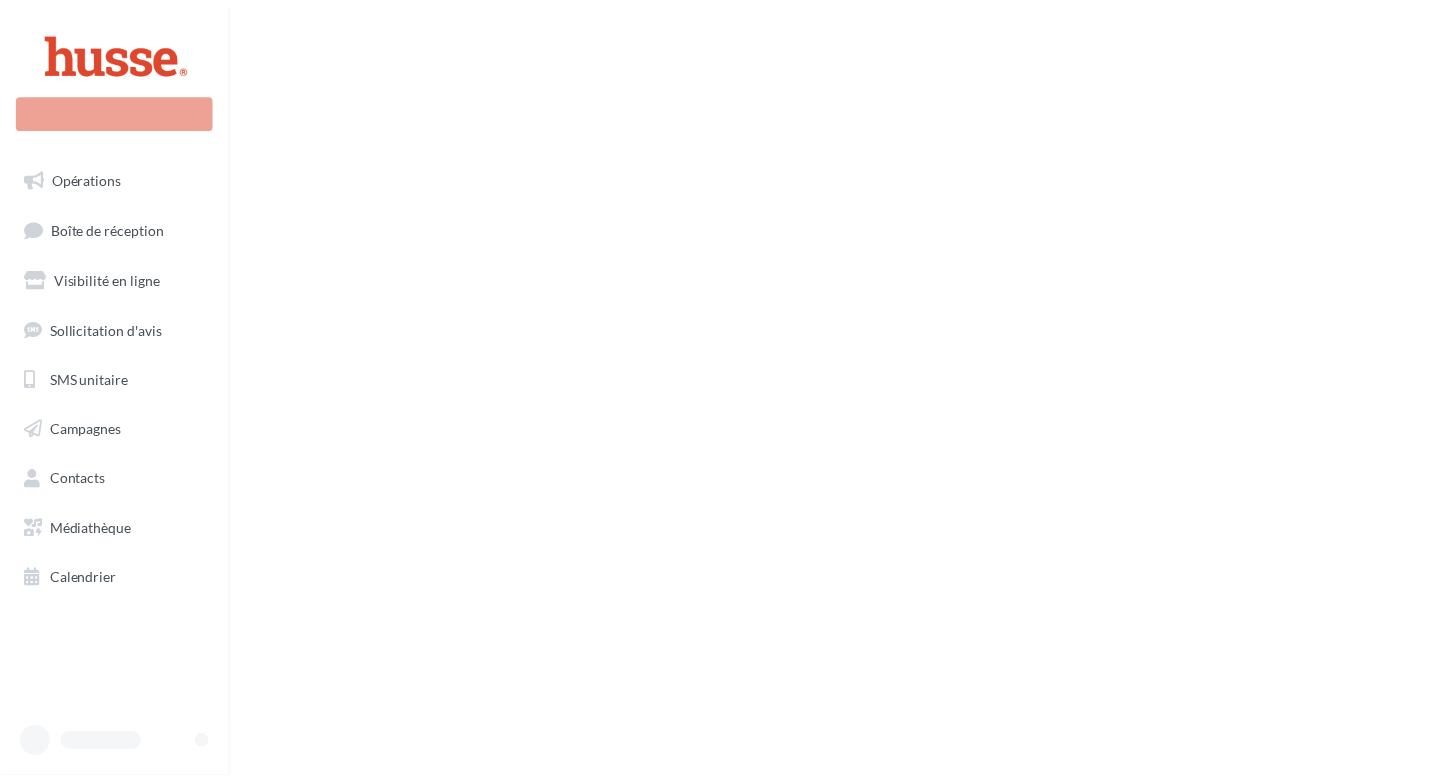 scroll, scrollTop: 0, scrollLeft: 0, axis: both 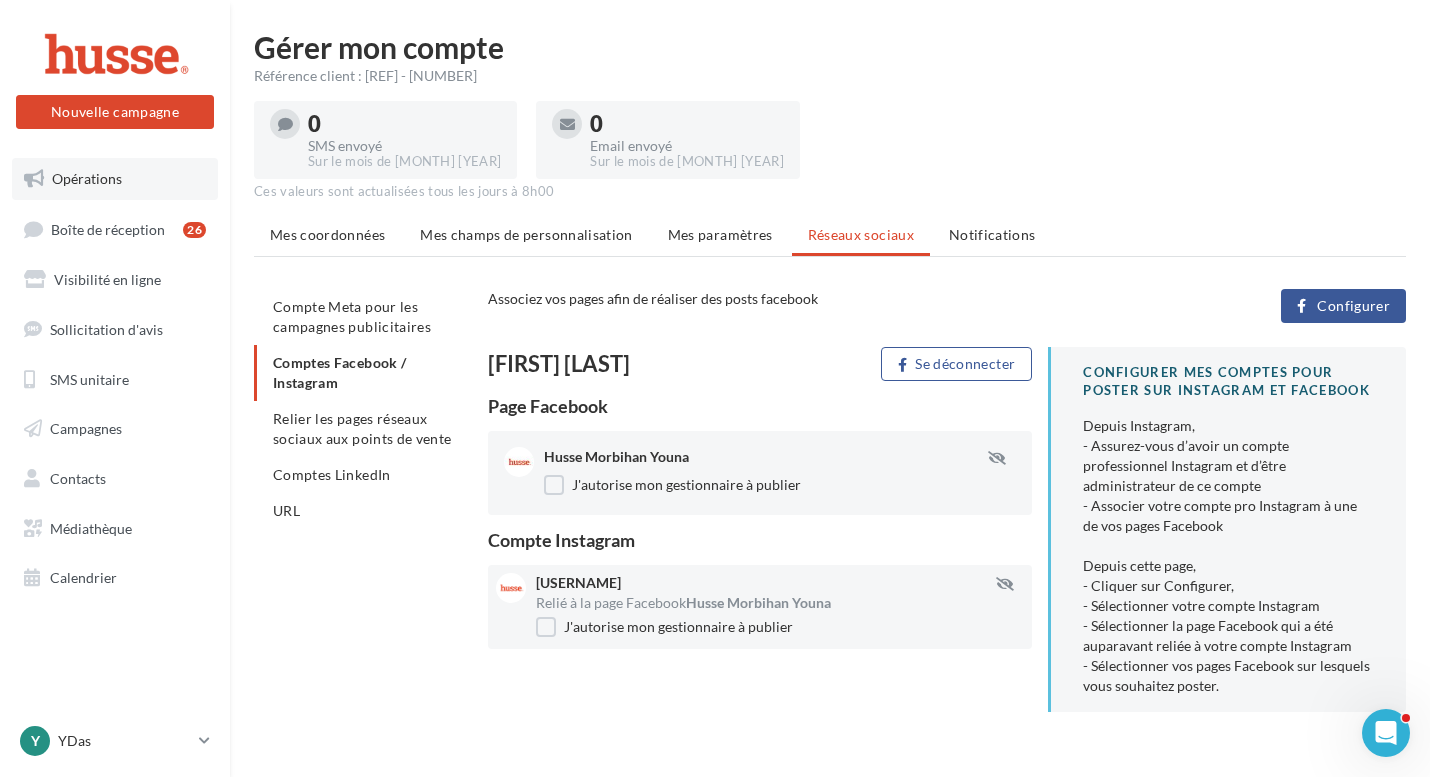 click on "Opérations" at bounding box center [87, 178] 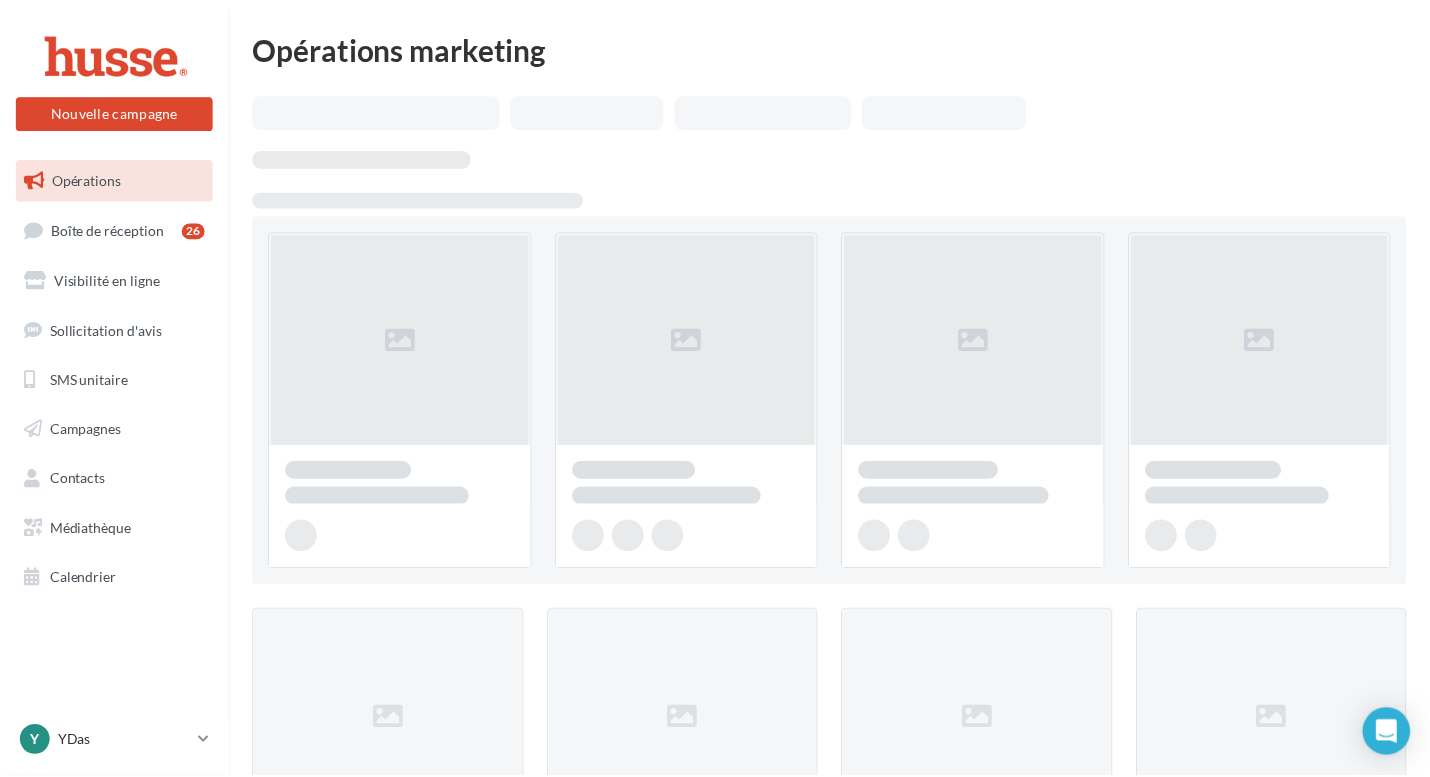 scroll, scrollTop: 0, scrollLeft: 0, axis: both 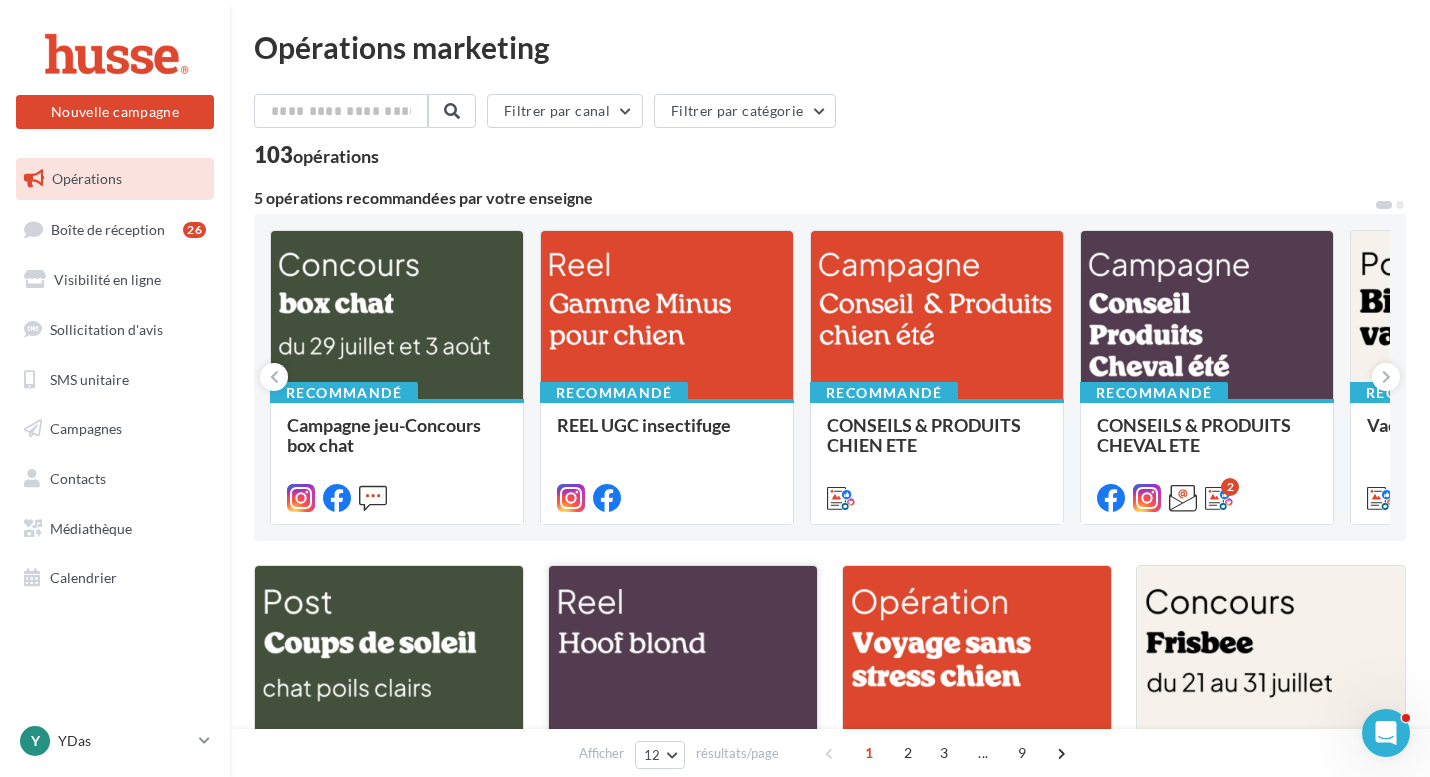 click at bounding box center [683, 656] 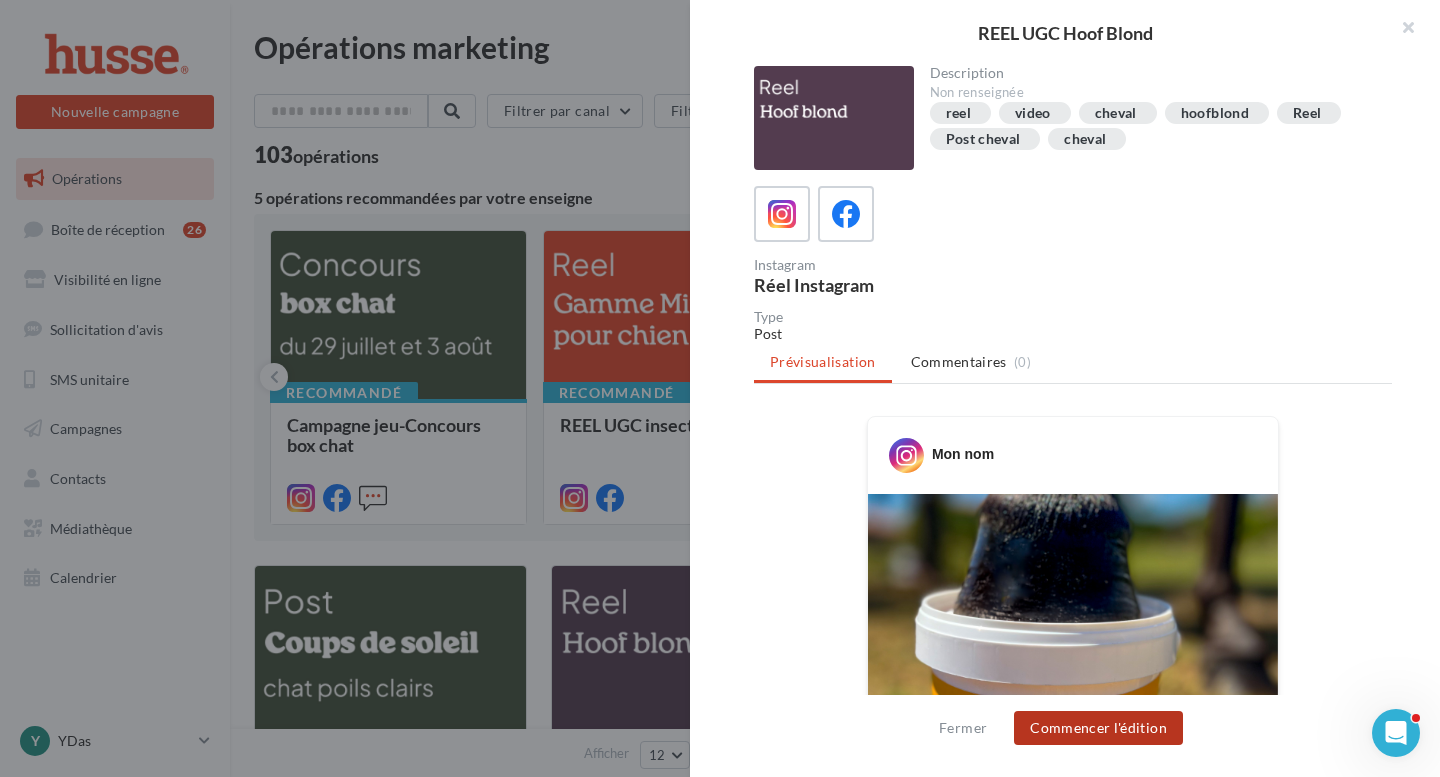 click on "Commencer l'édition" at bounding box center [1098, 728] 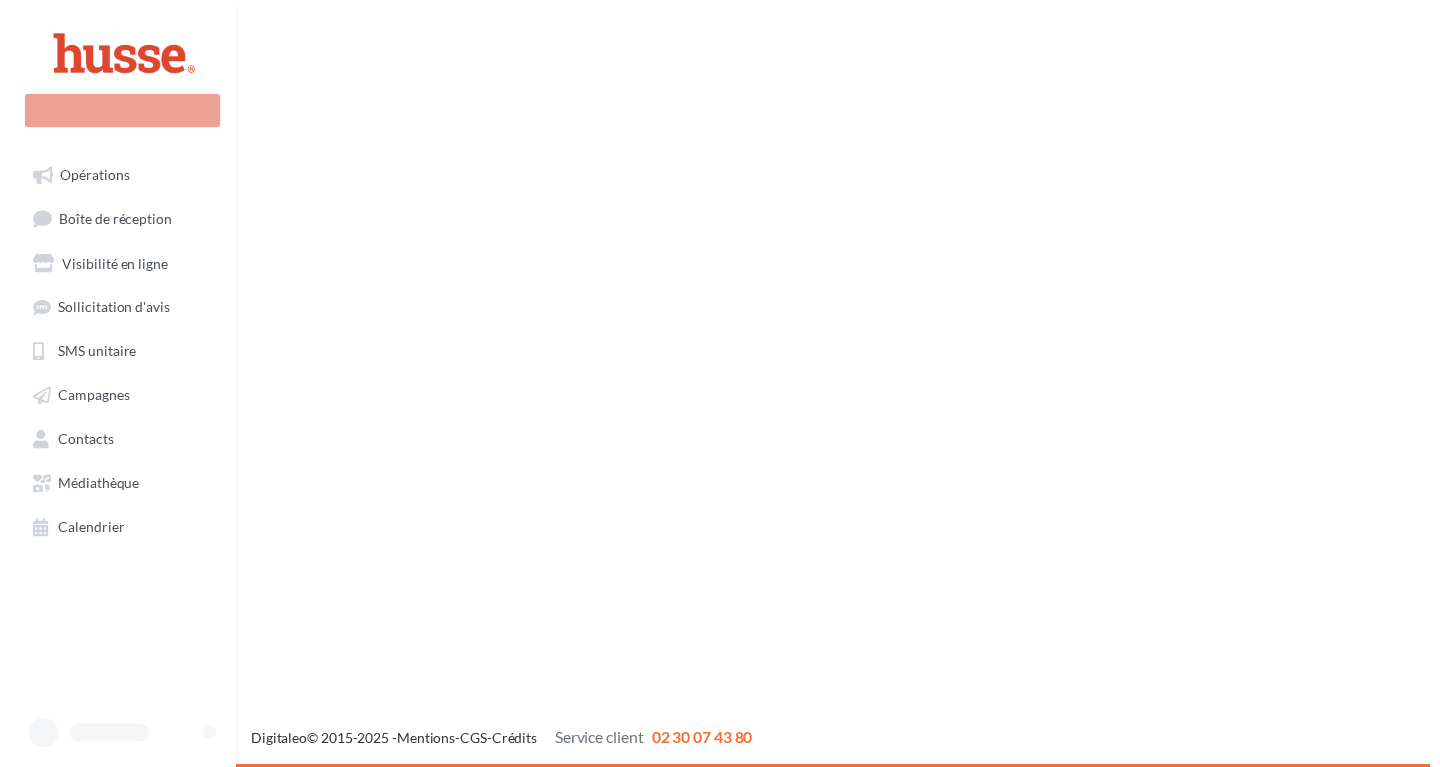 scroll, scrollTop: 0, scrollLeft: 0, axis: both 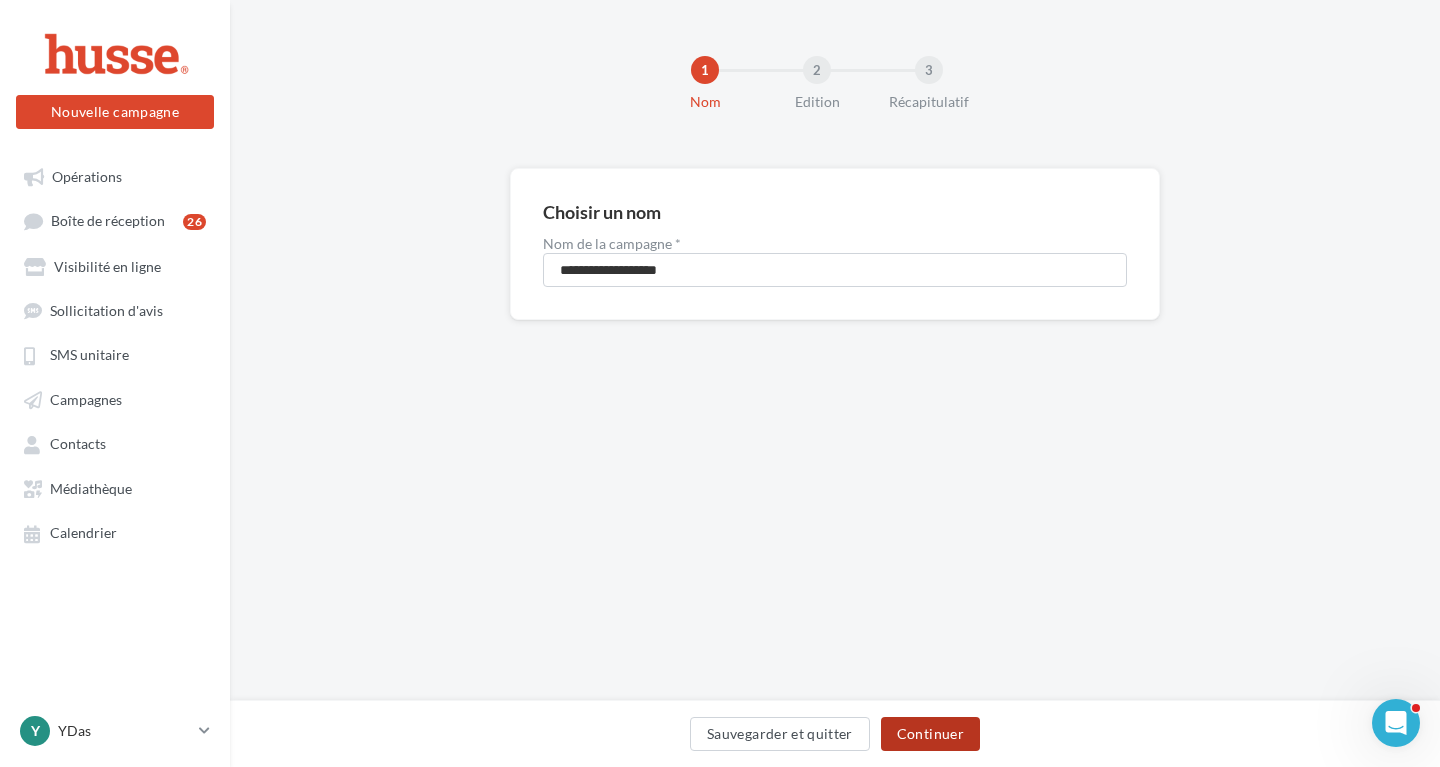 click on "Continuer" at bounding box center [930, 734] 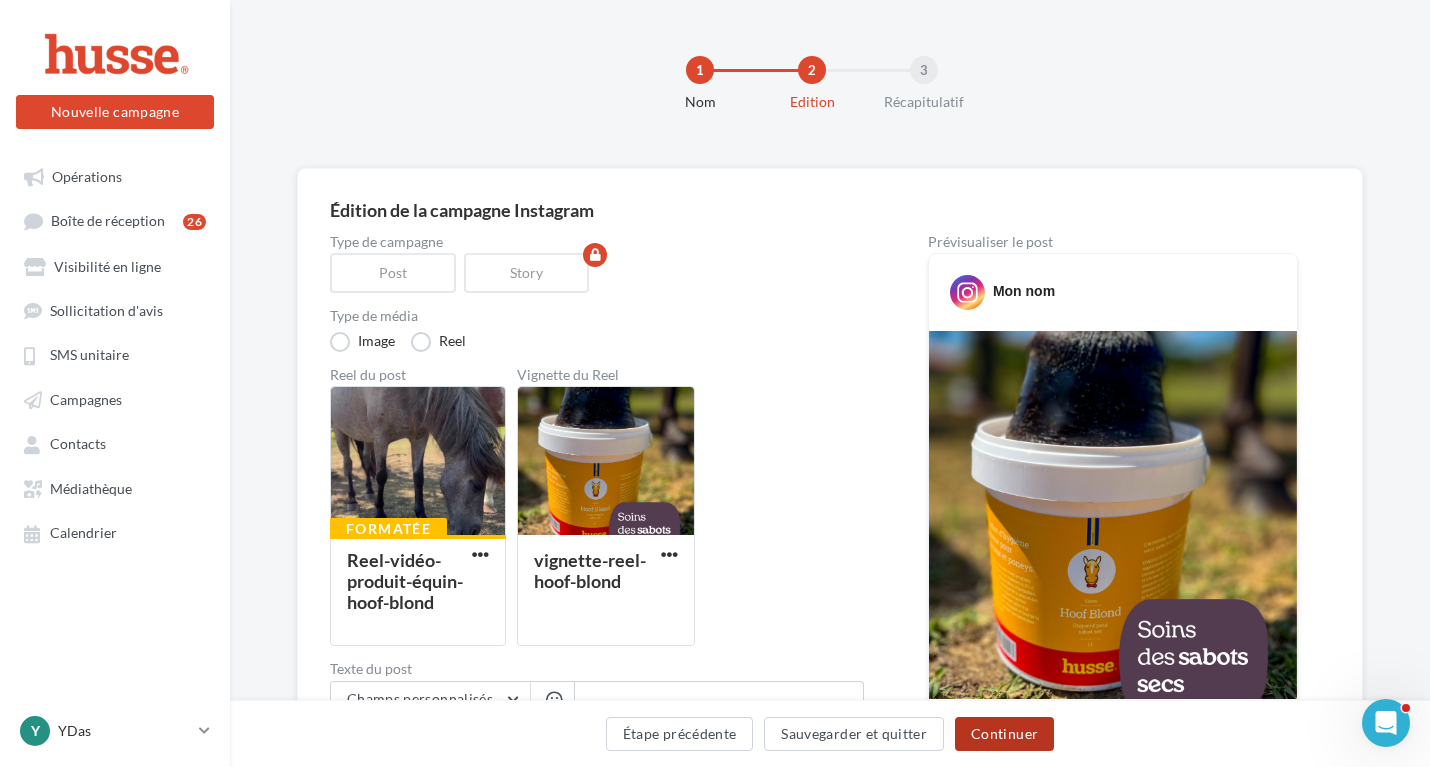 click on "Continuer" at bounding box center (1004, 734) 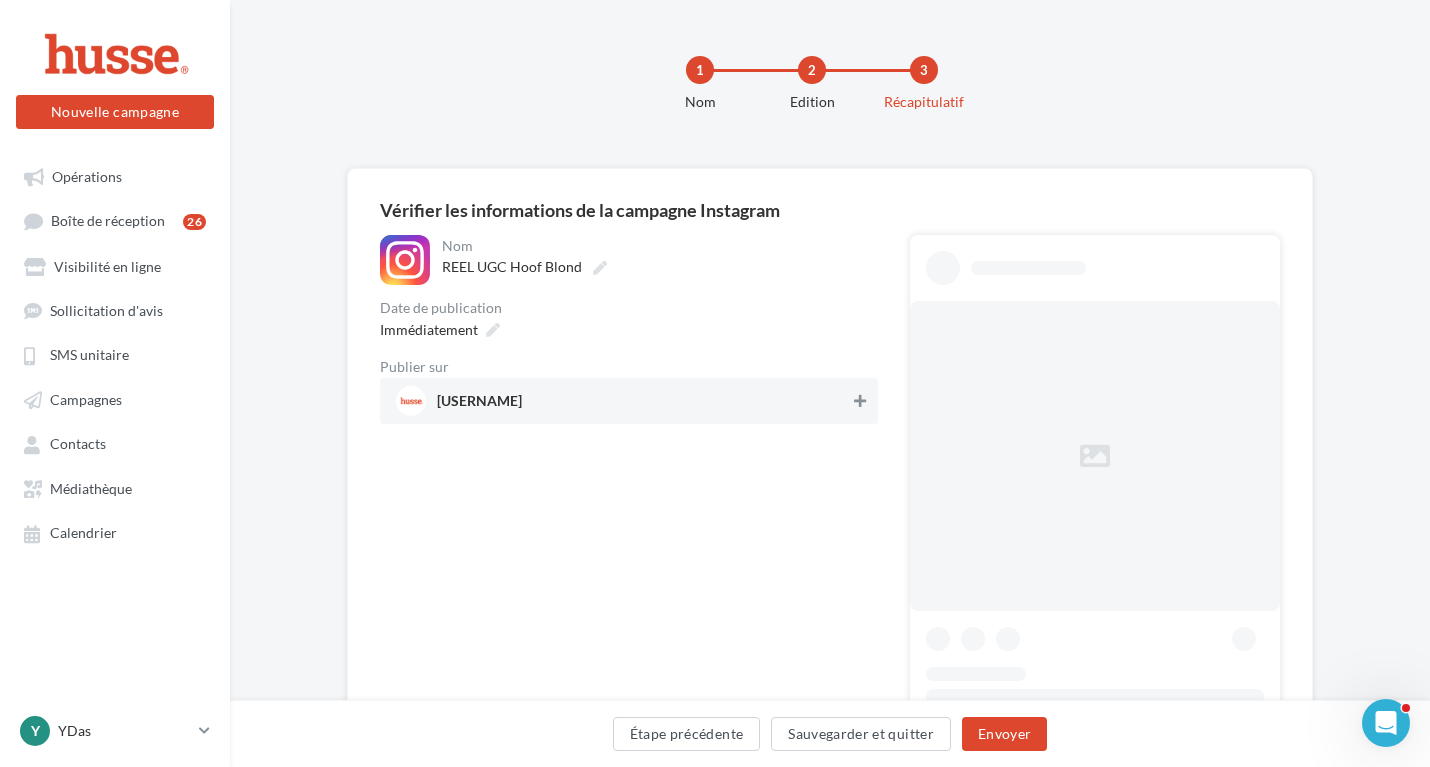 click at bounding box center (860, 401) 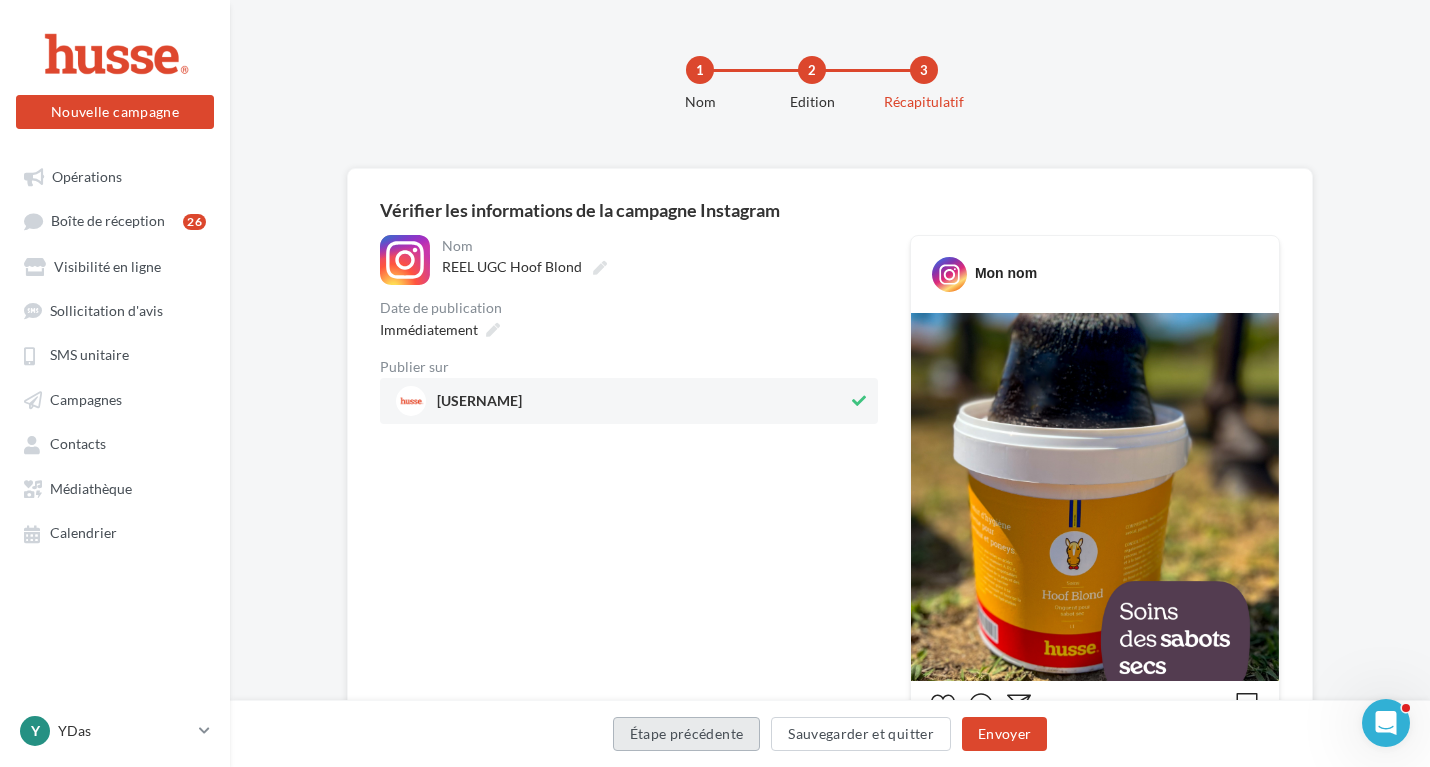 click on "Étape précédente" at bounding box center [687, 734] 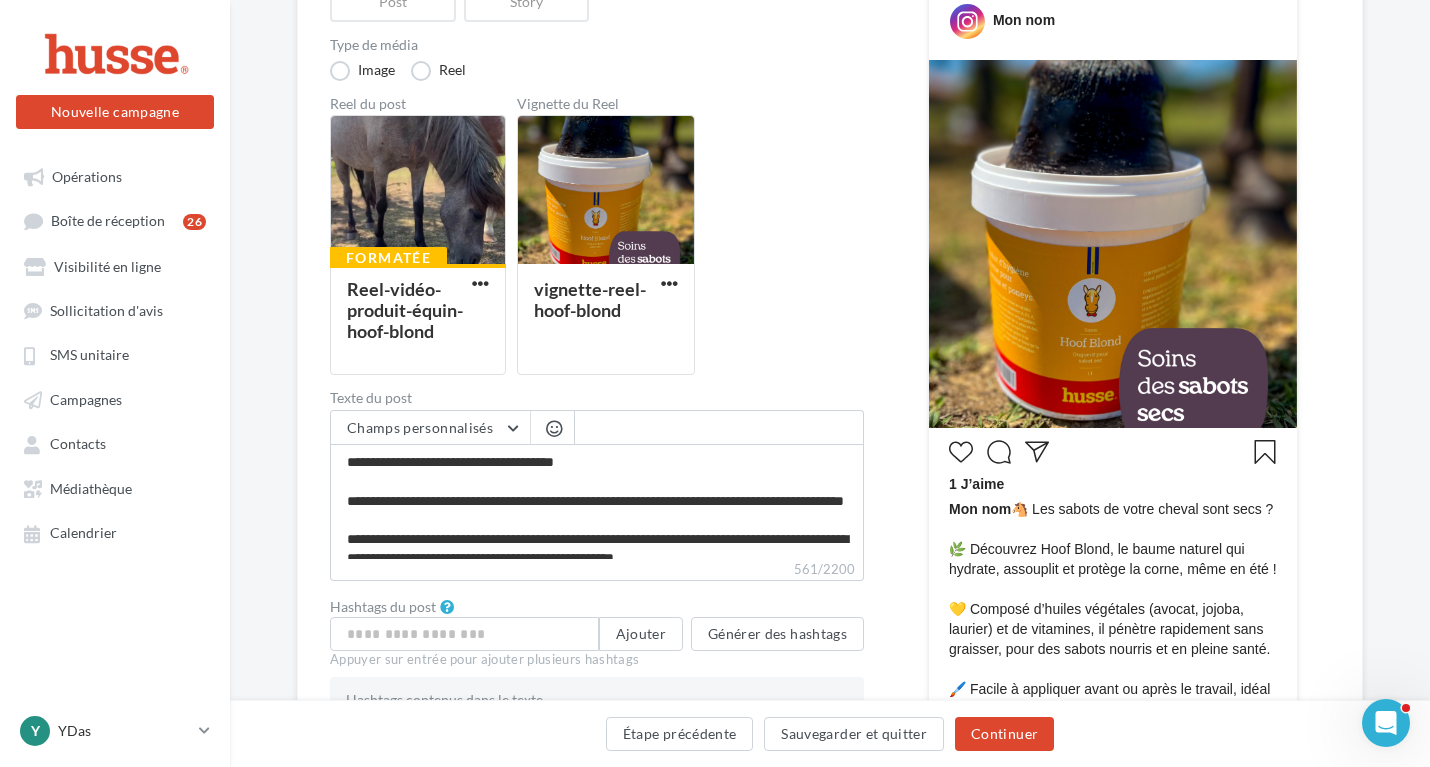 scroll, scrollTop: 329, scrollLeft: 0, axis: vertical 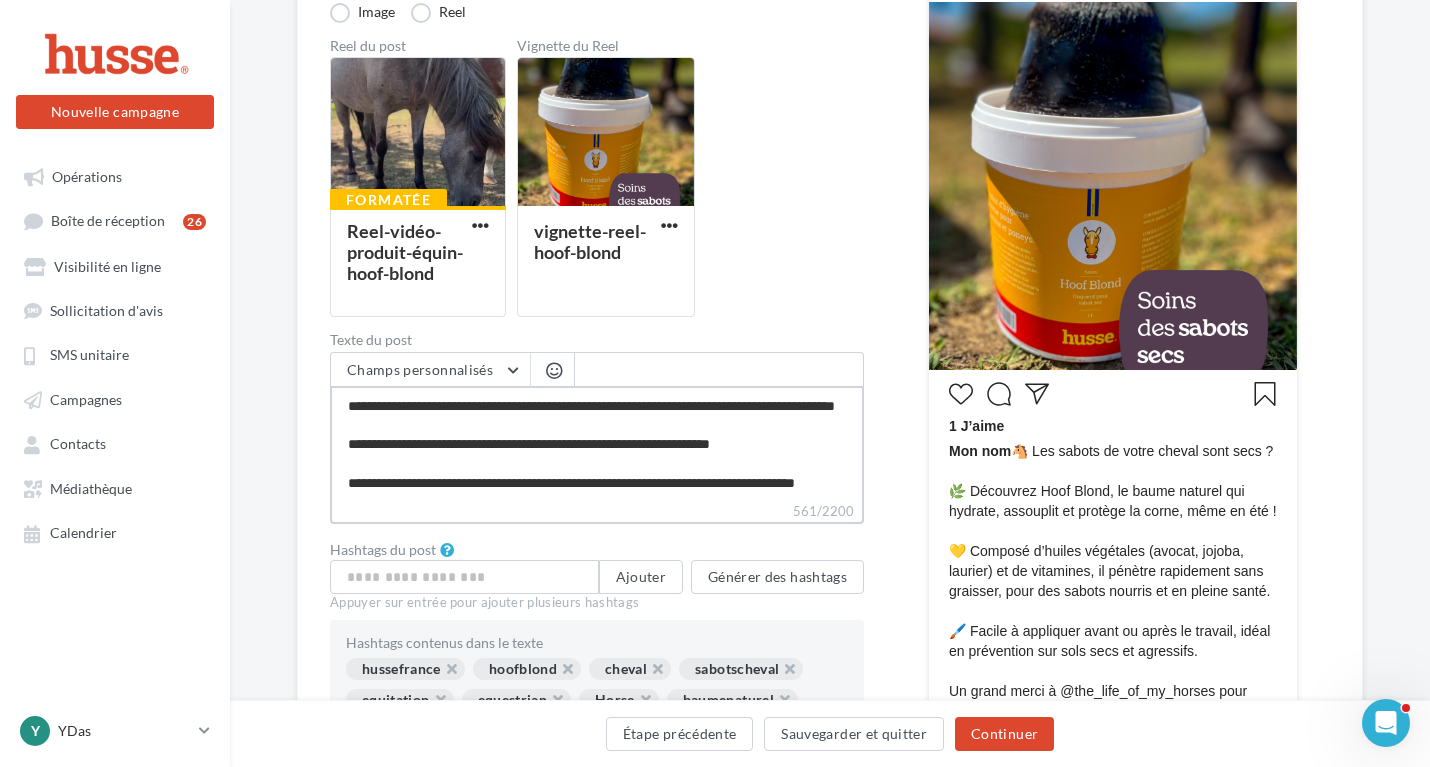 click on "**********" at bounding box center [597, 443] 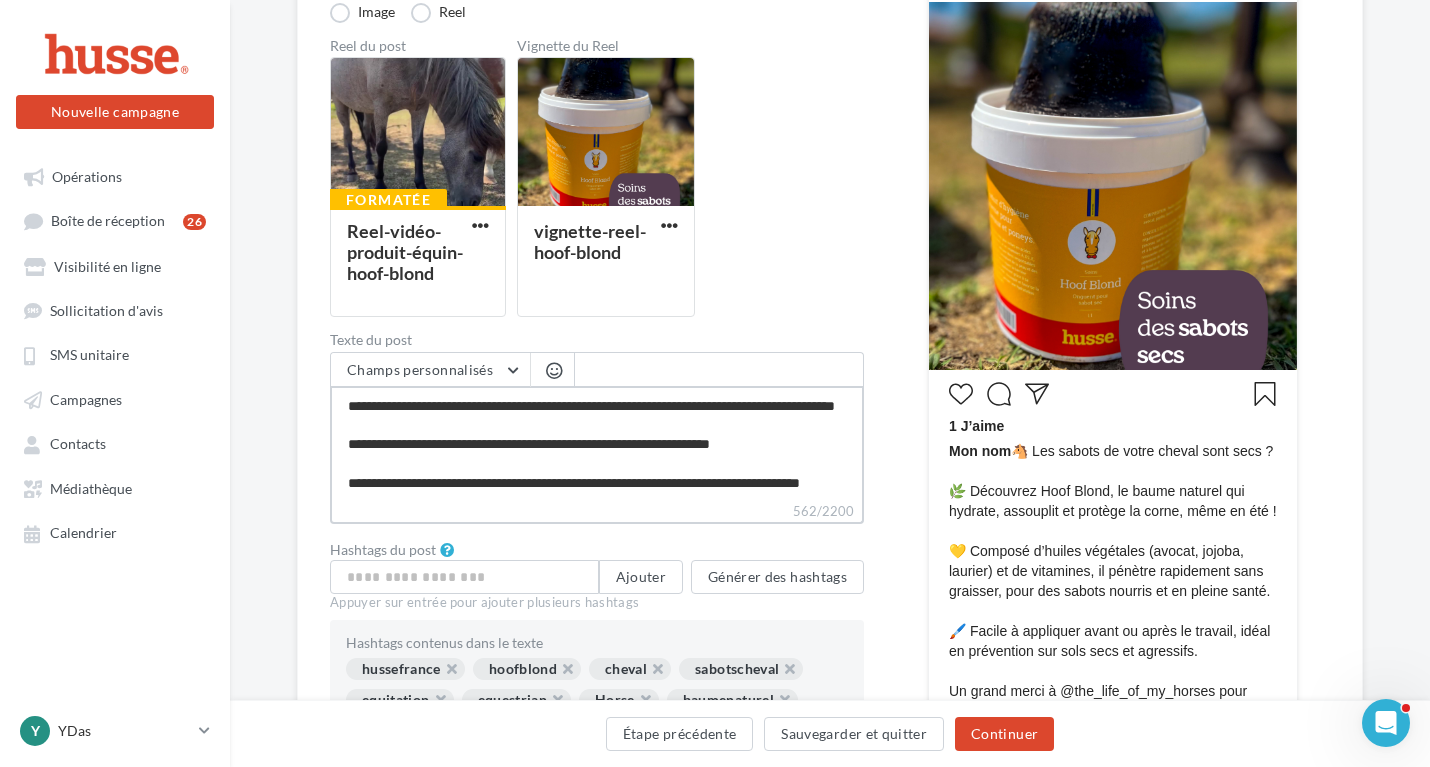 type on "**********" 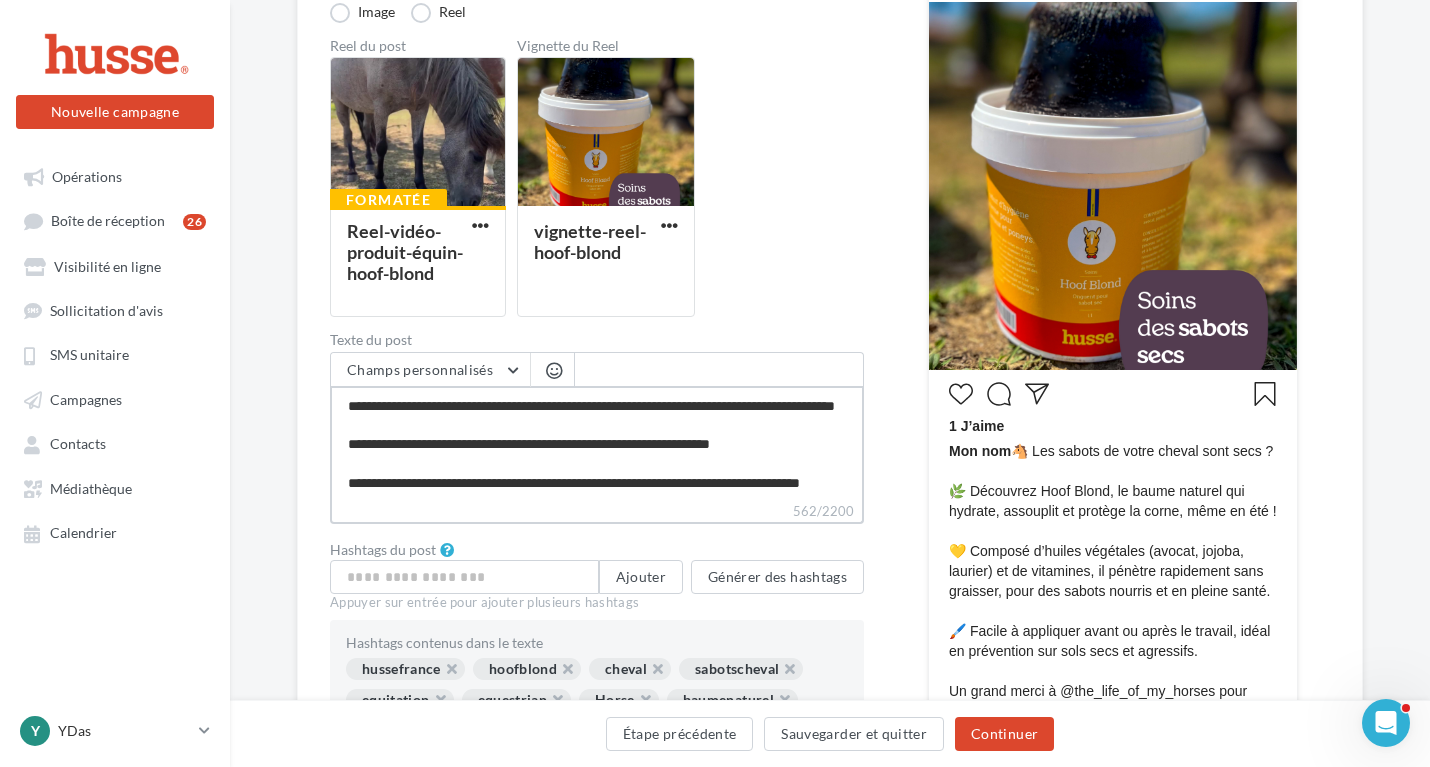 type on "**********" 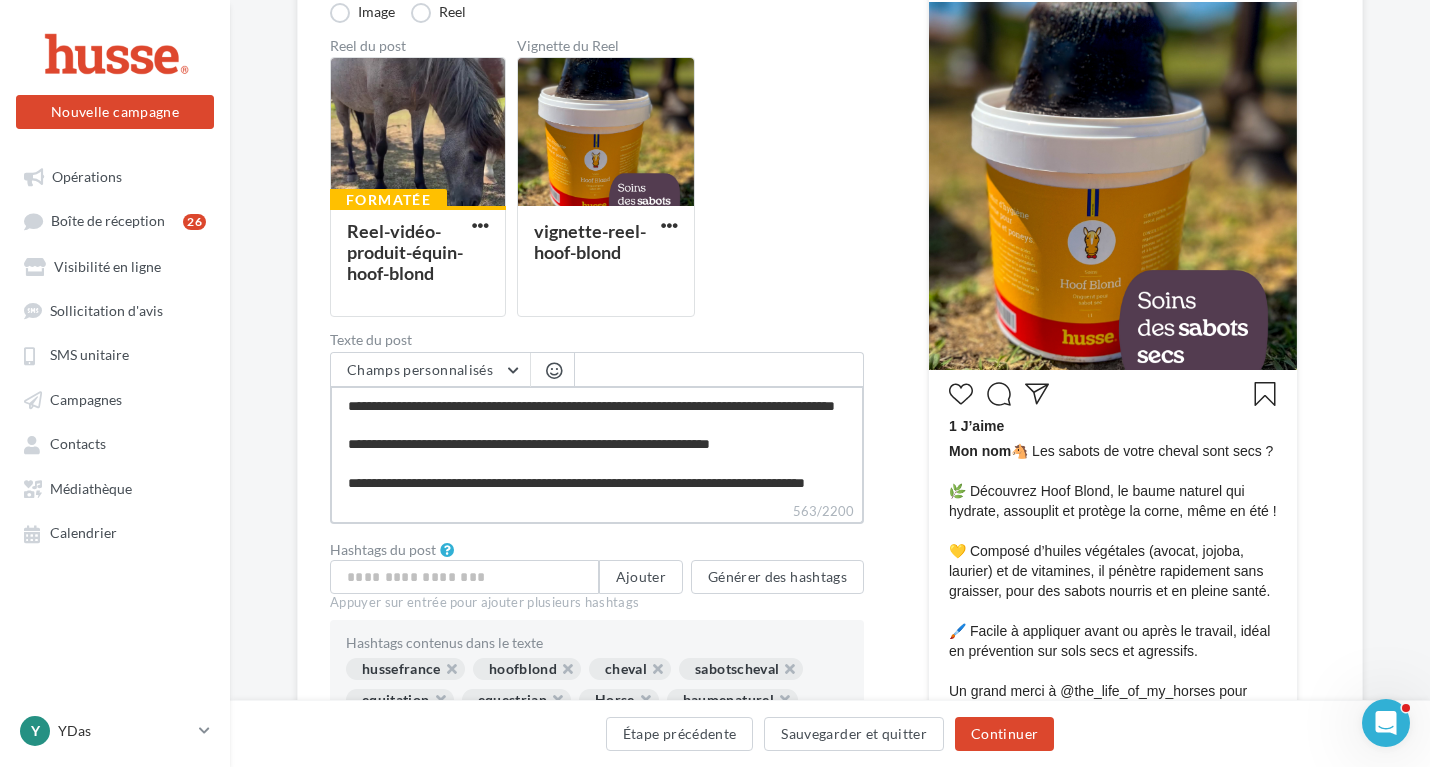 type on "**********" 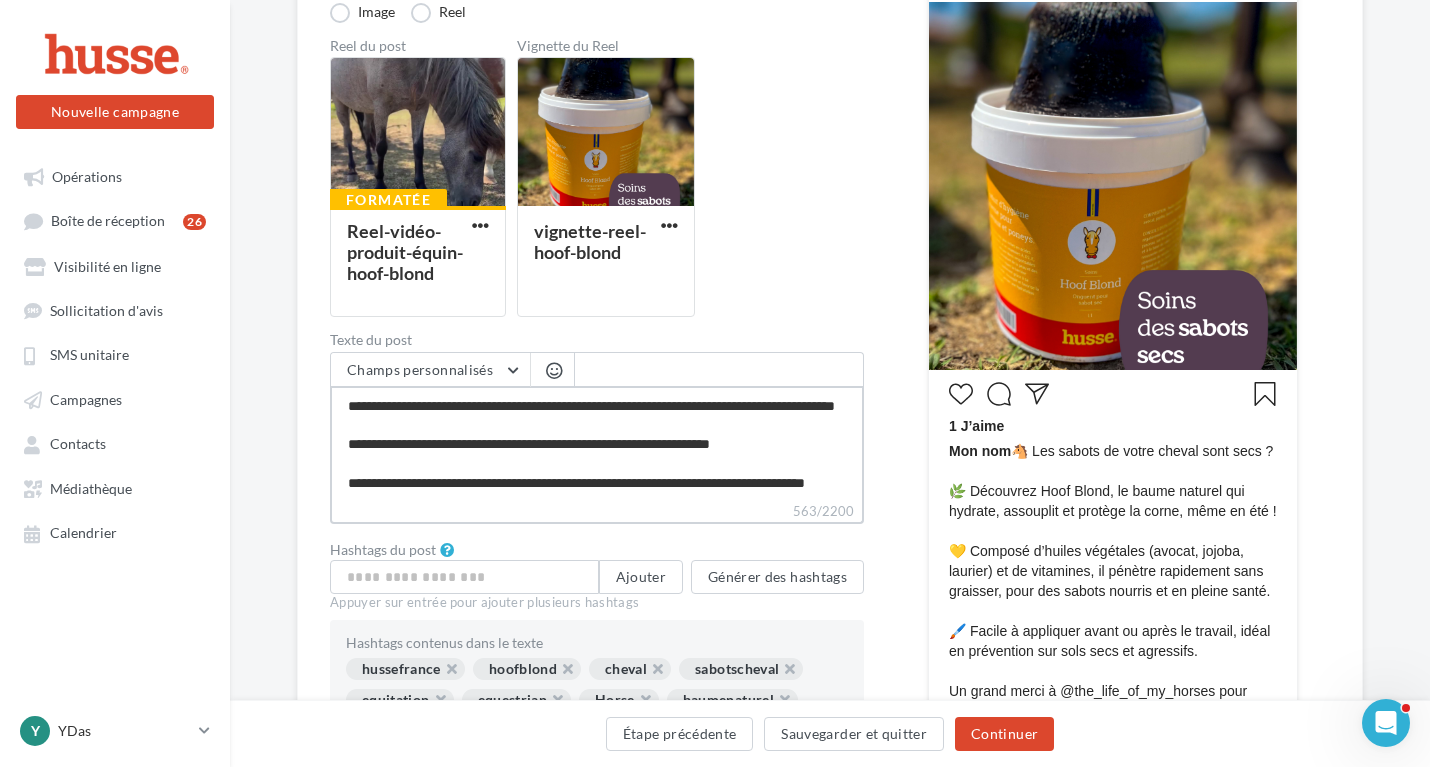 type on "**********" 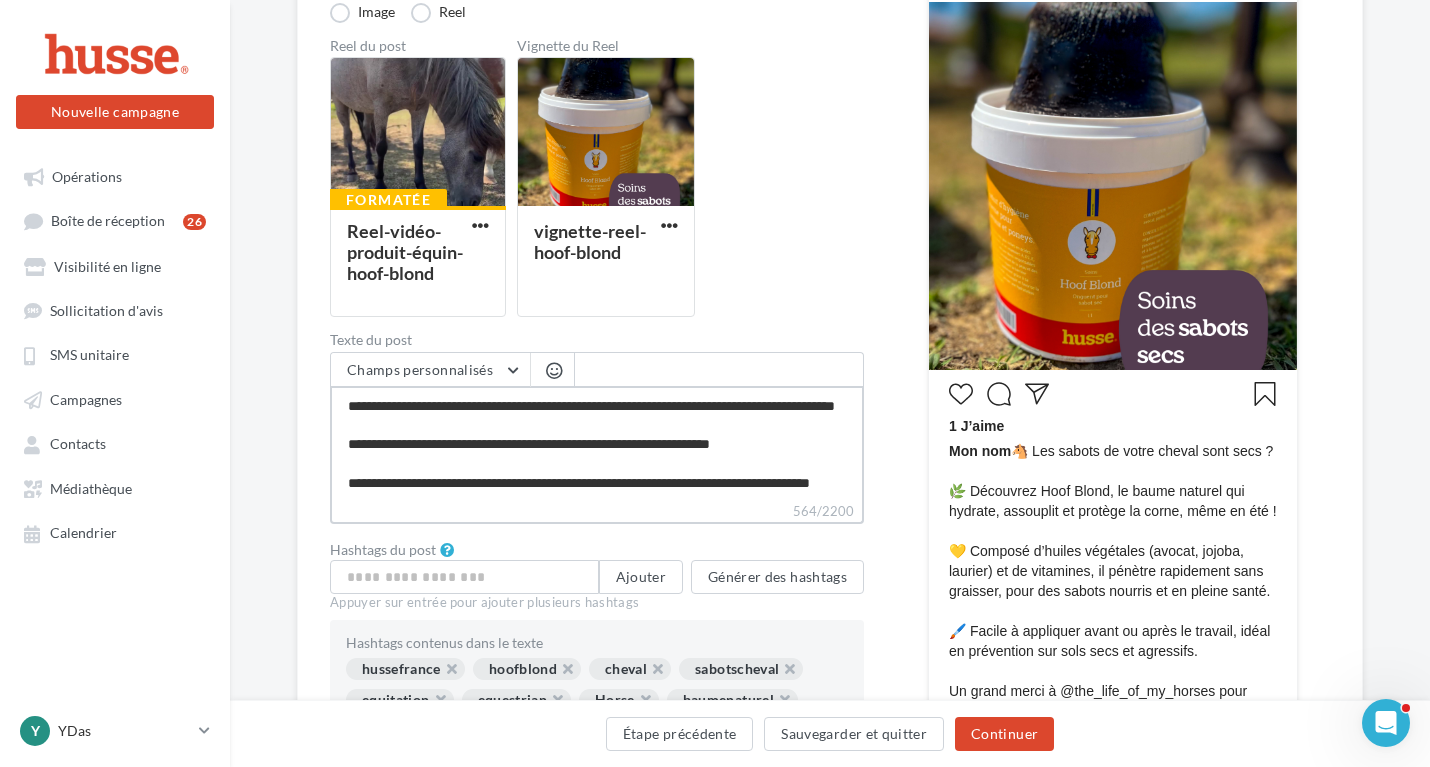 type on "**********" 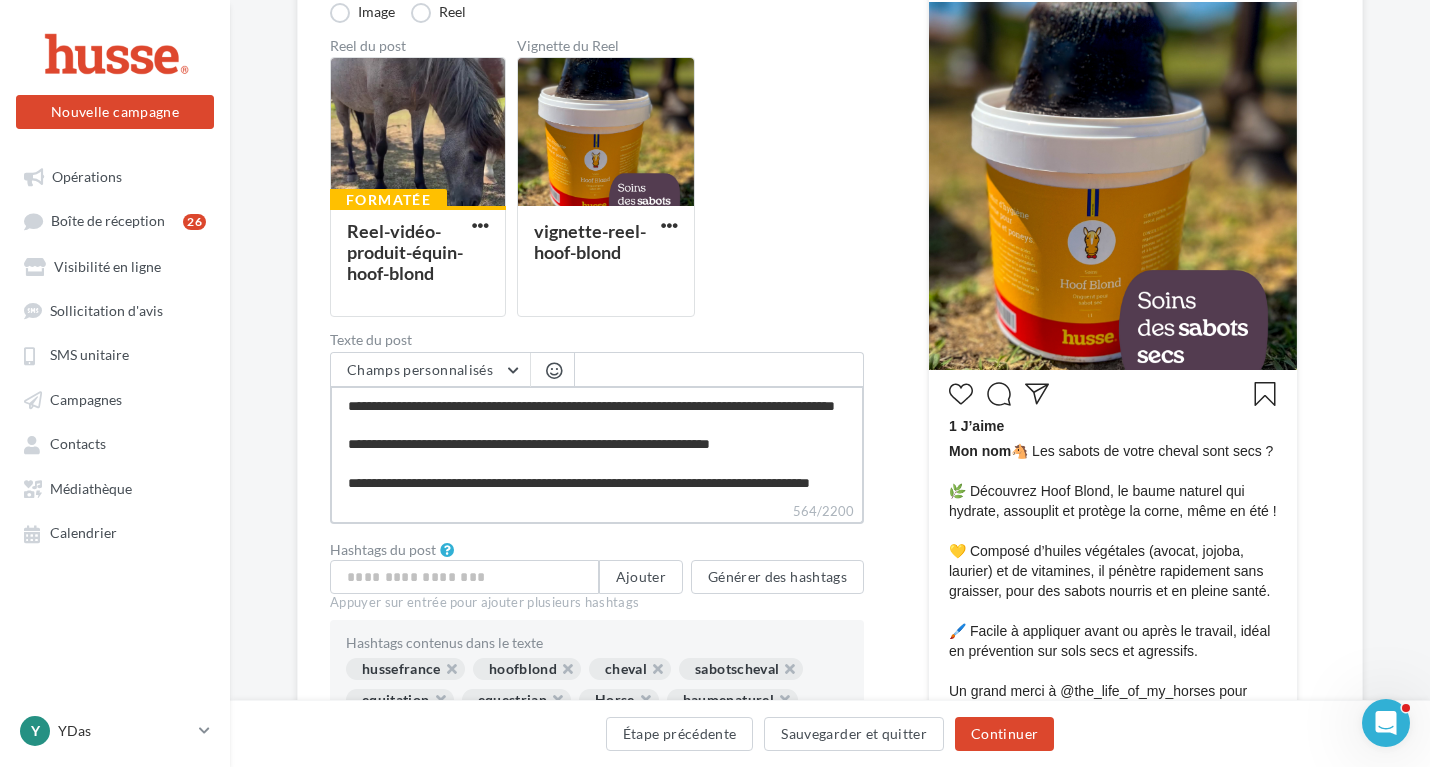 type on "**********" 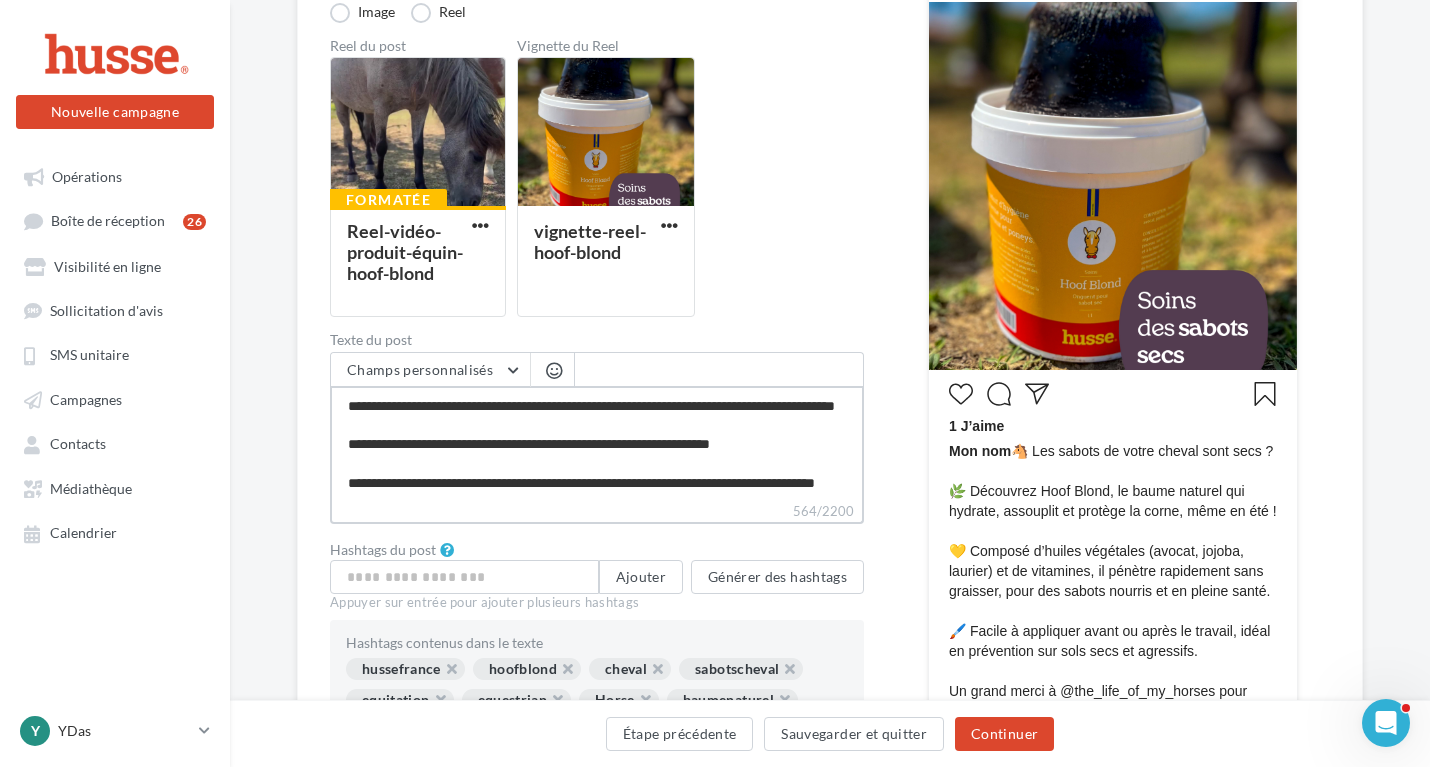 type on "**********" 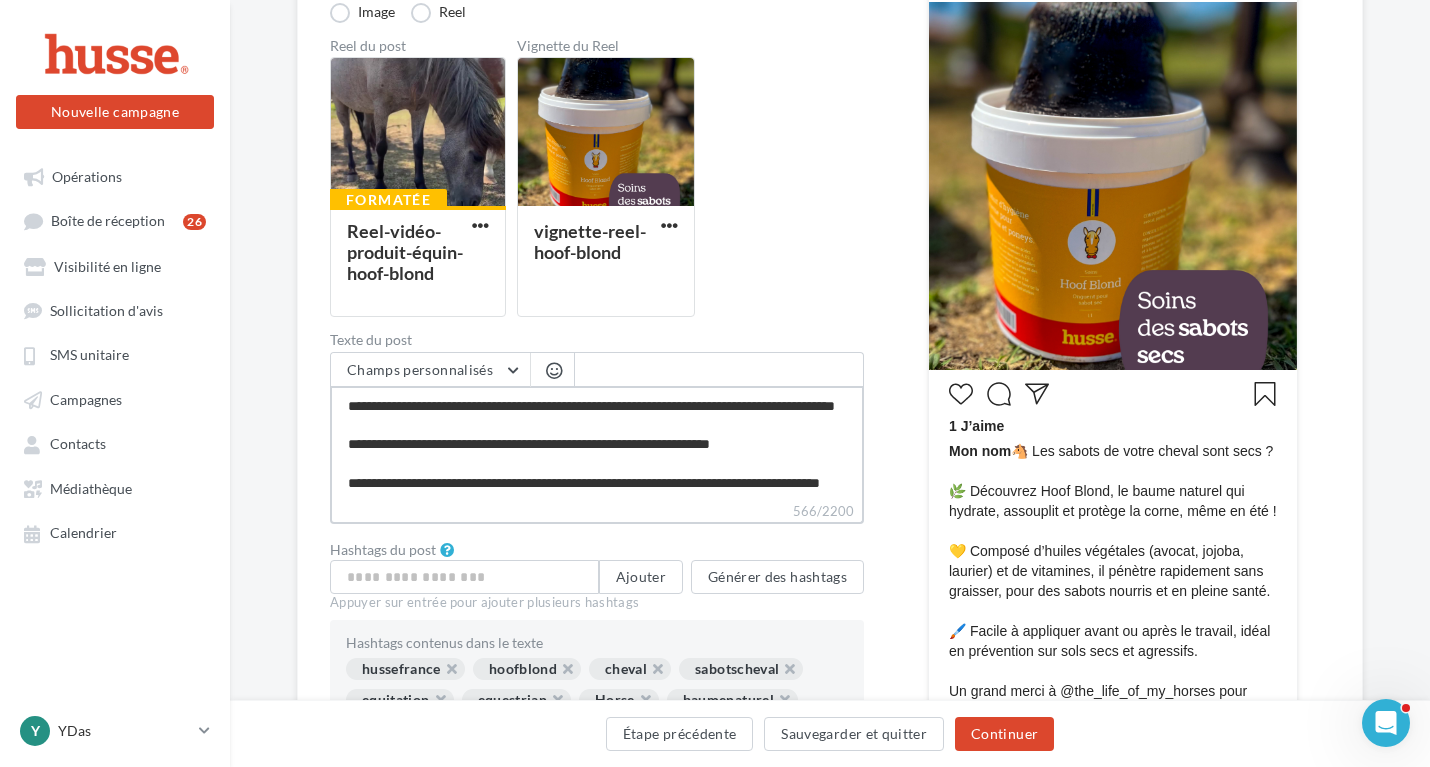 type on "**********" 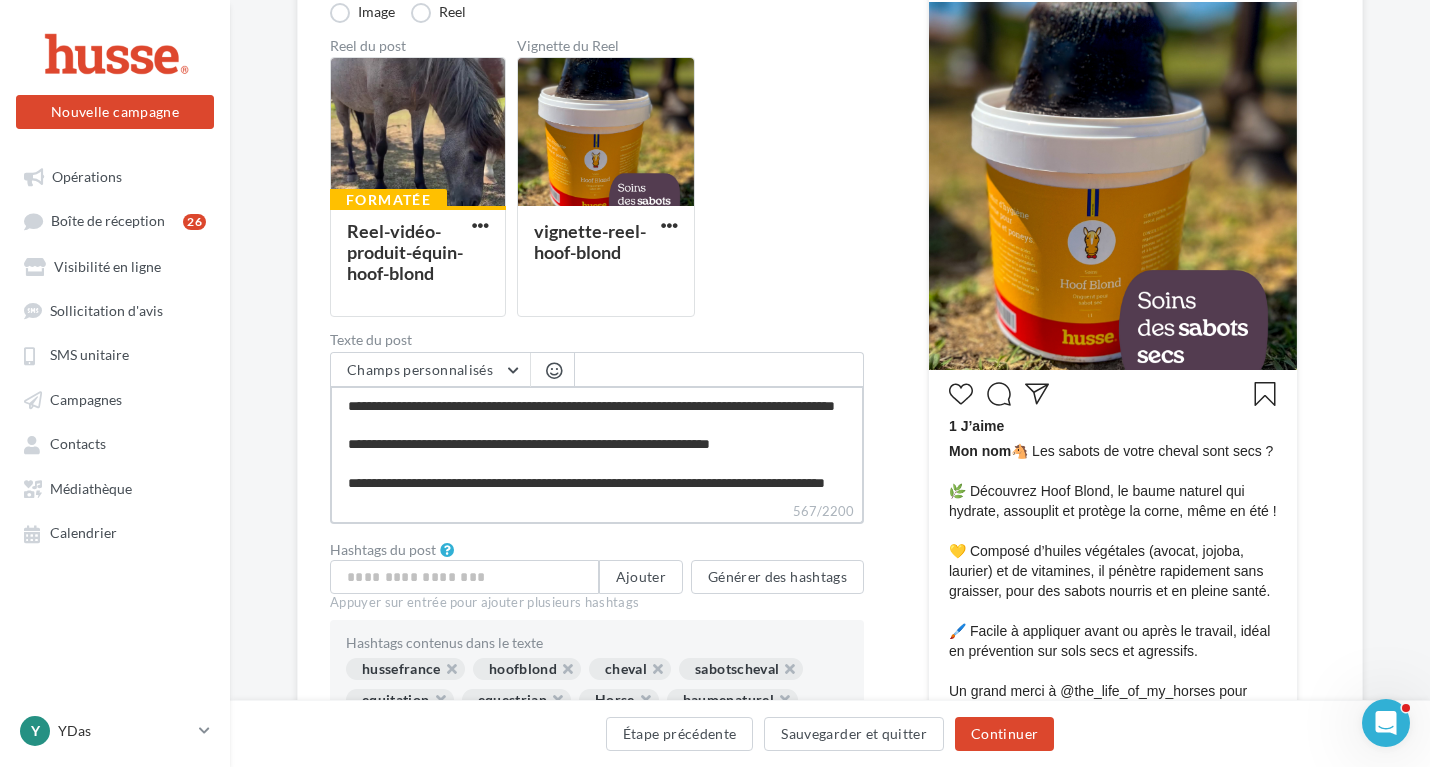 type on "**********" 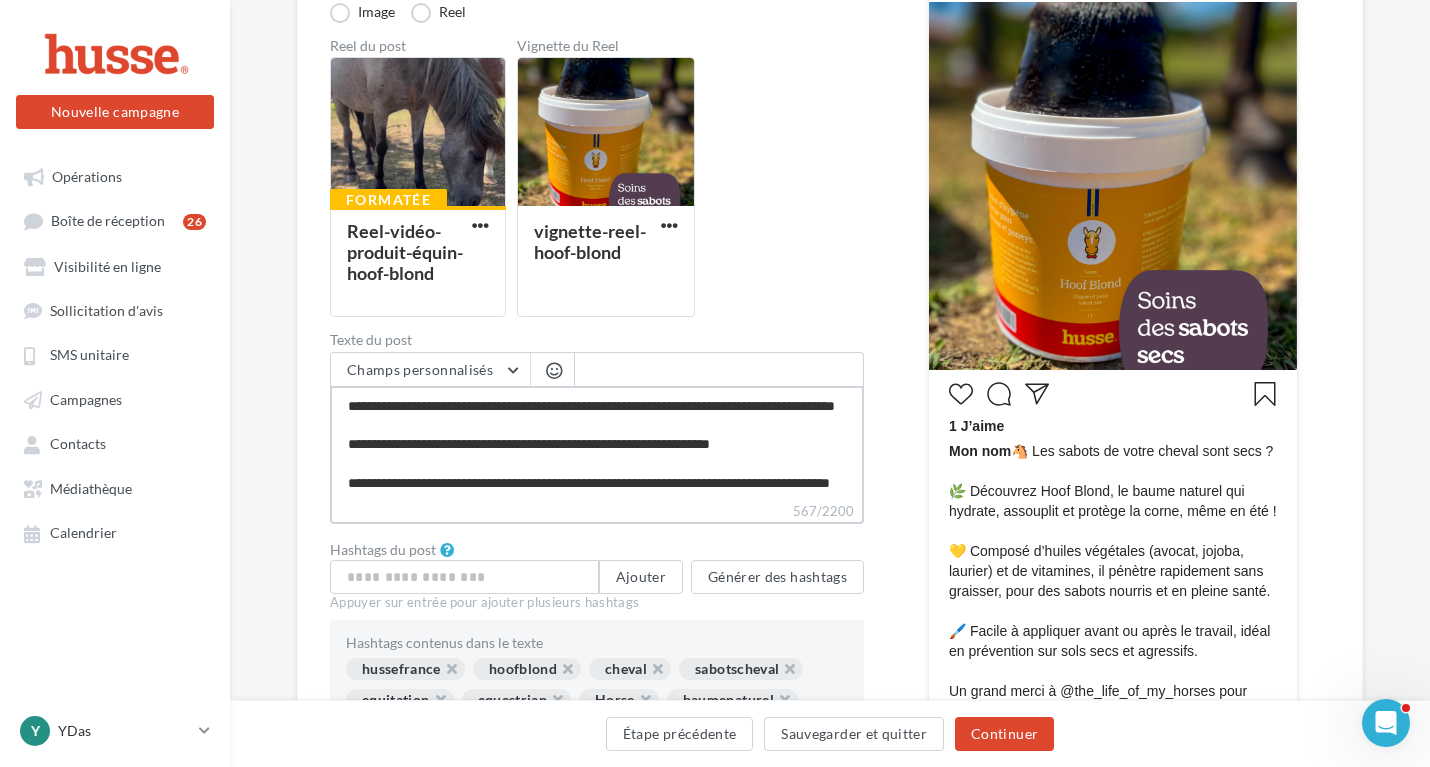 type on "**********" 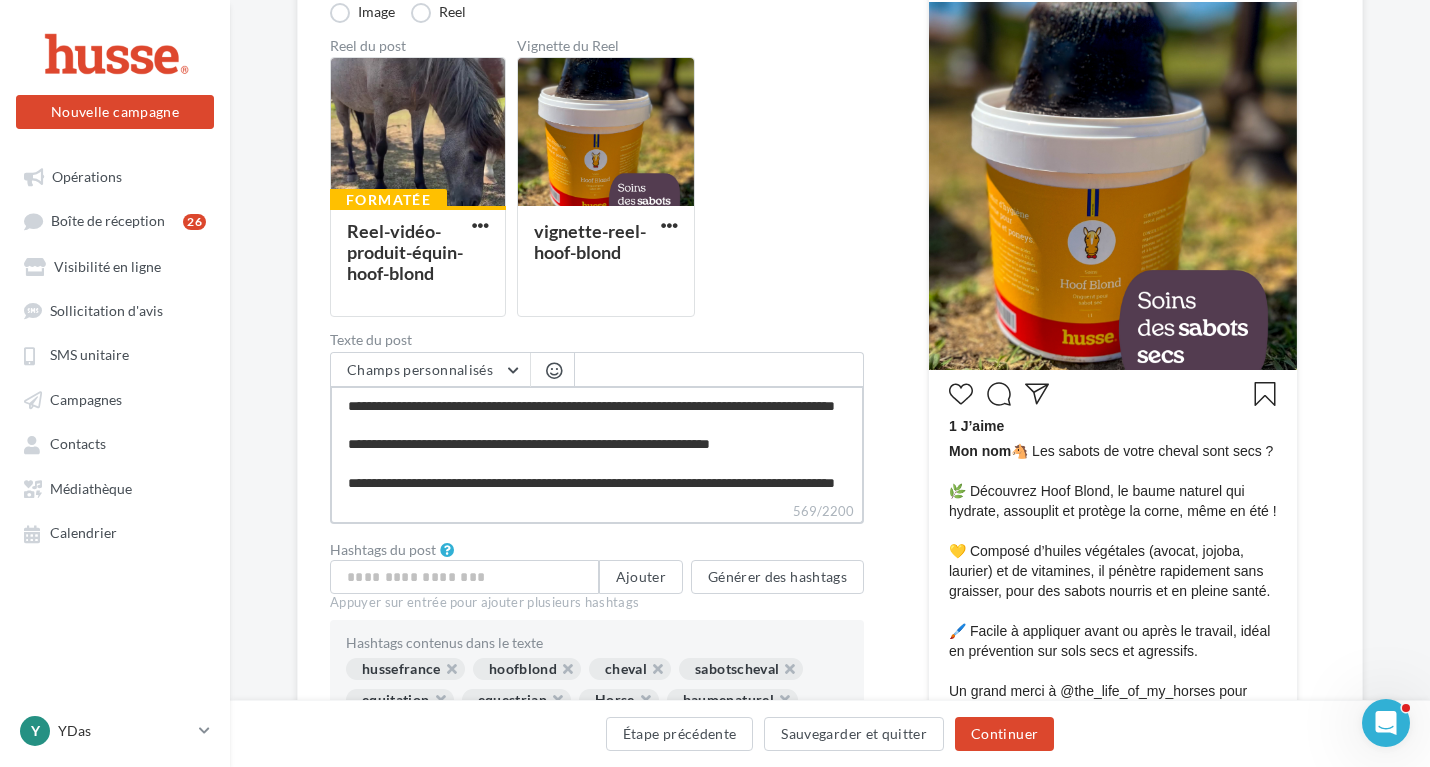 type on "**********" 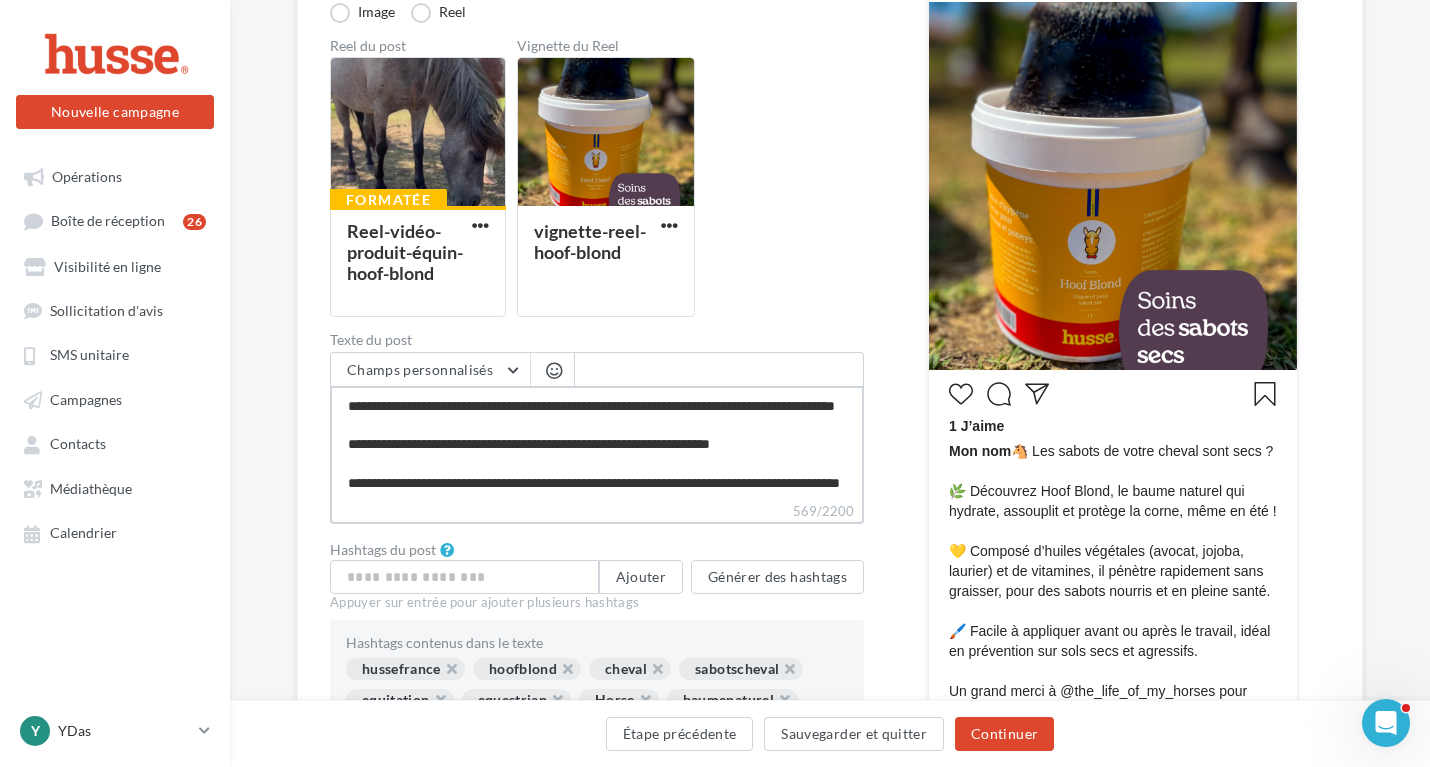type on "**********" 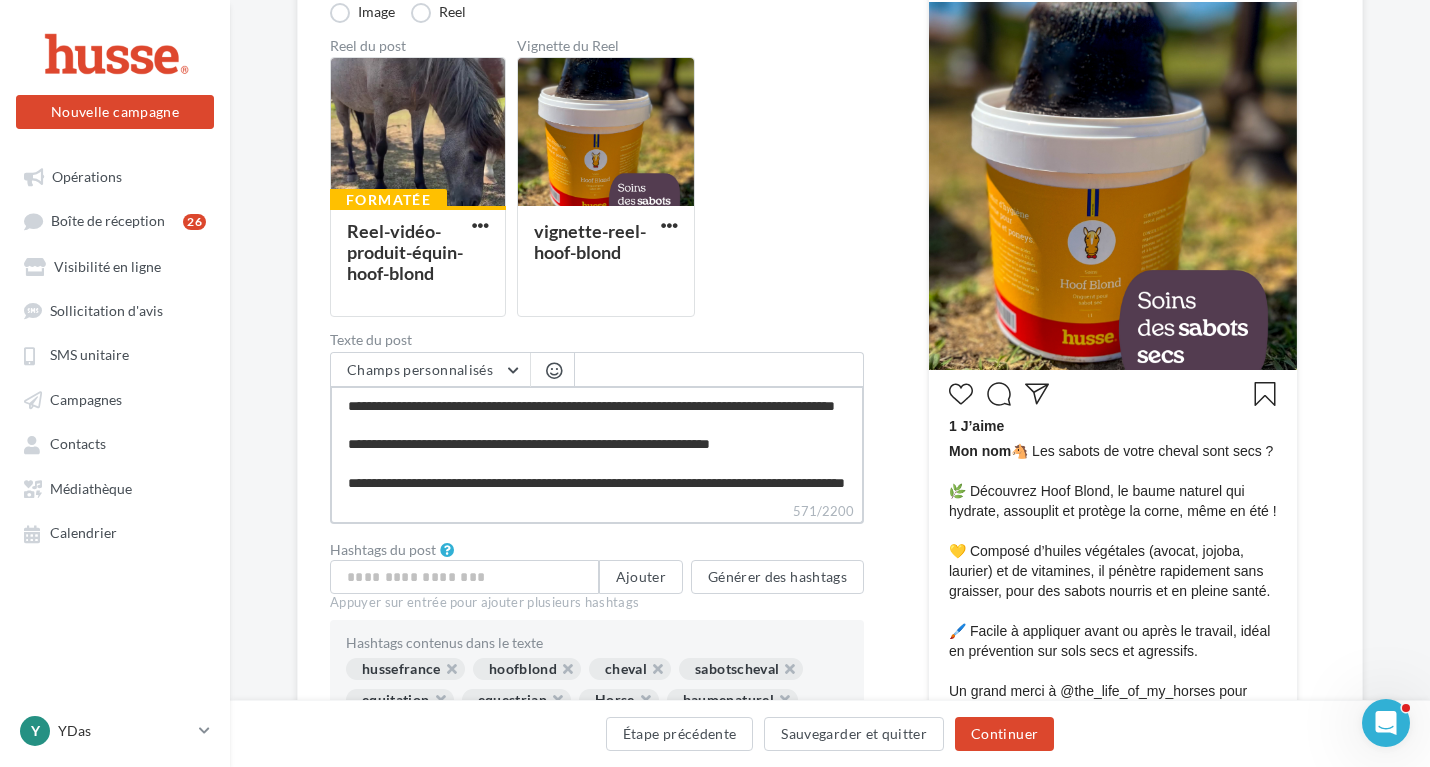 type on "**********" 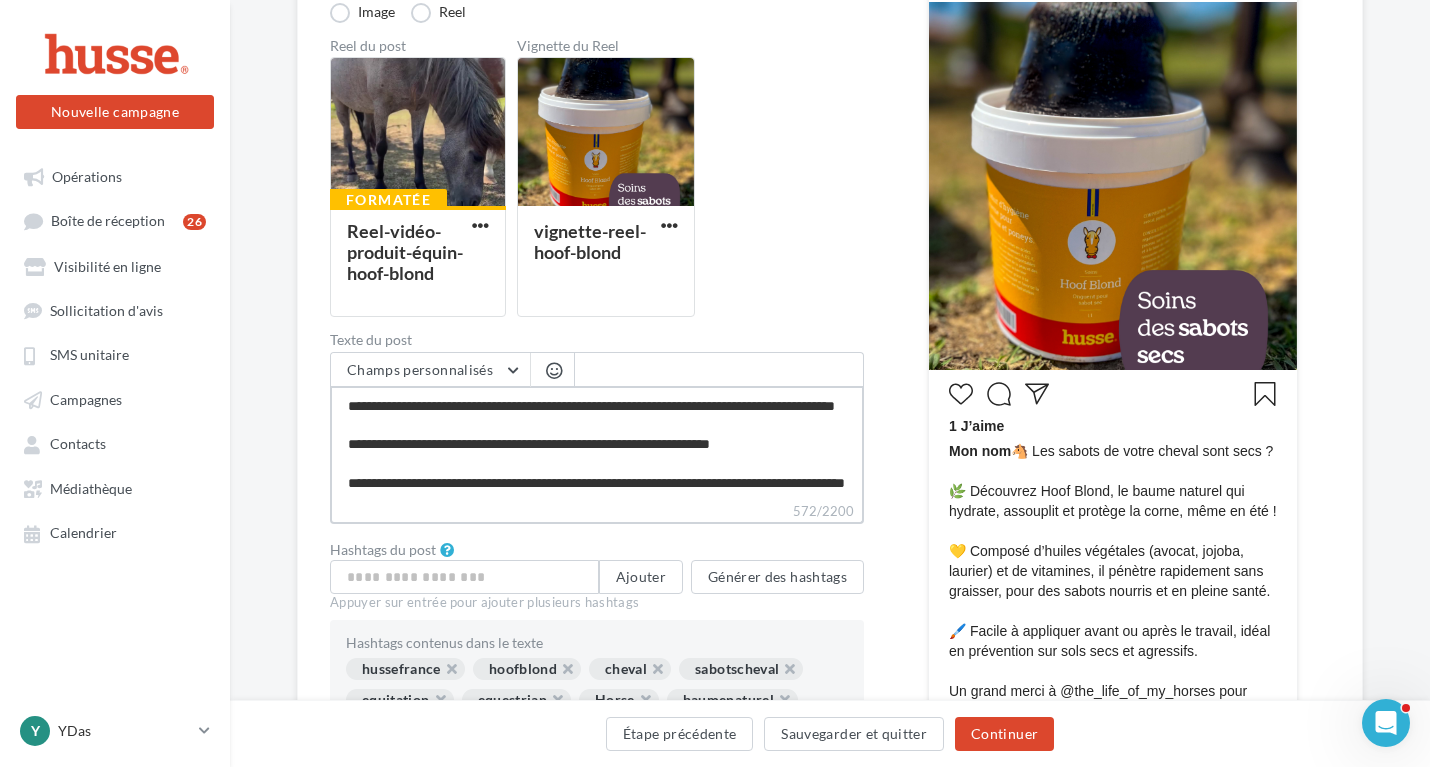 type on "**********" 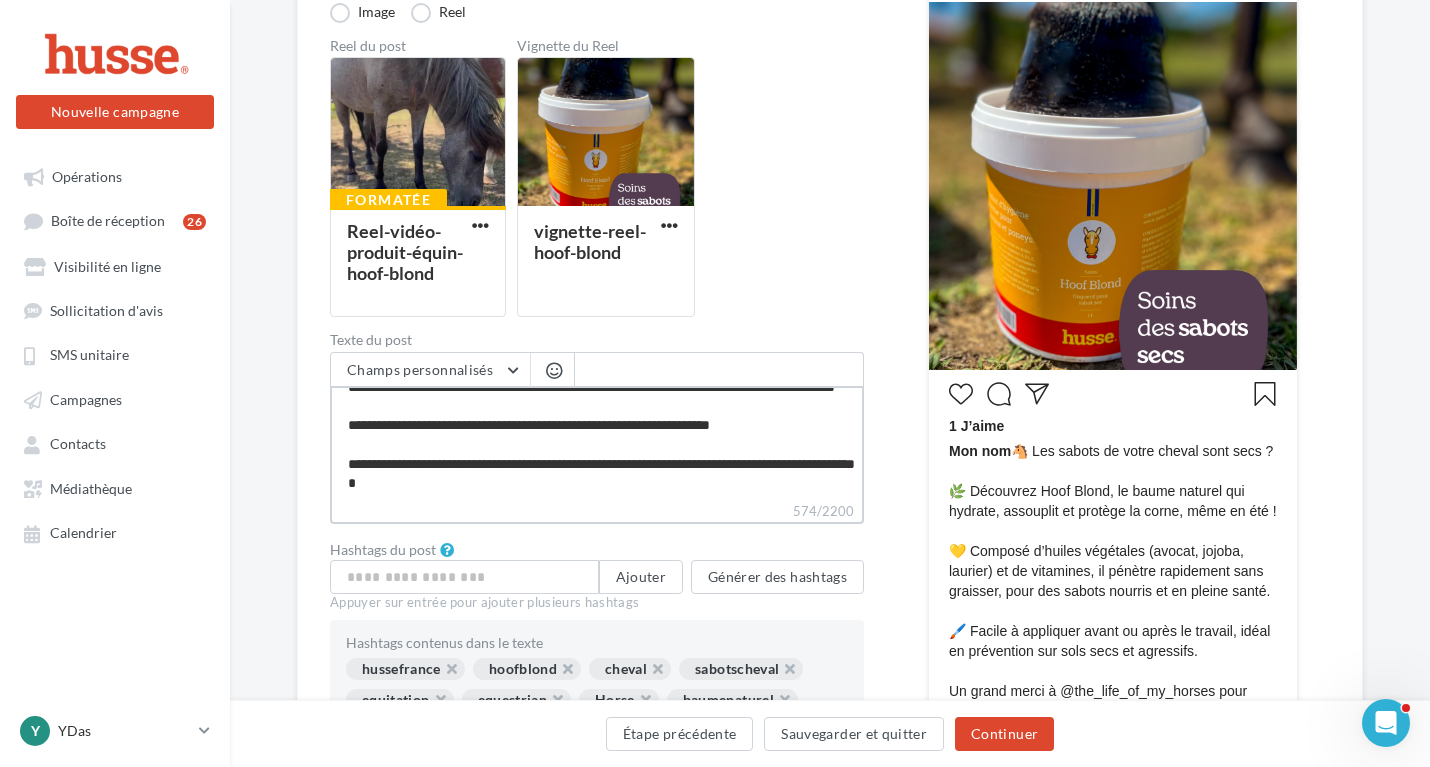 type on "**********" 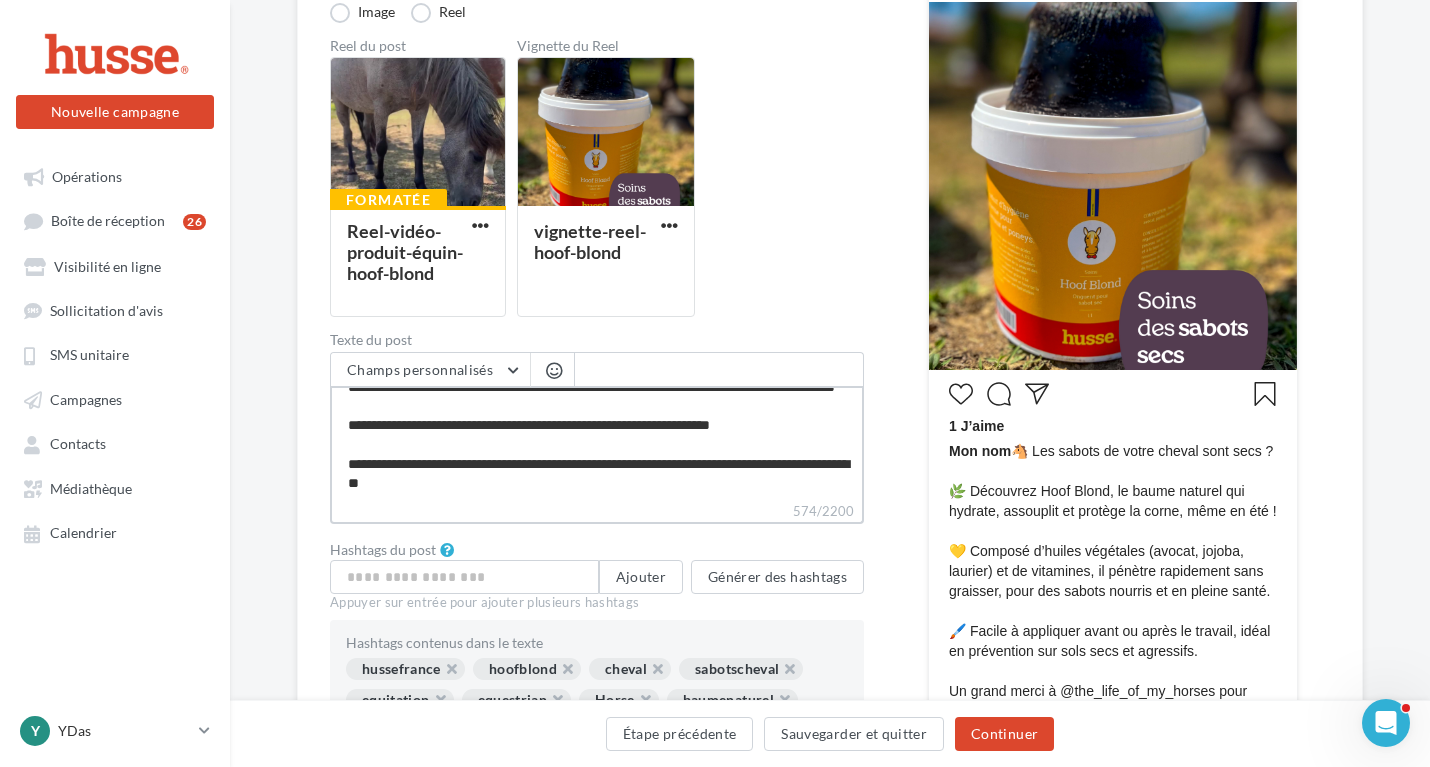 type on "**********" 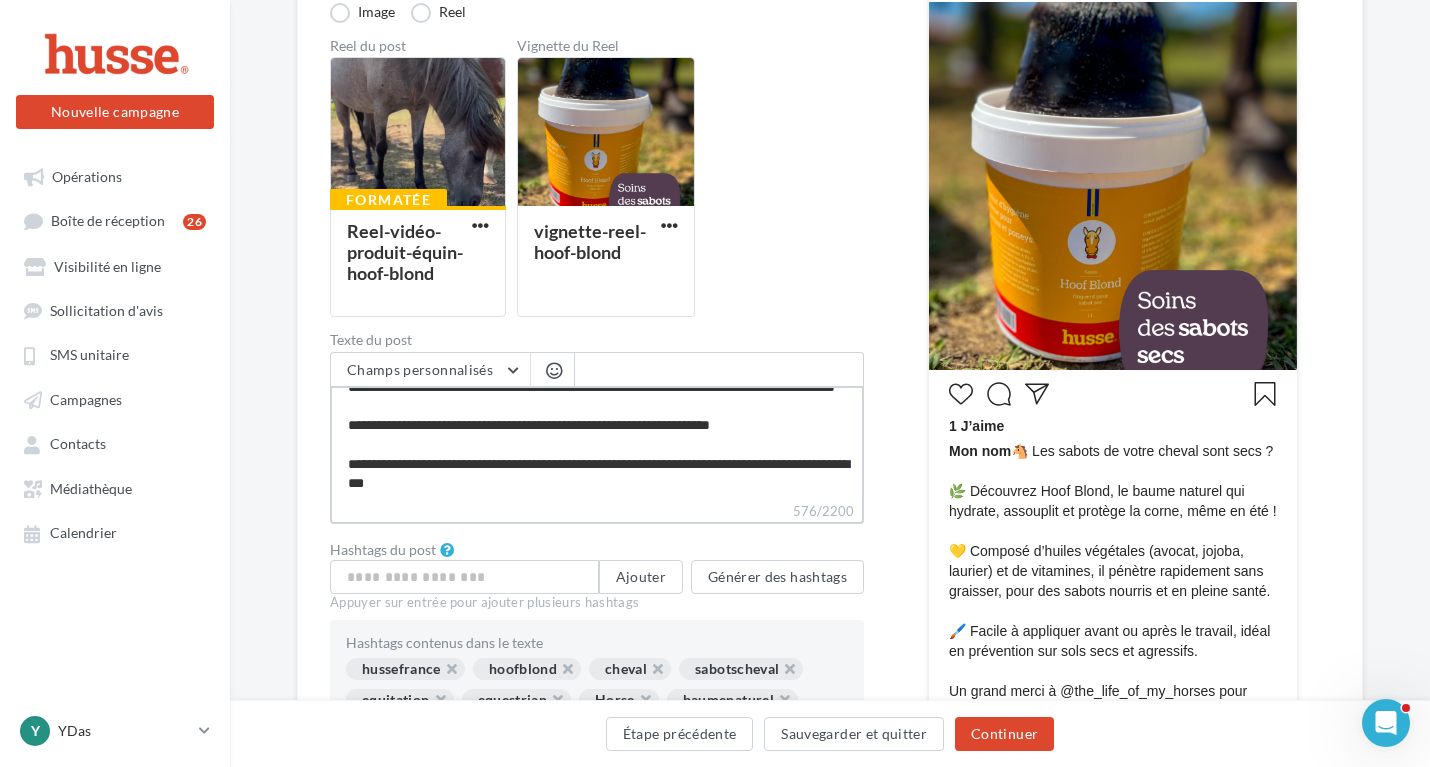 type on "**********" 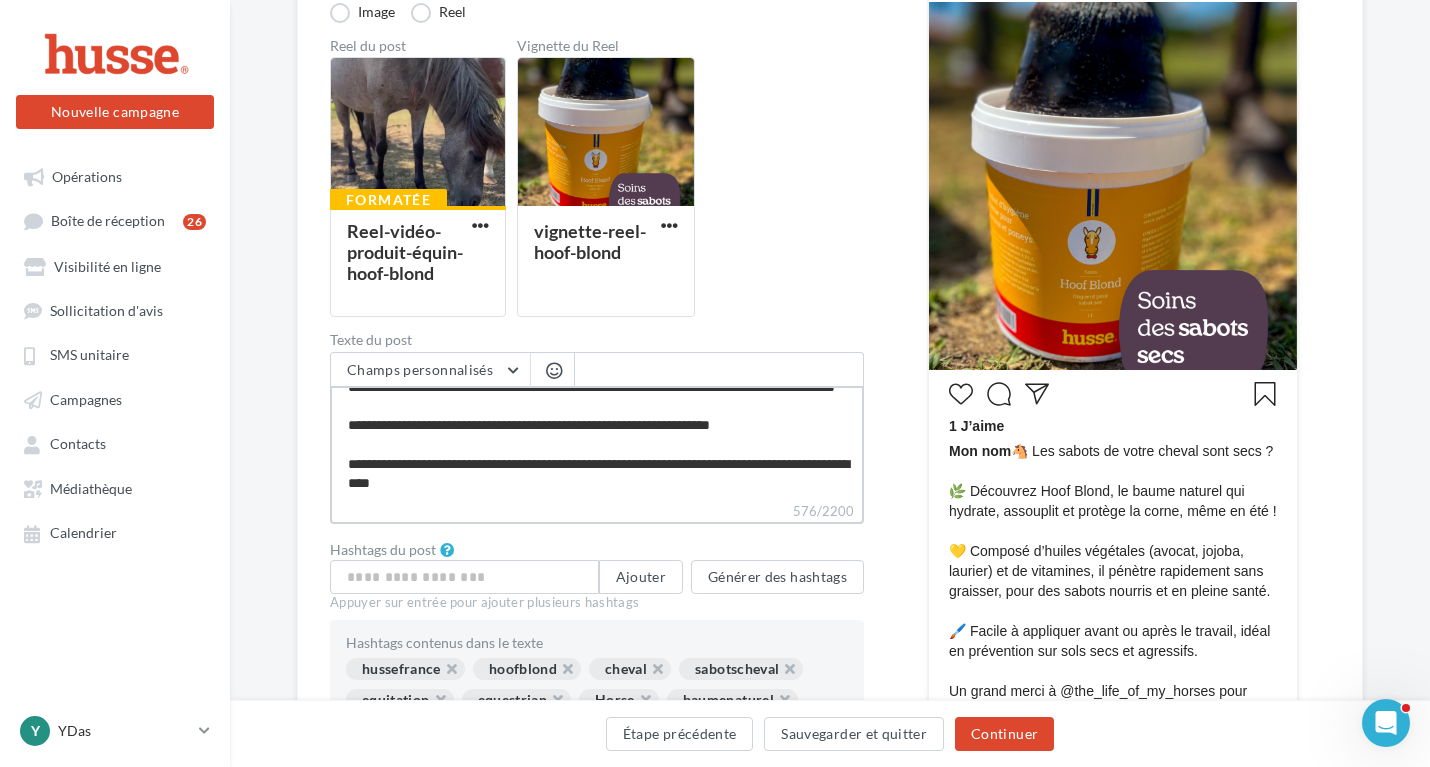 type on "**********" 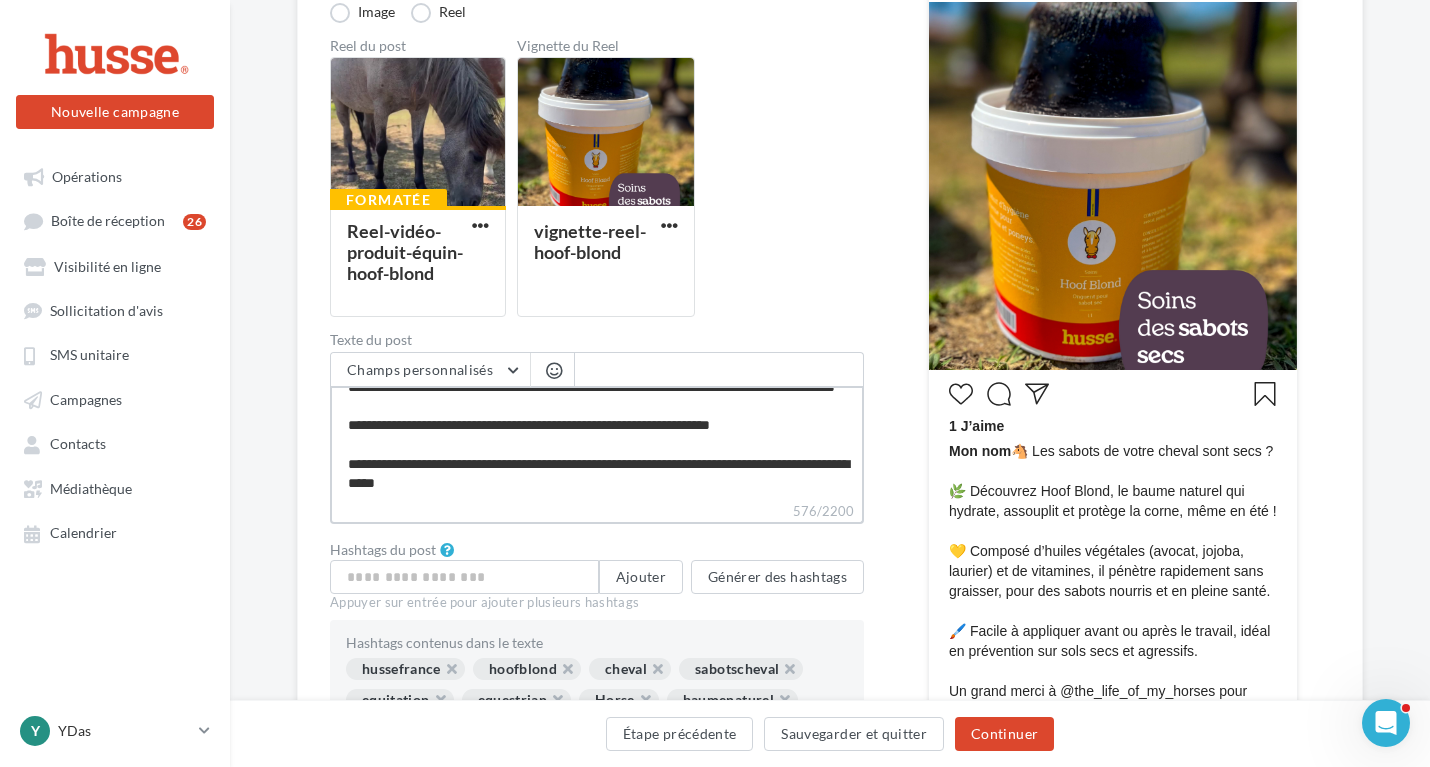 type on "**********" 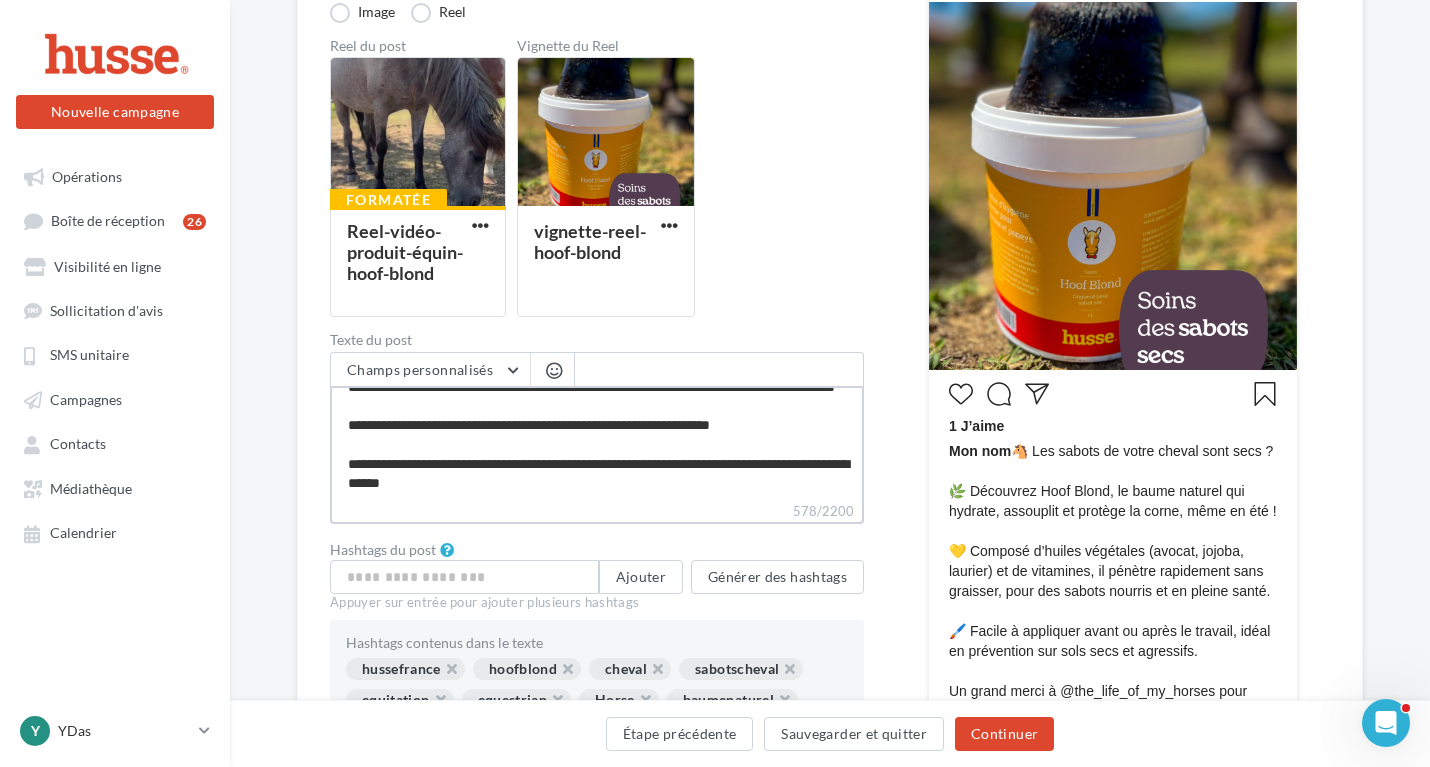 type on "**********" 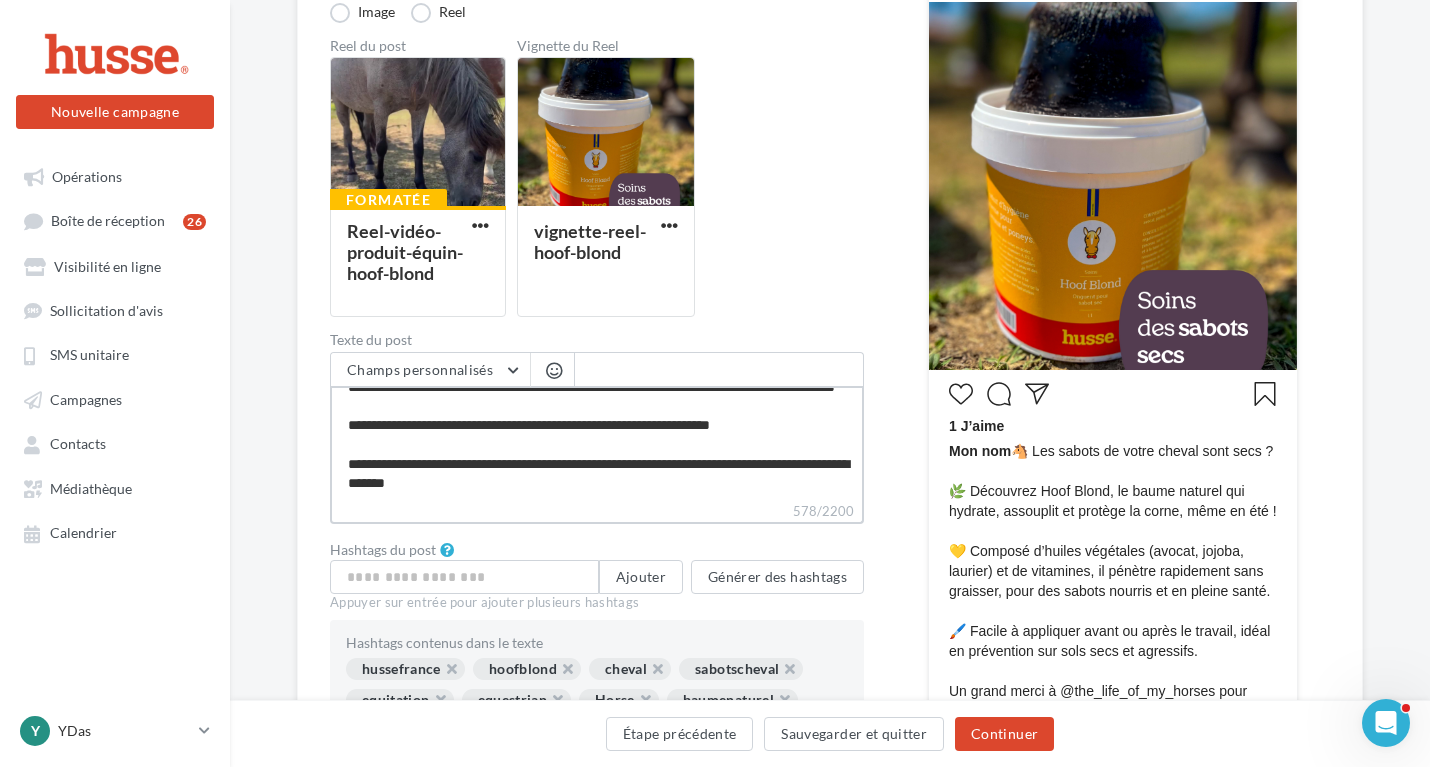 type on "**********" 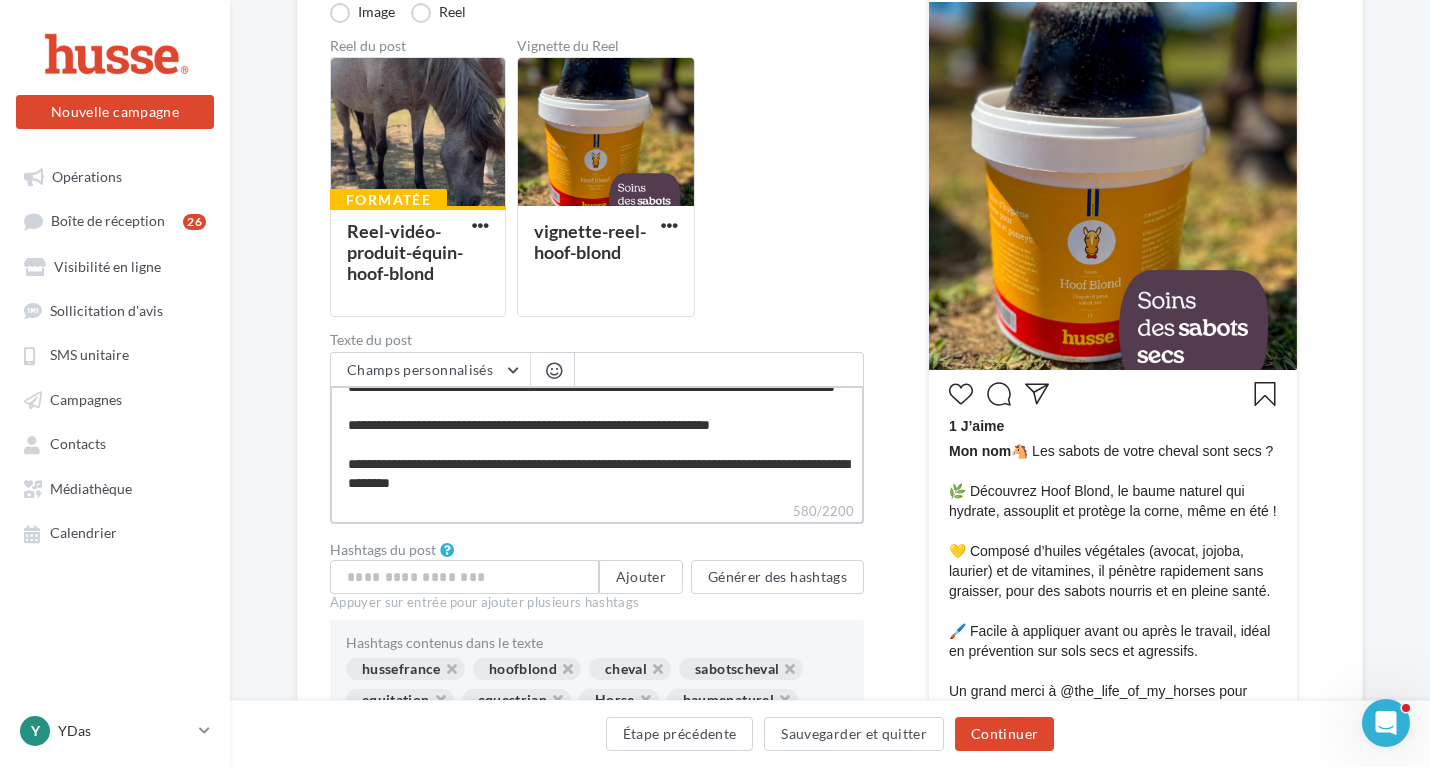 type on "**********" 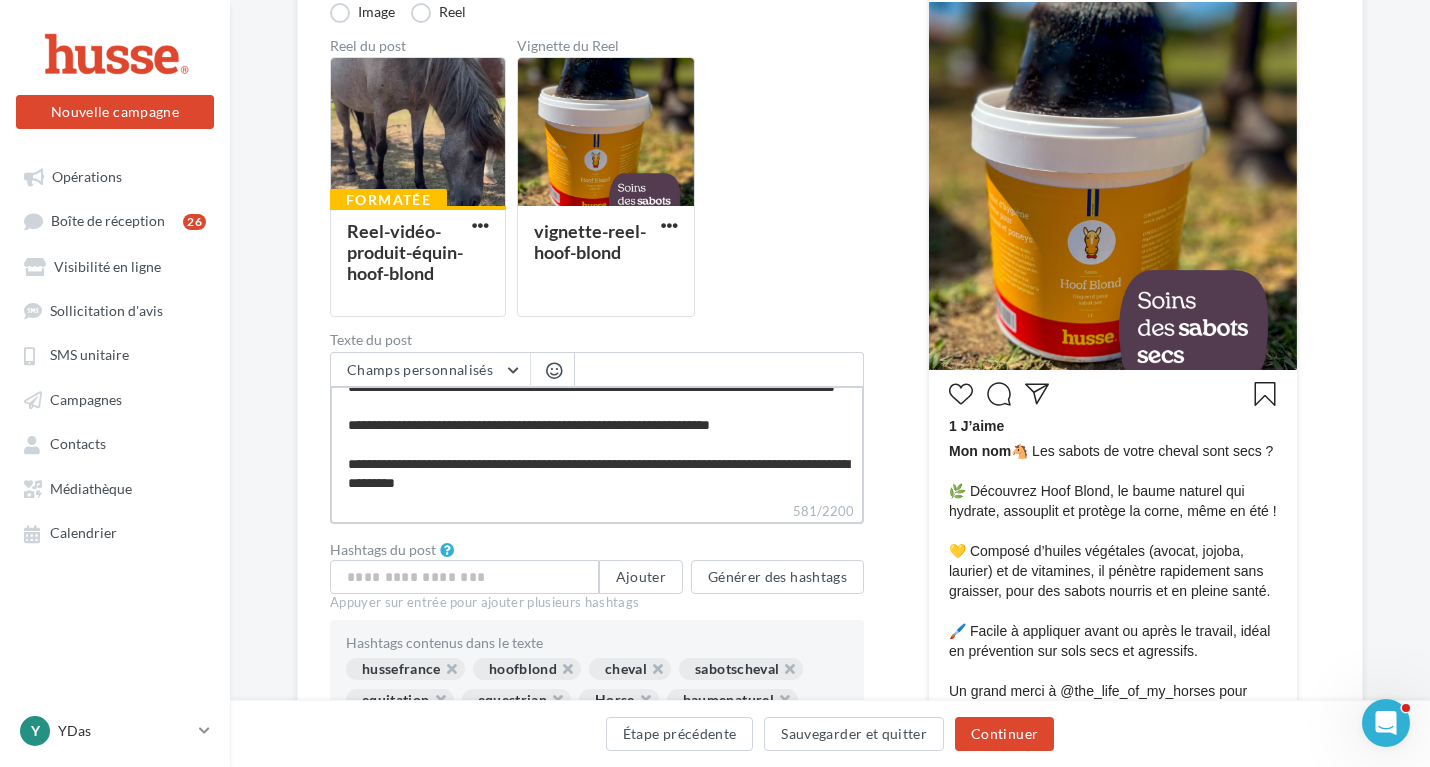 type on "**********" 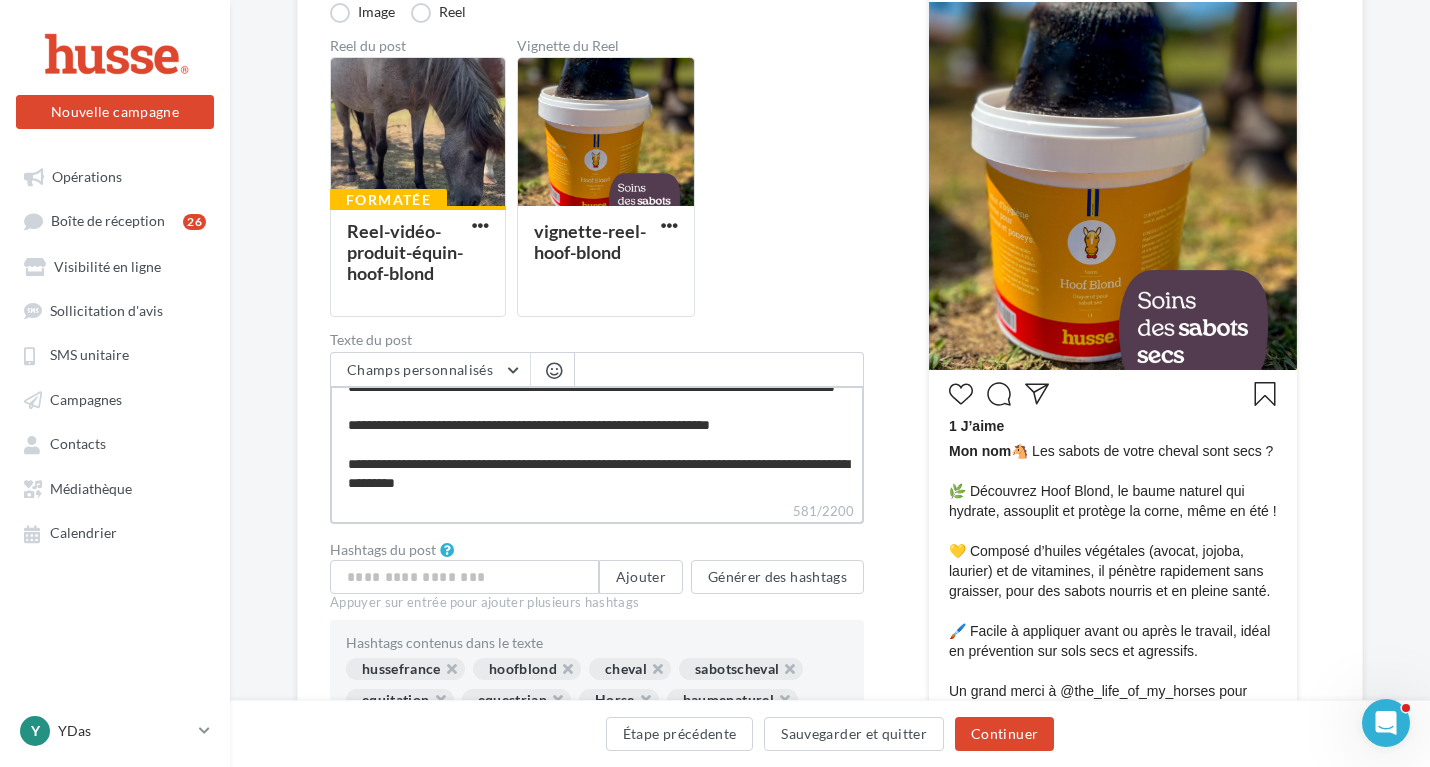 type on "**********" 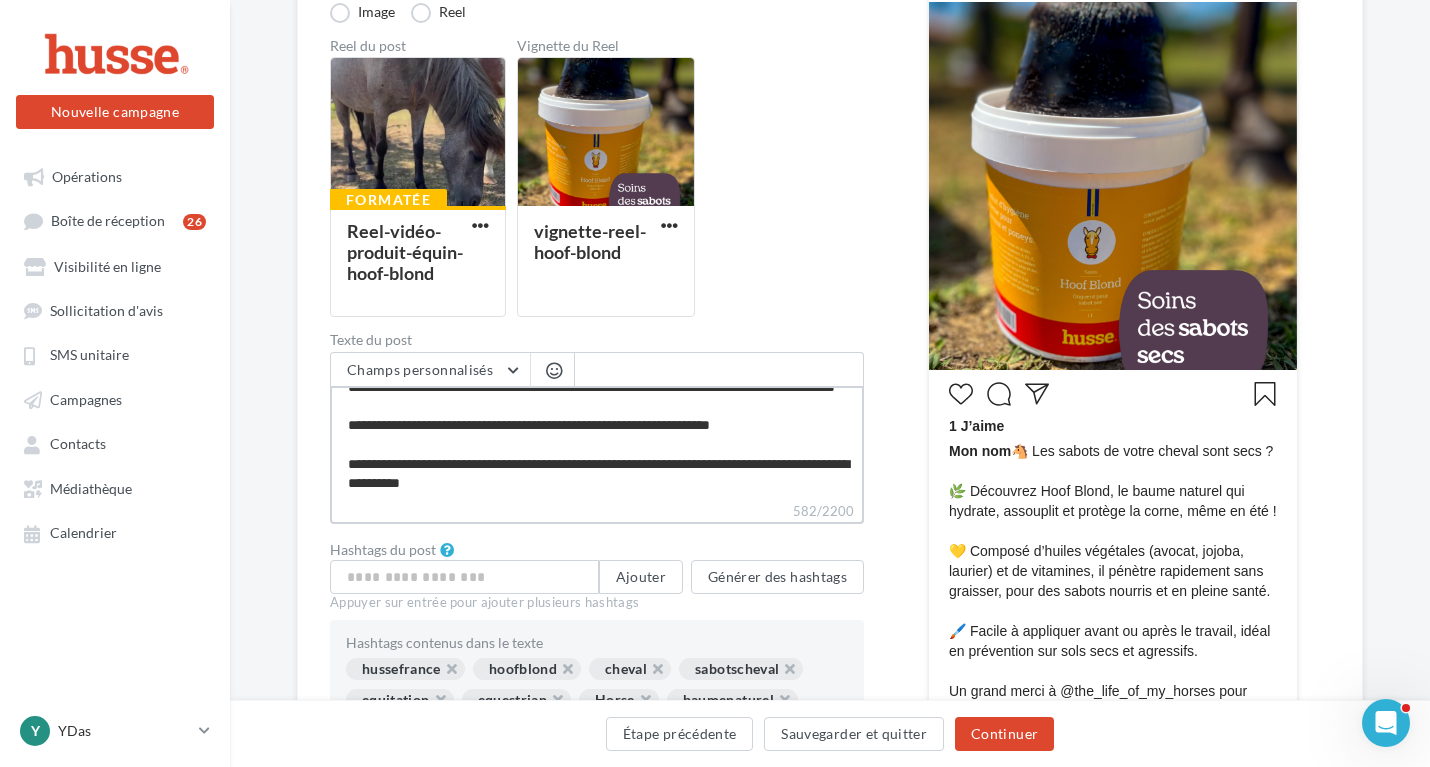 type on "**********" 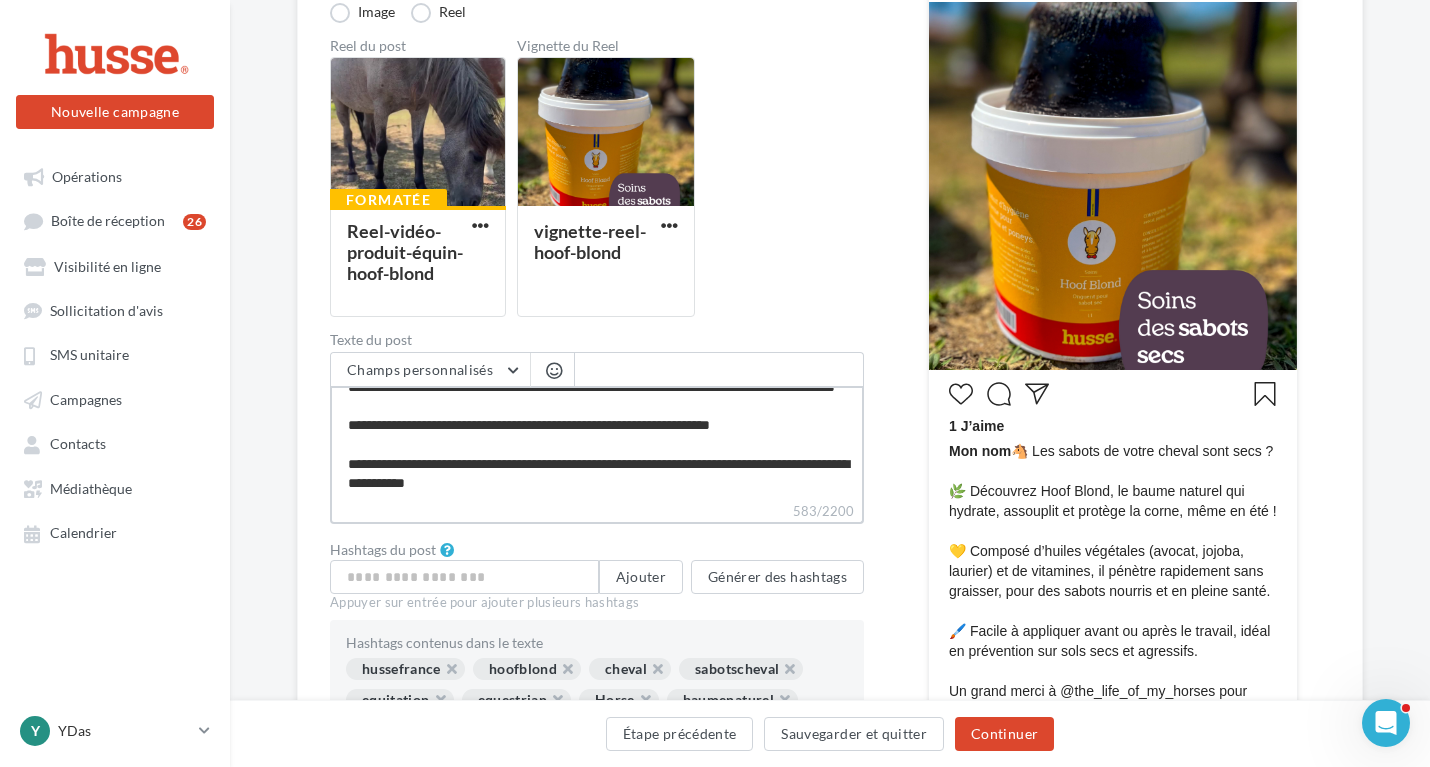 type on "**********" 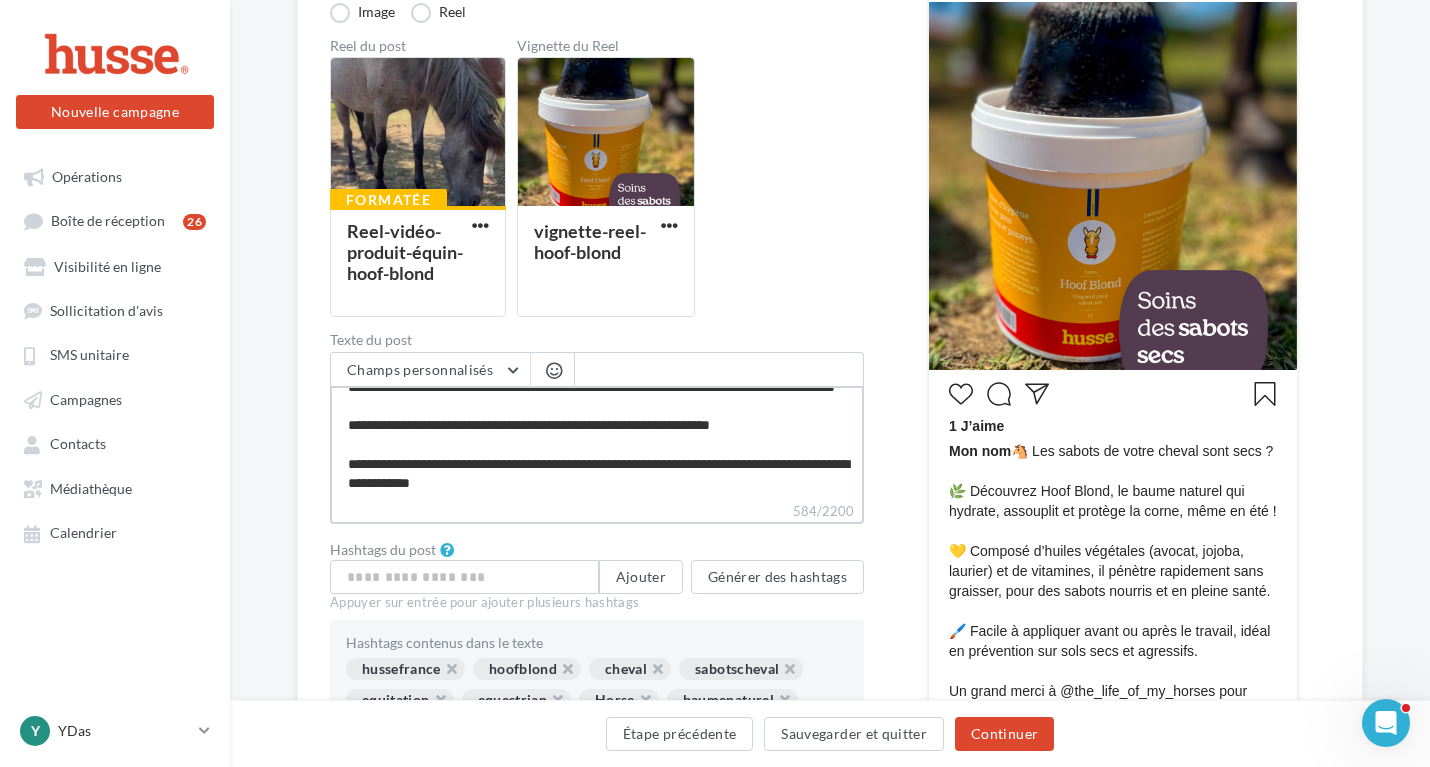 type on "**********" 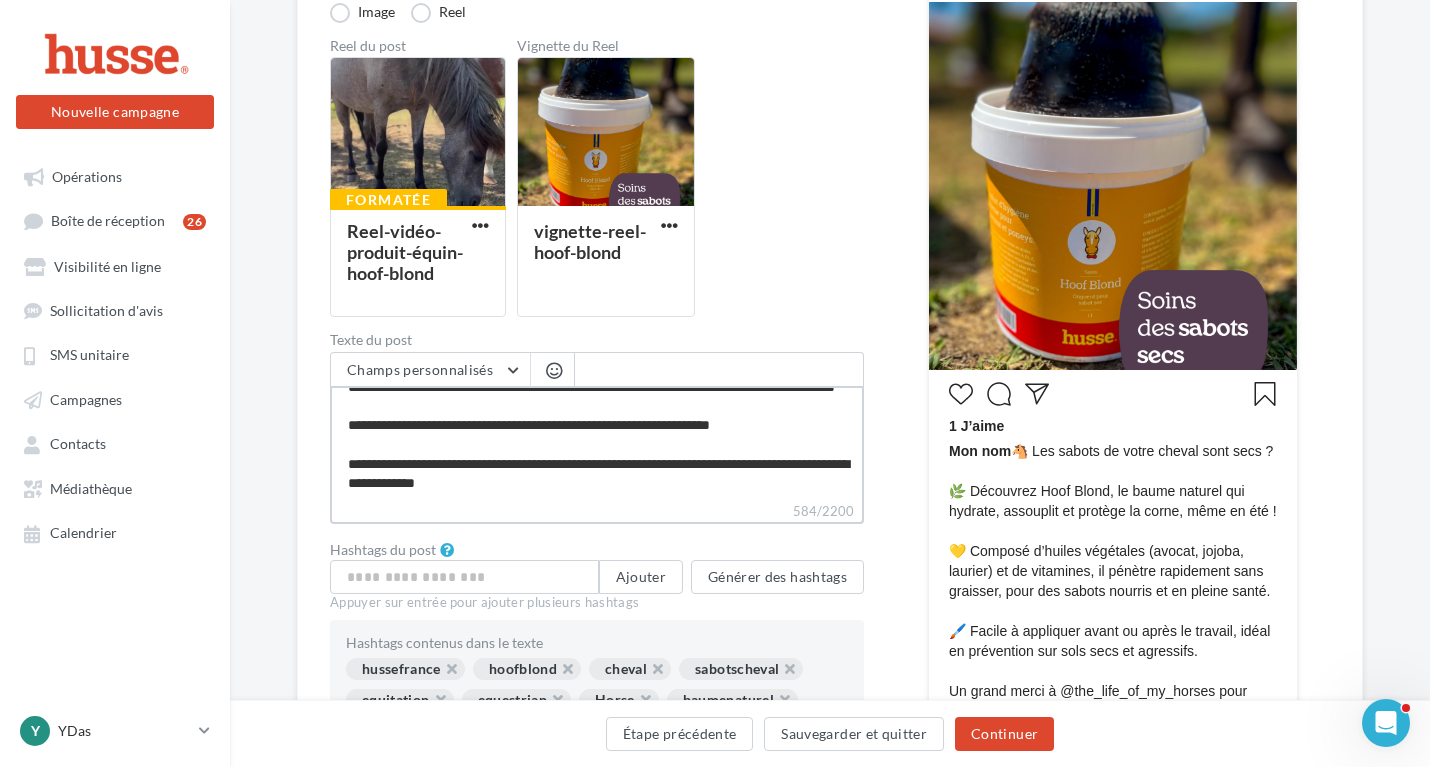 type on "**********" 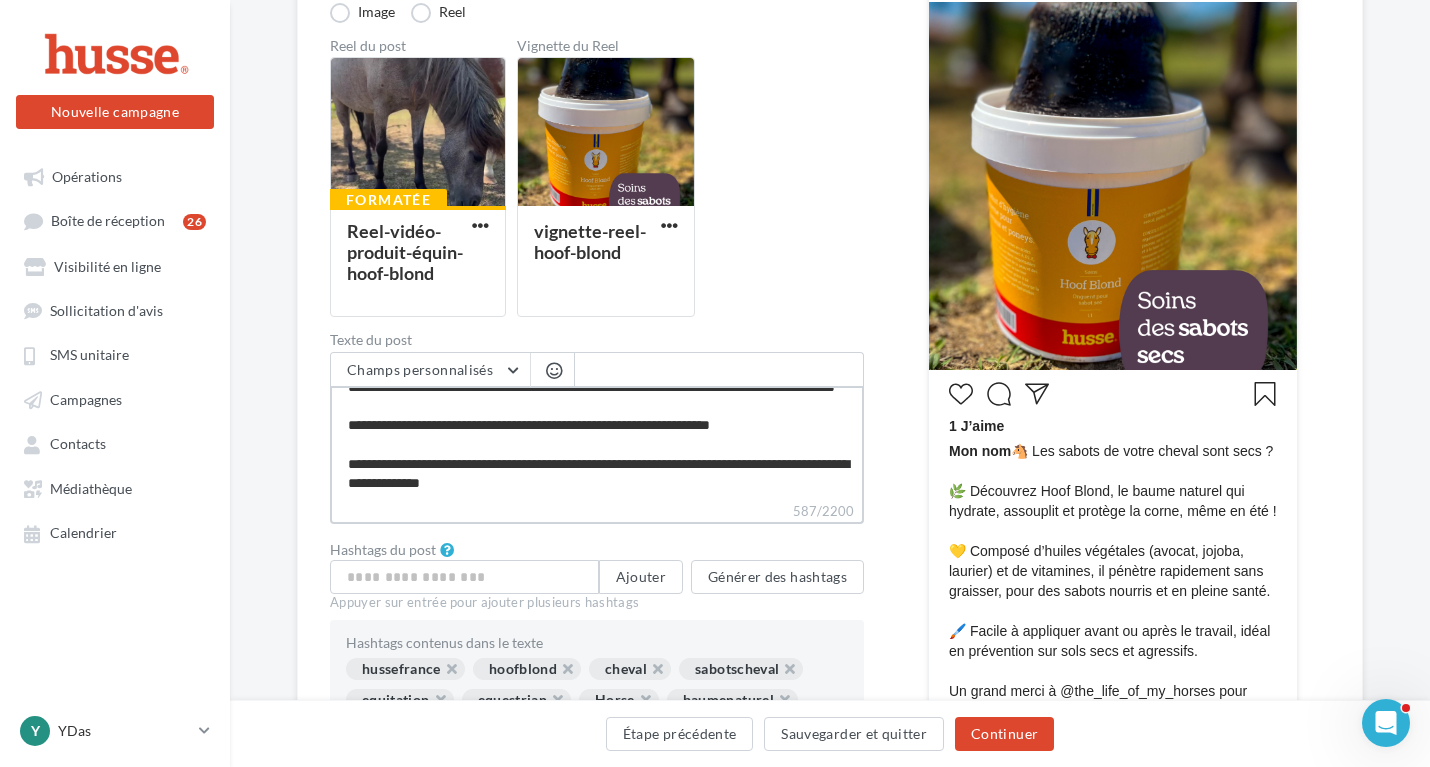 type on "**********" 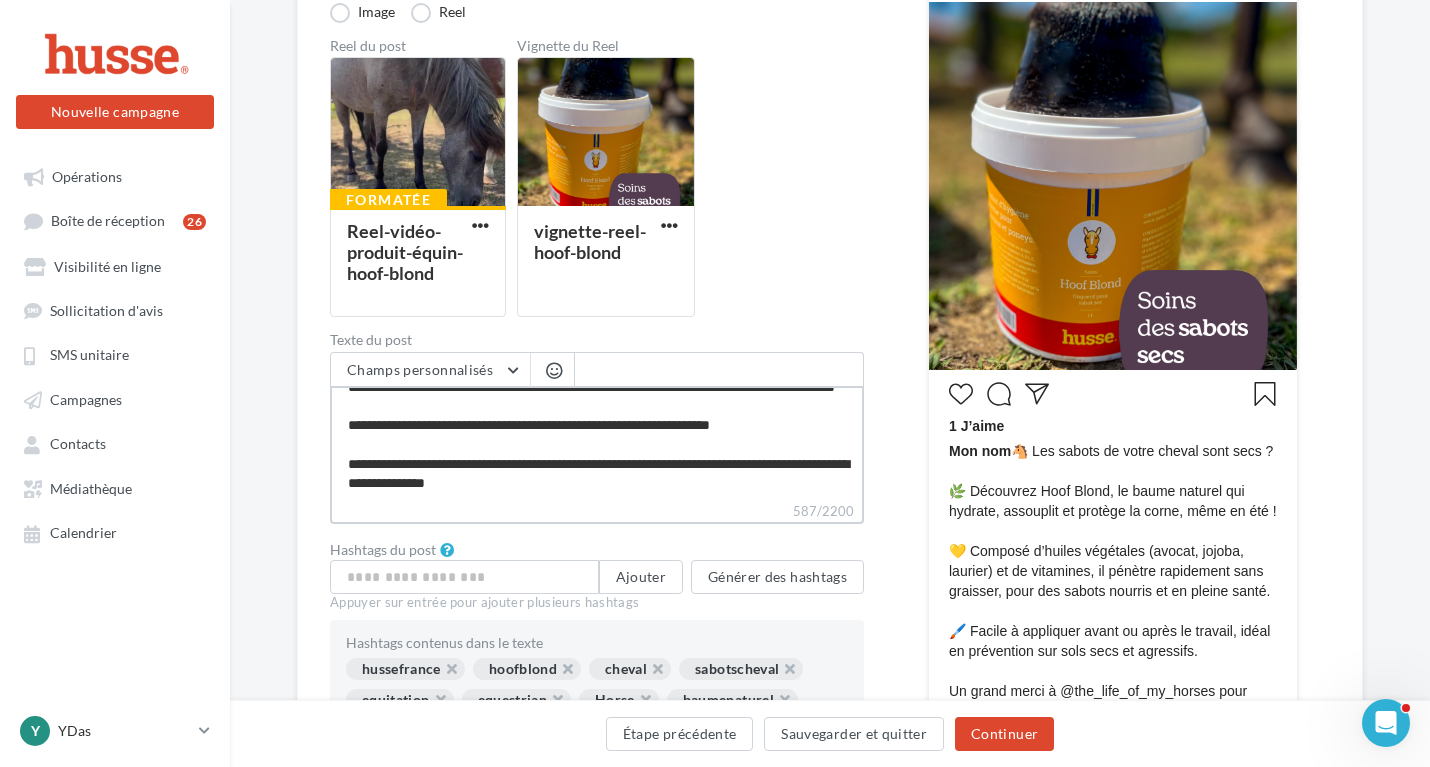 type on "**********" 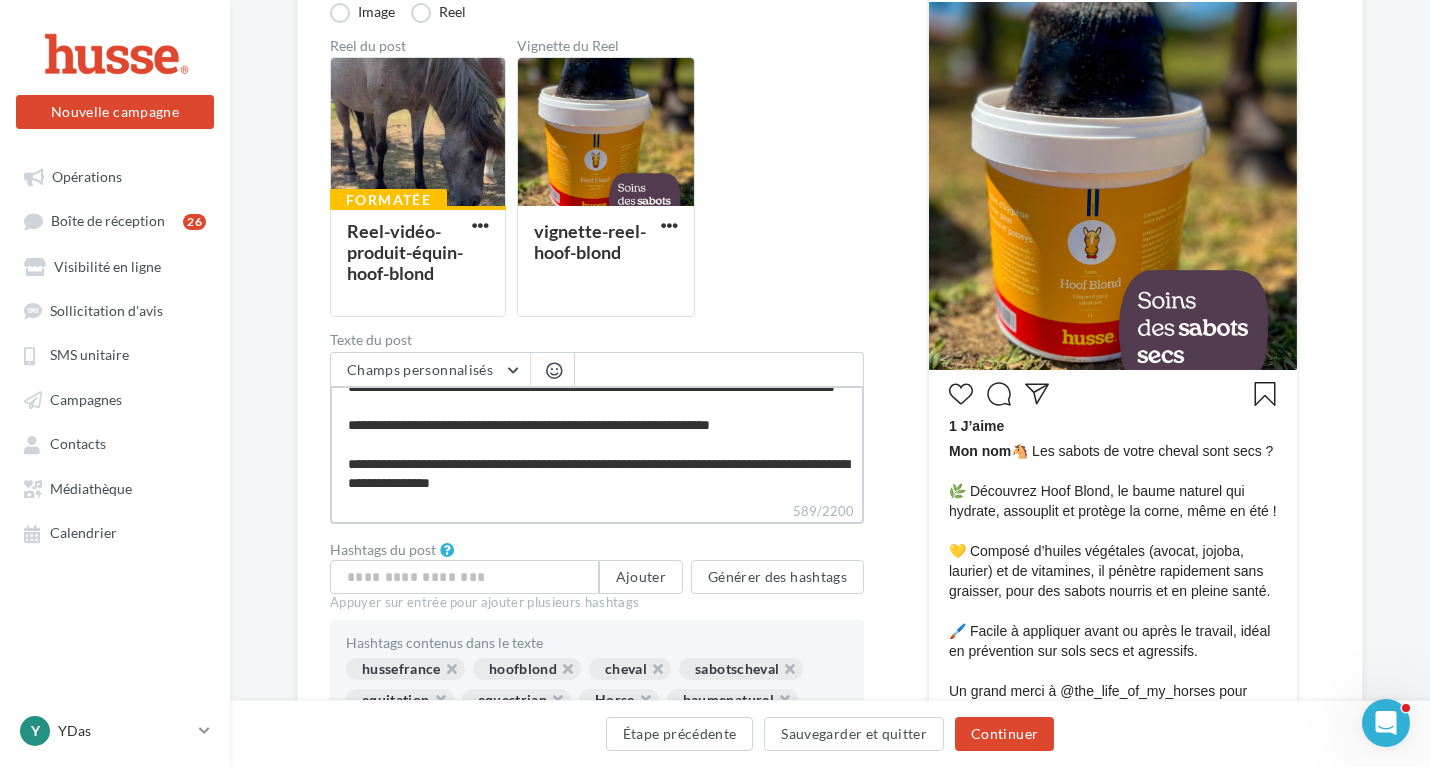 type on "**********" 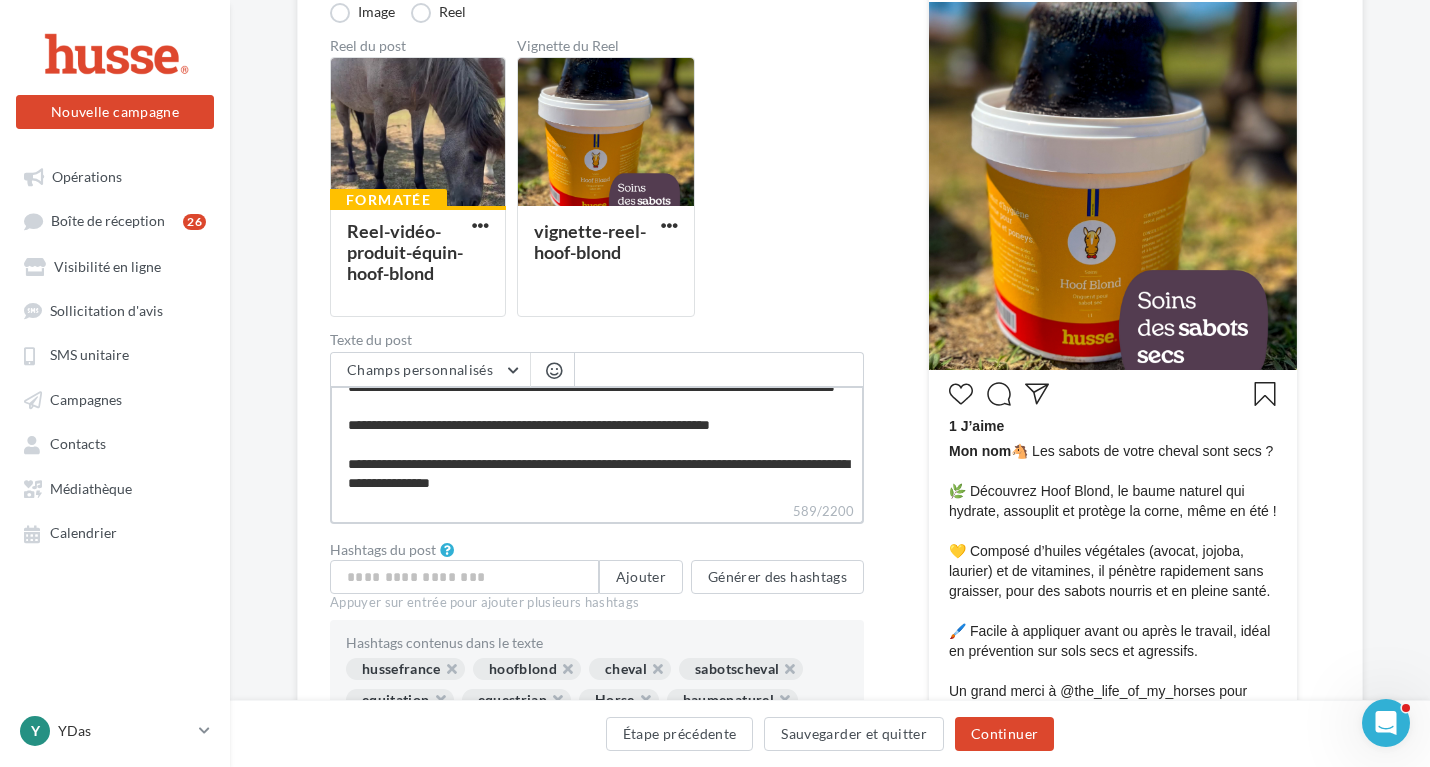 type on "**********" 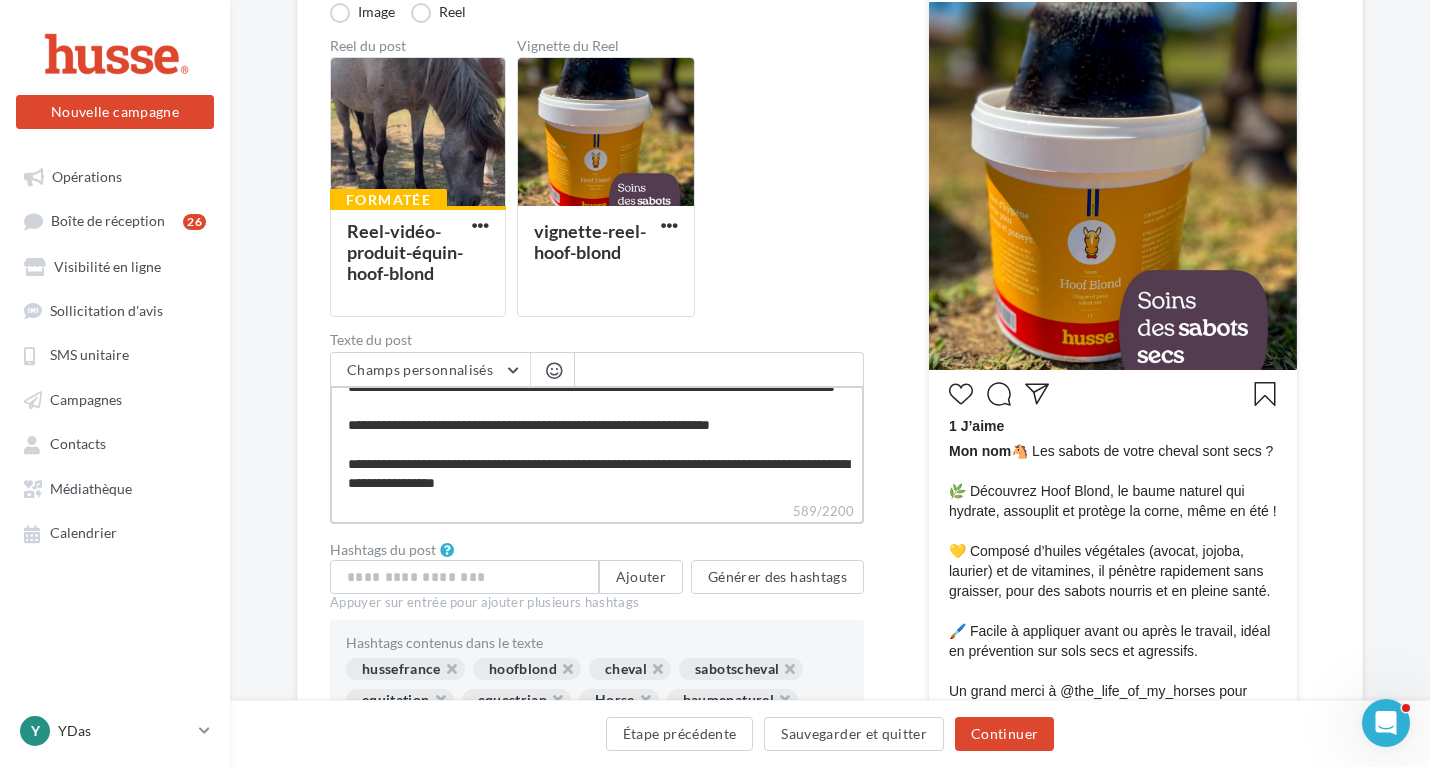 type on "**********" 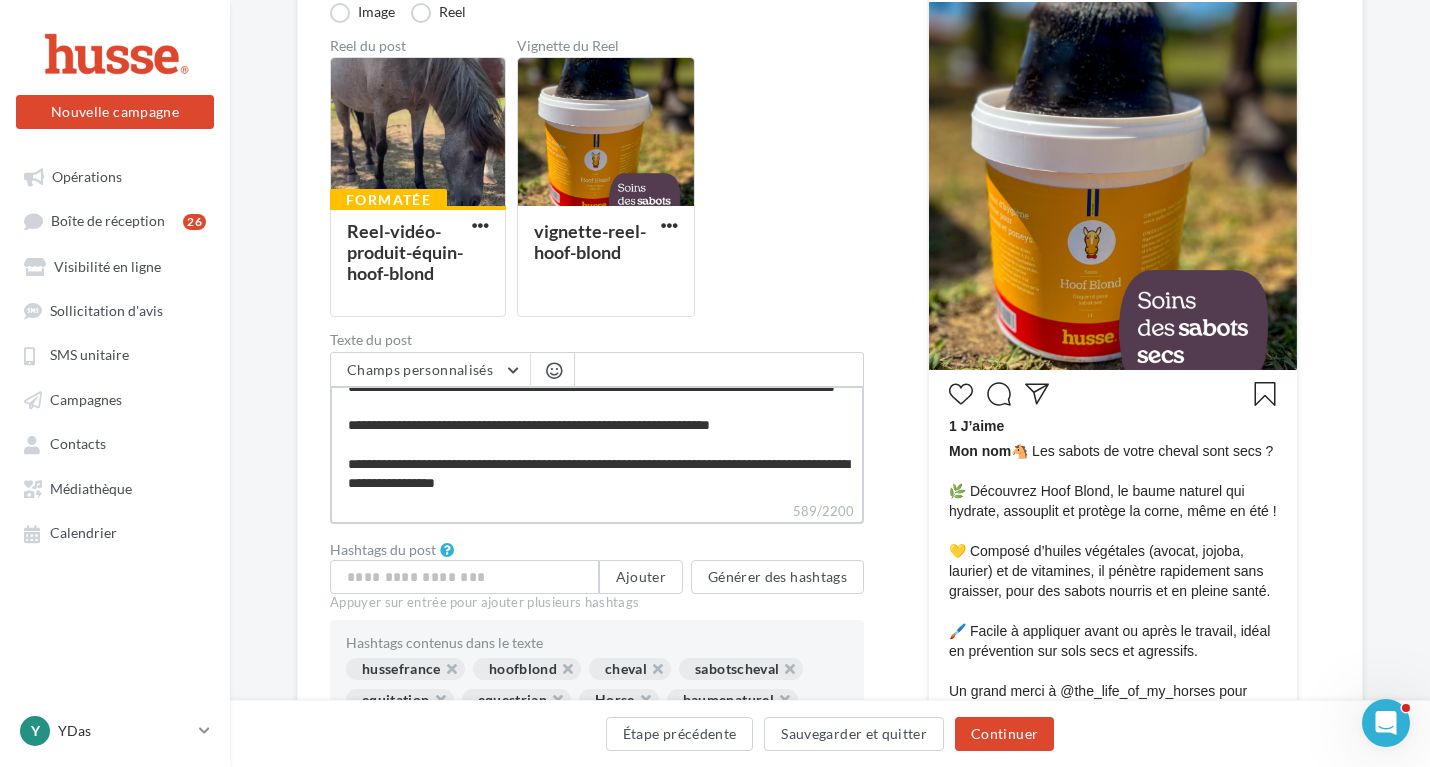type on "**********" 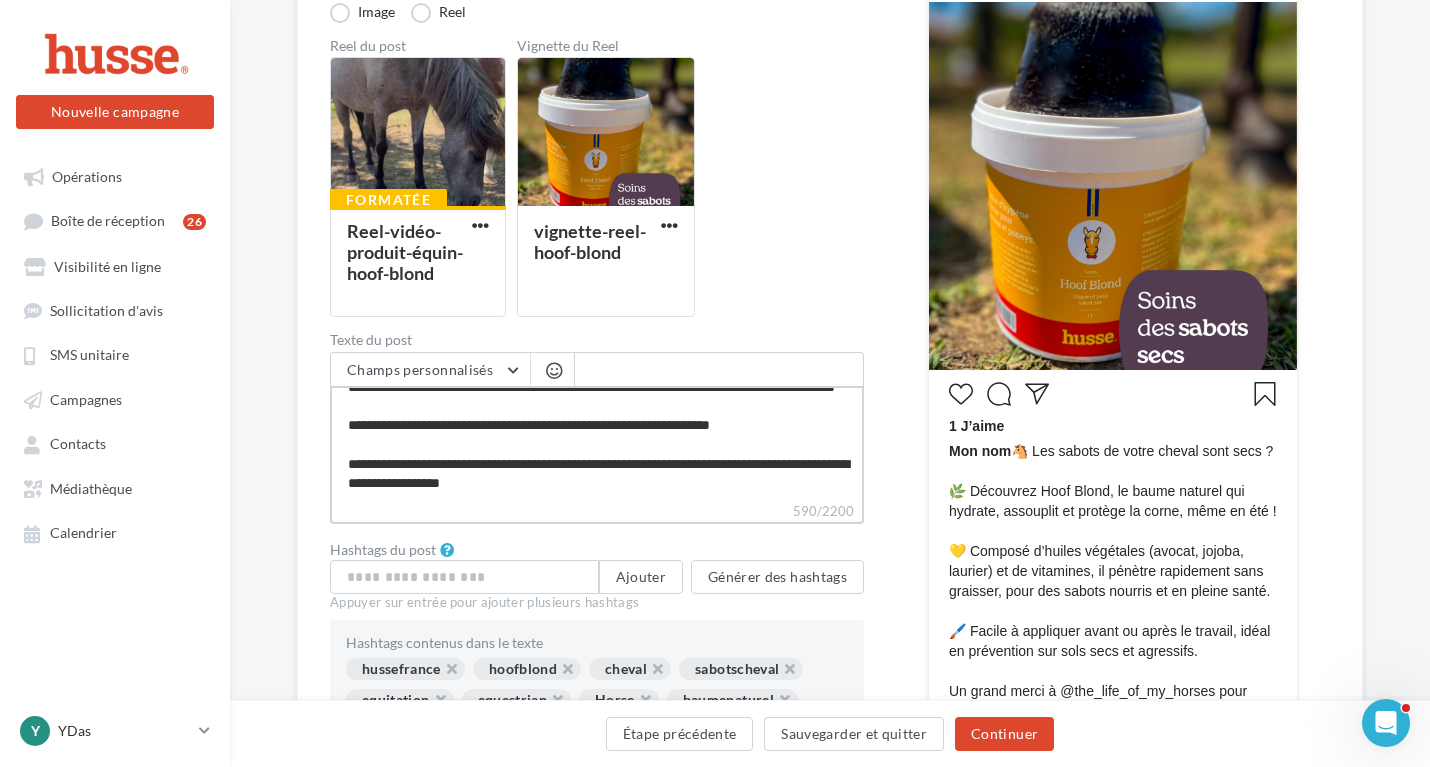 type on "**********" 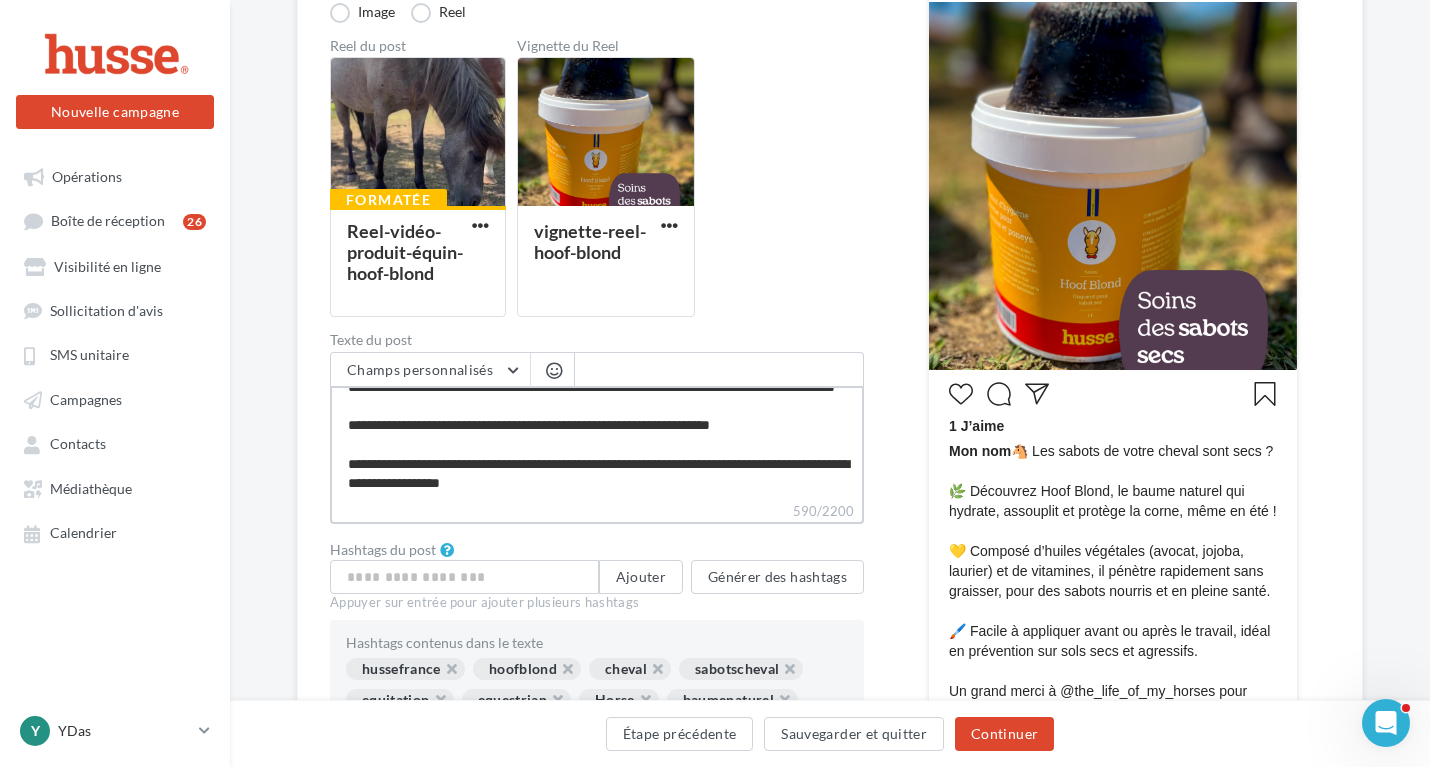 type on "**********" 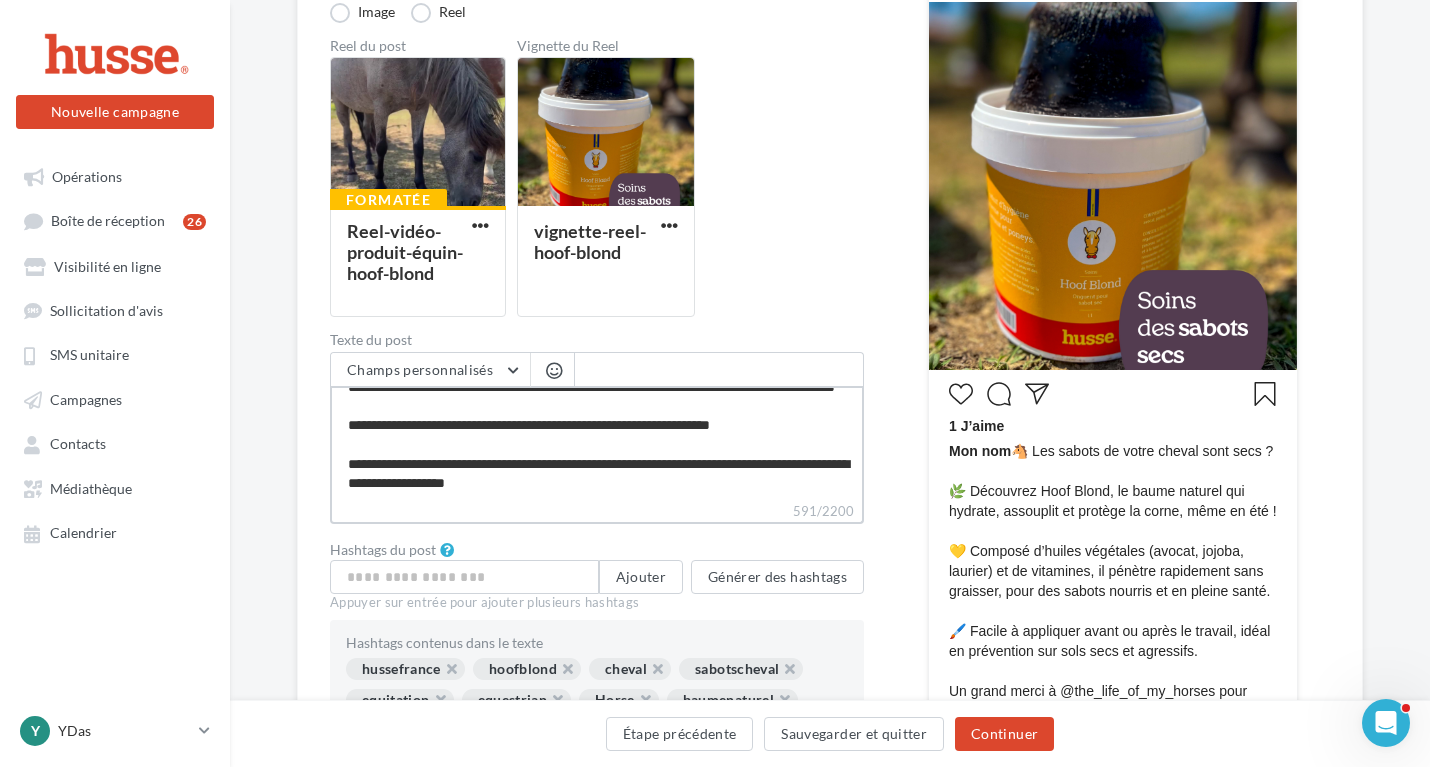 type on "**********" 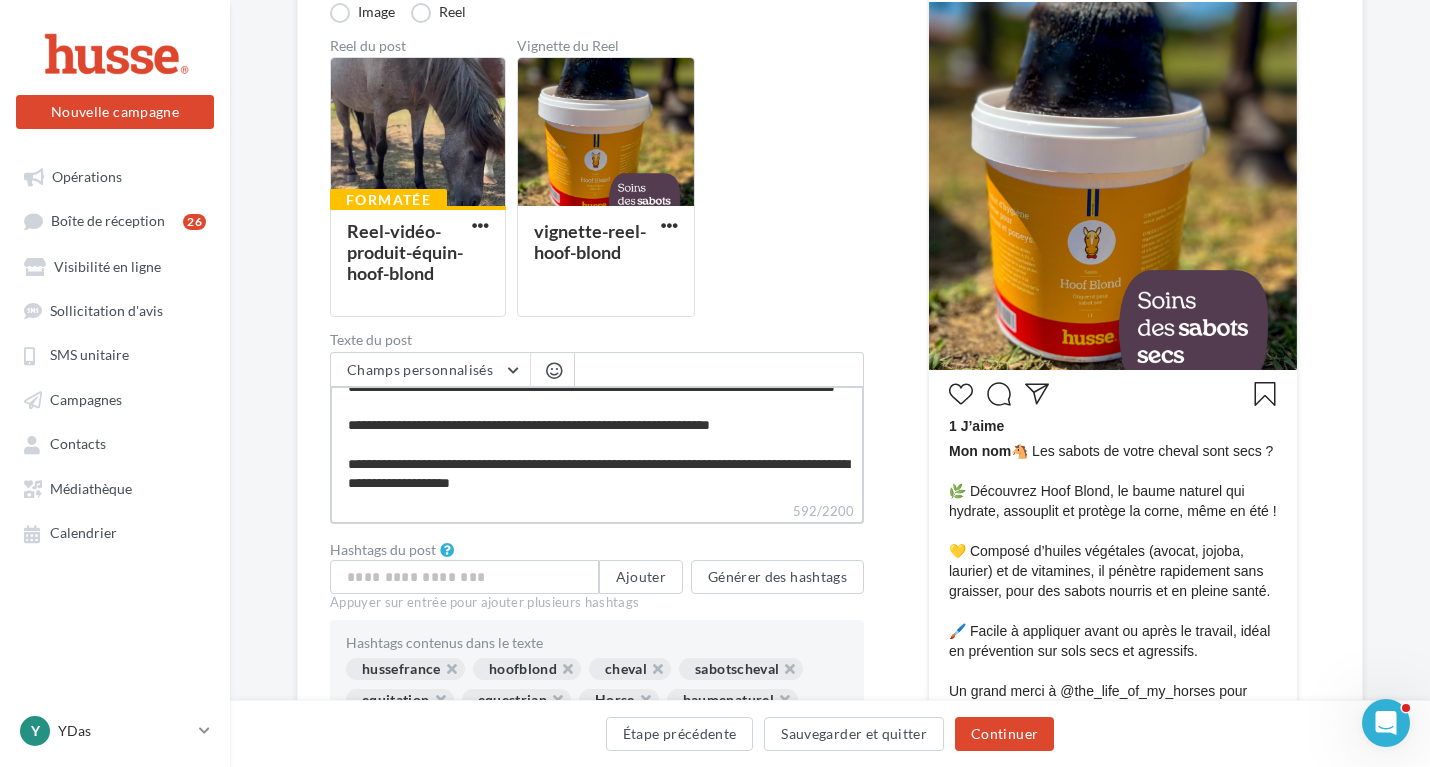 type on "**********" 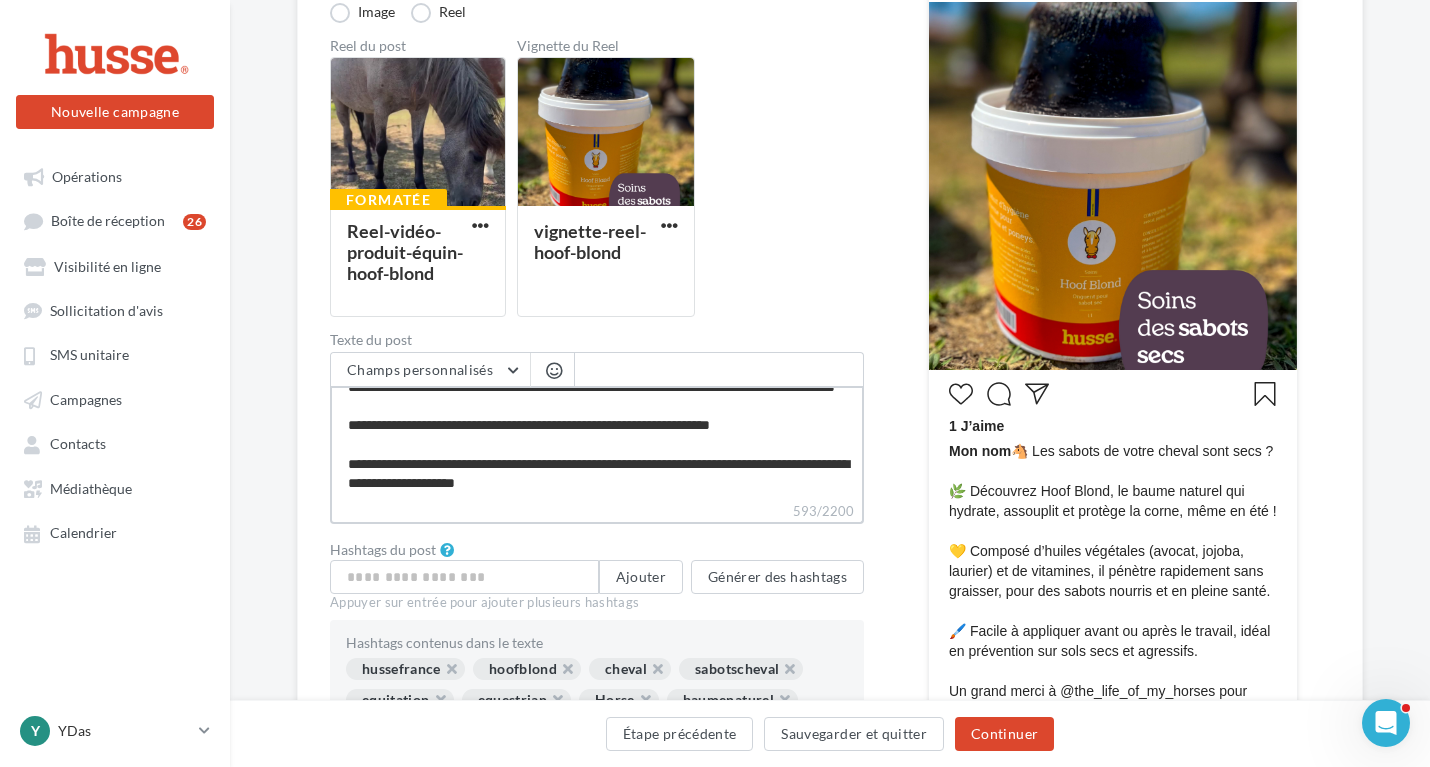 type on "**********" 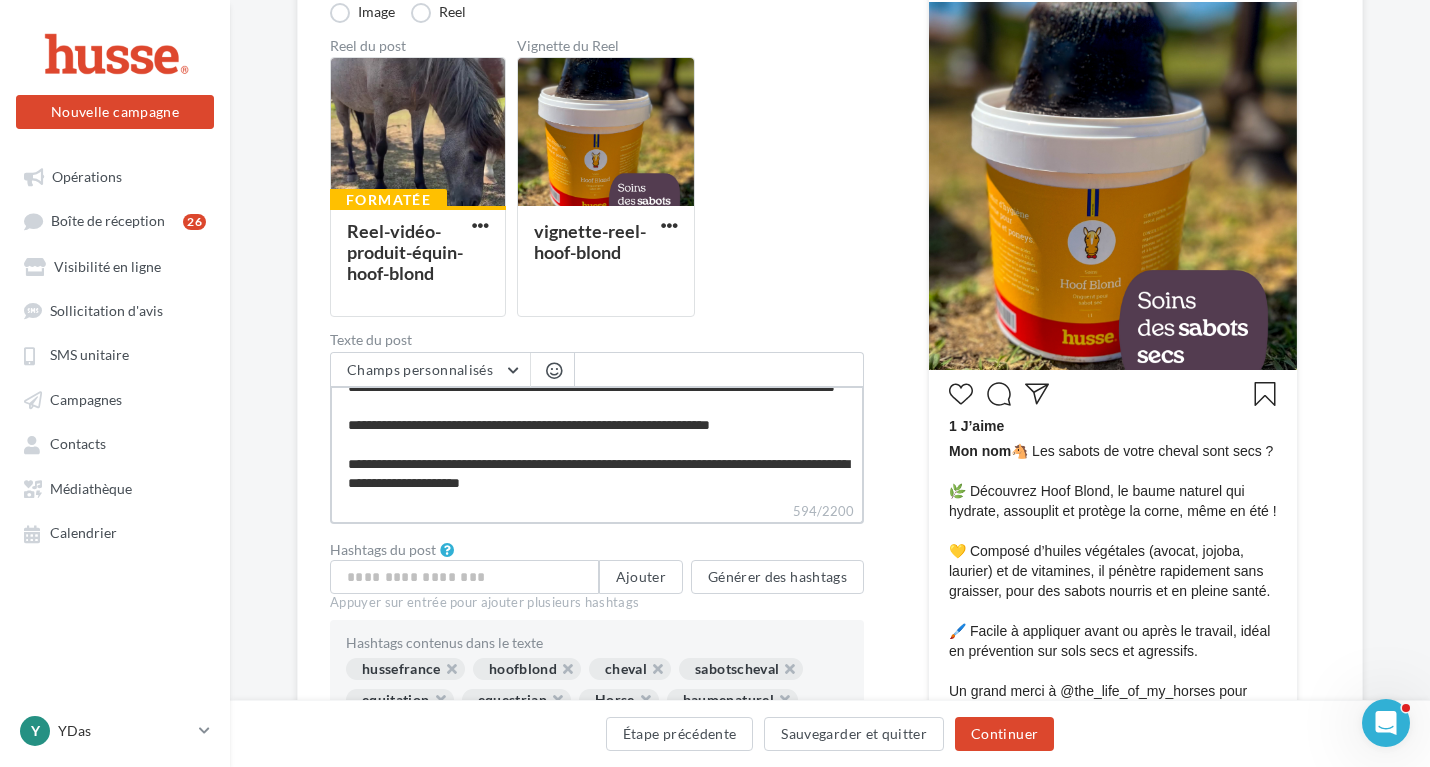type on "**********" 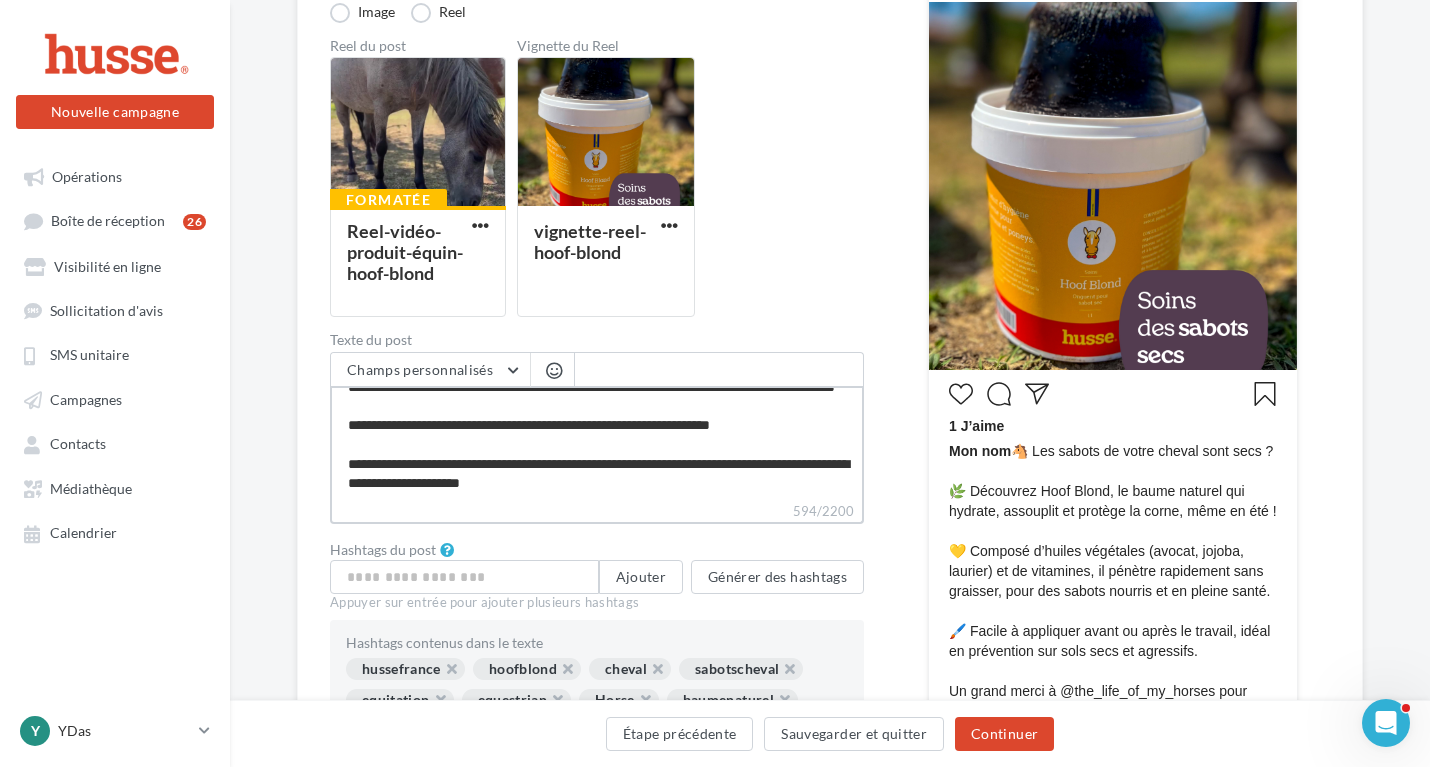 type on "**********" 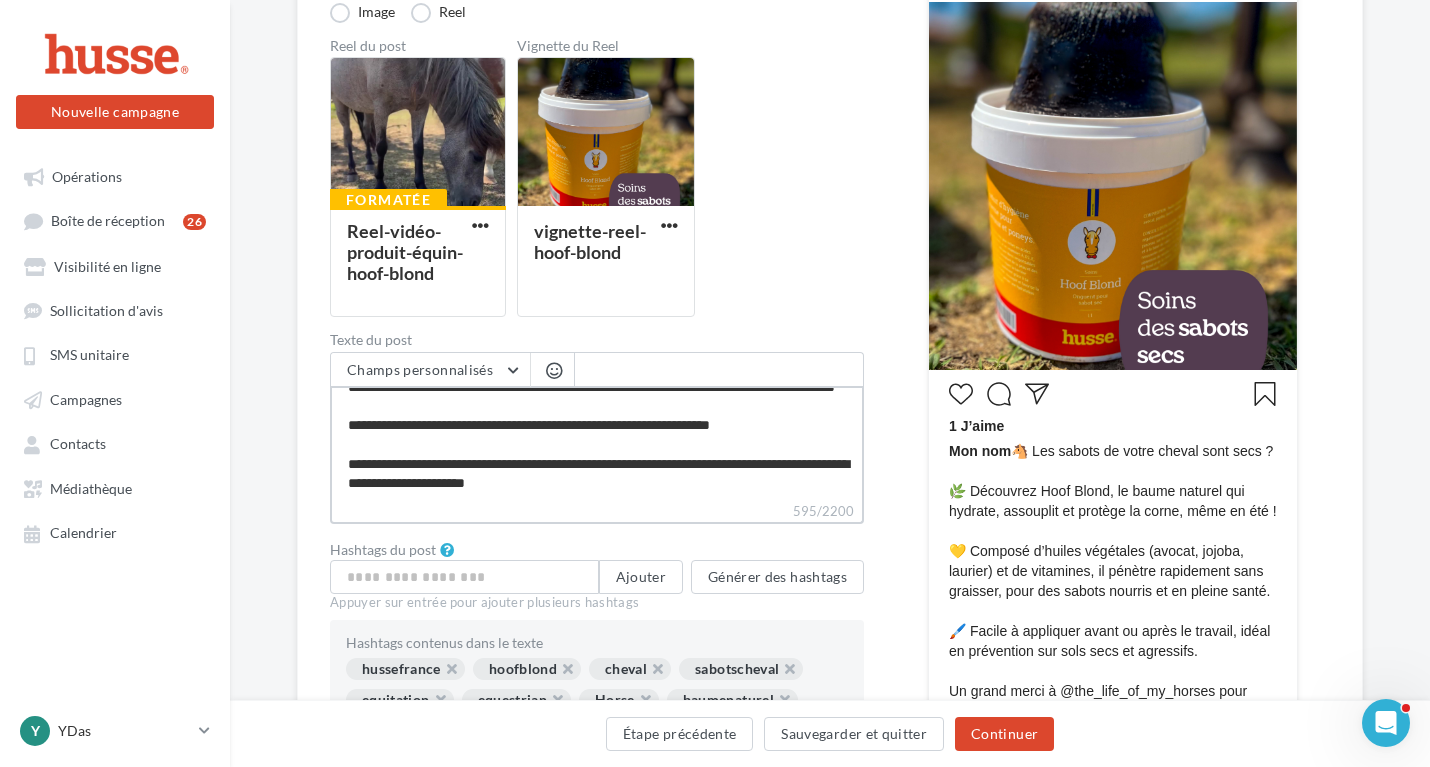 type on "**********" 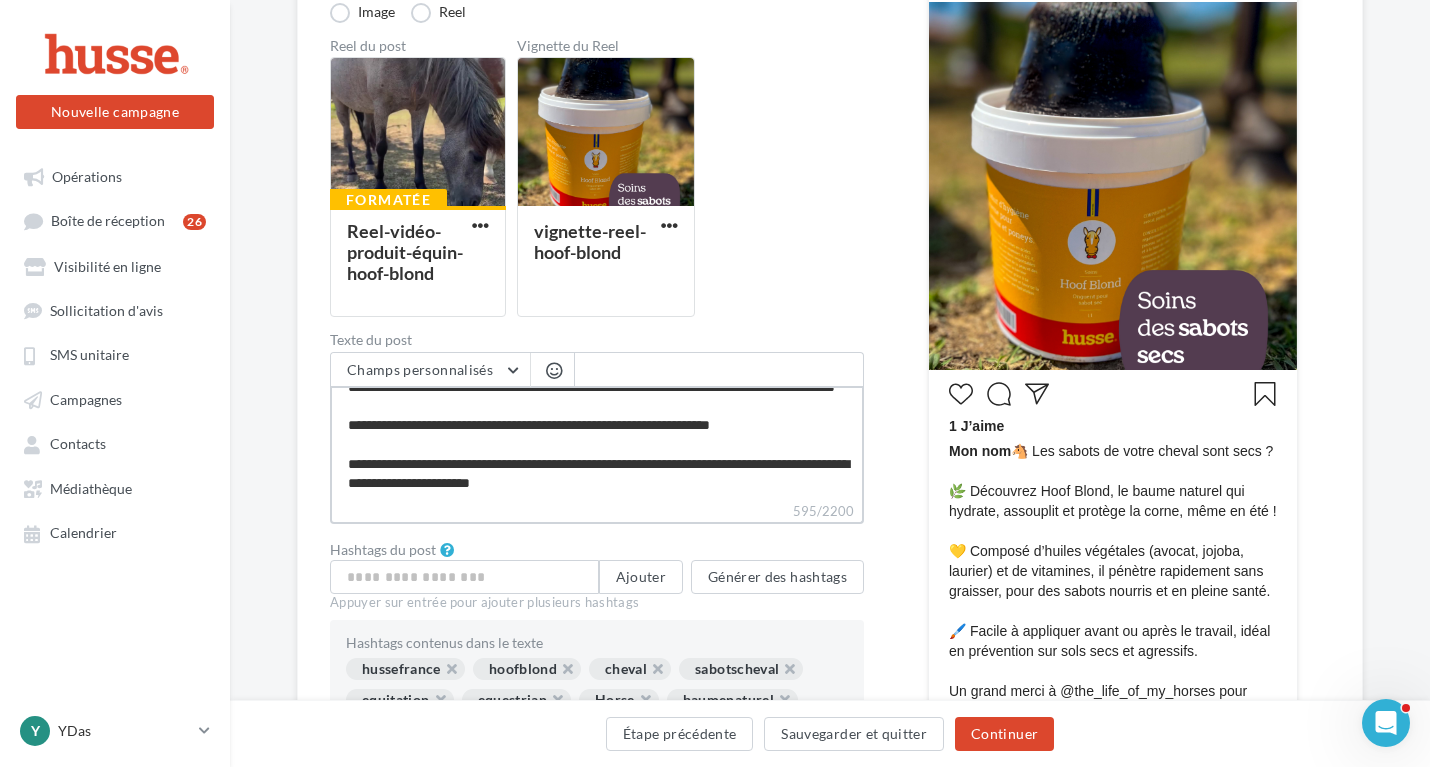 type on "**********" 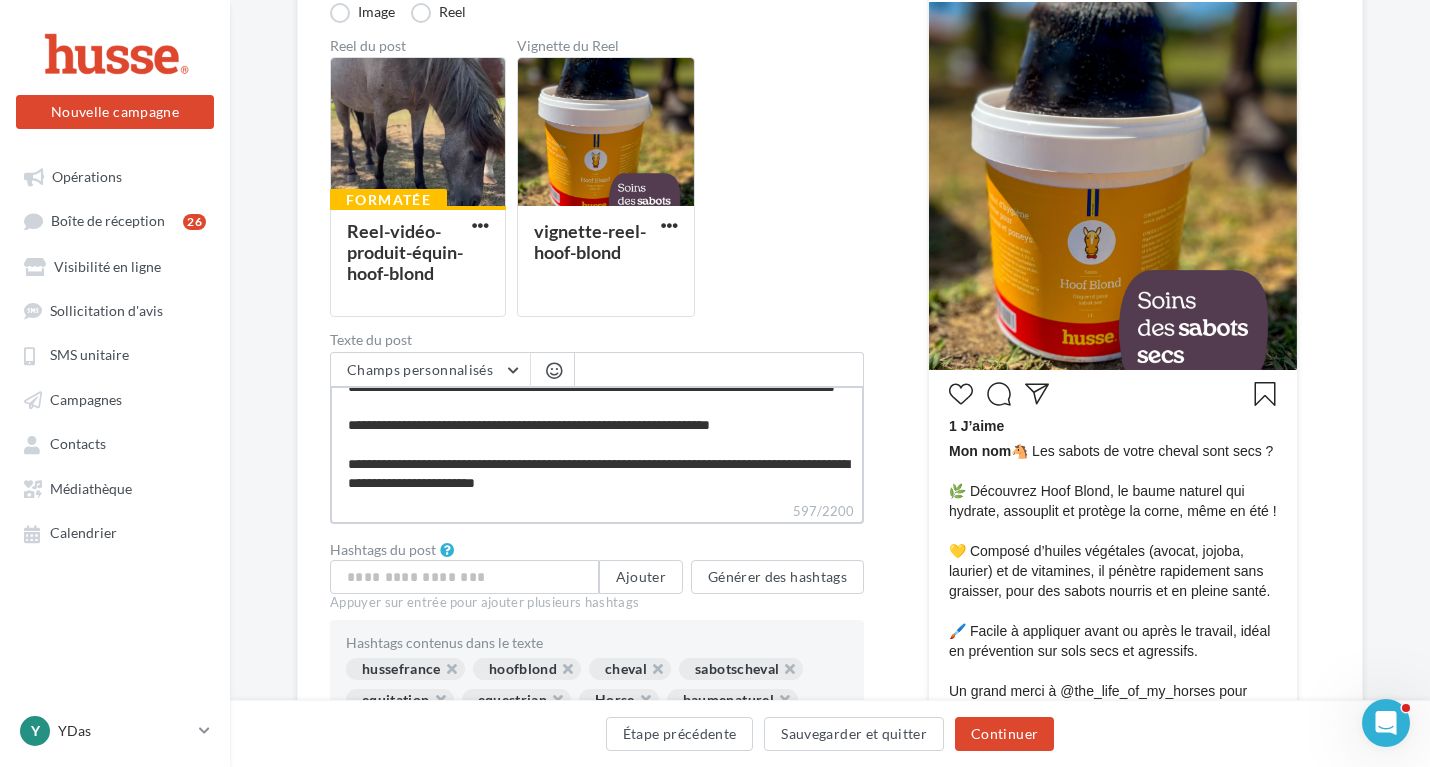 type on "**********" 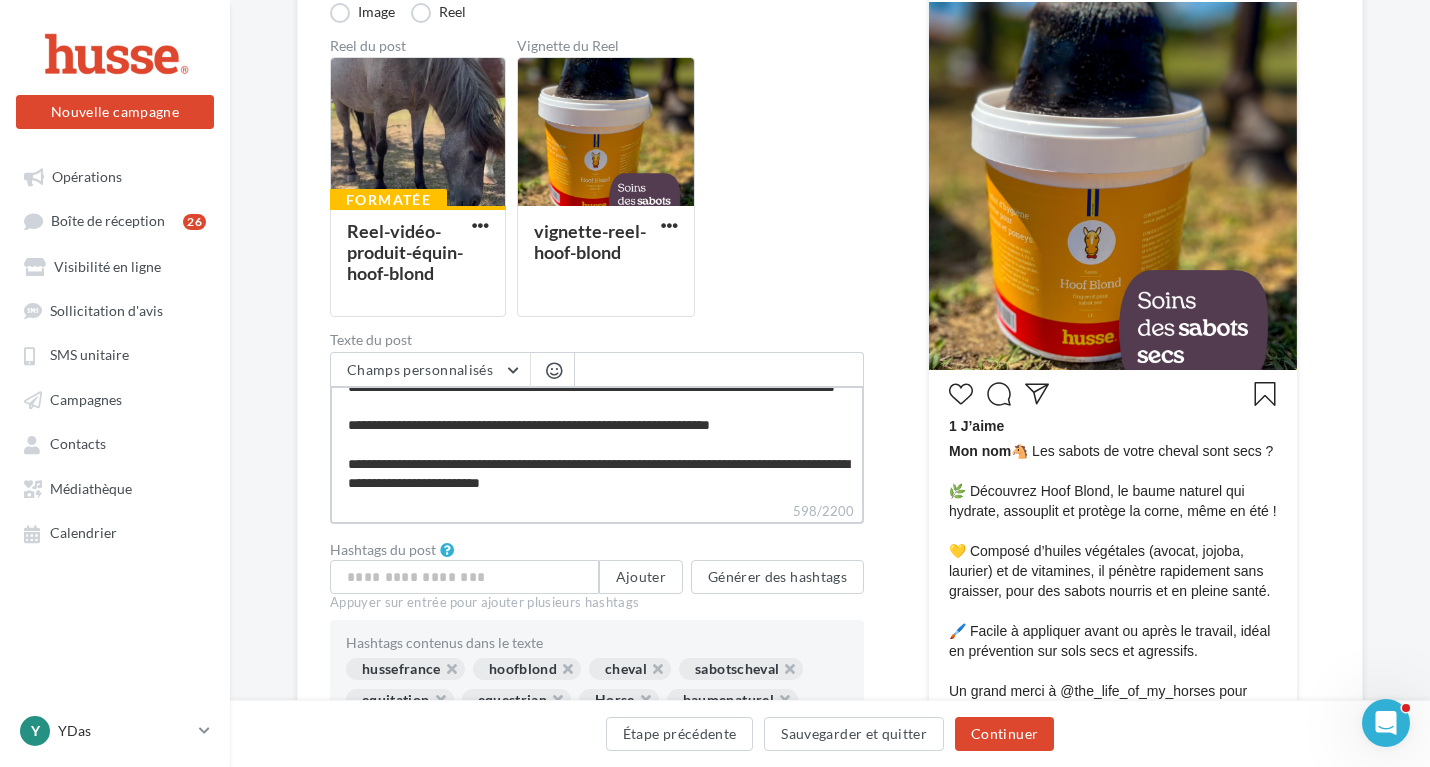 type on "**********" 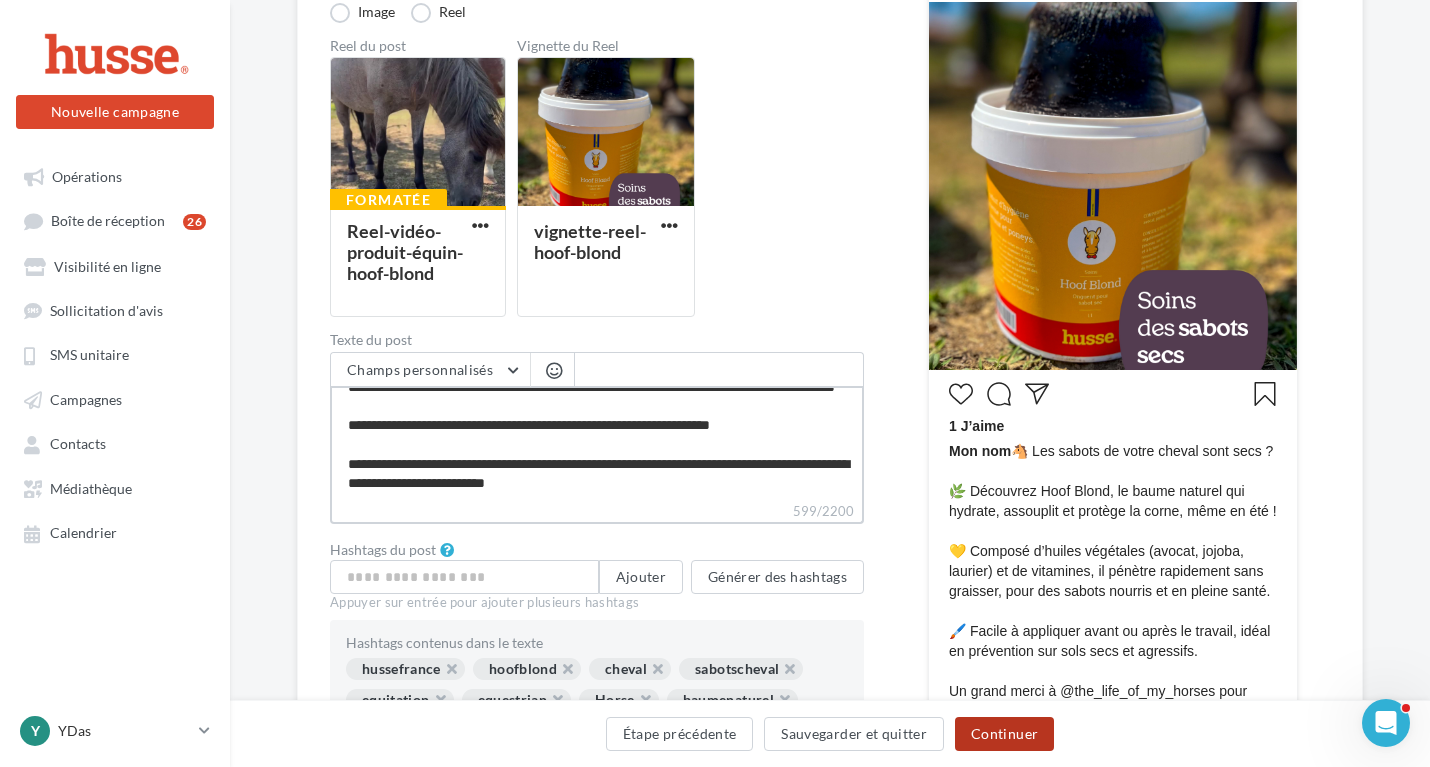 type on "**********" 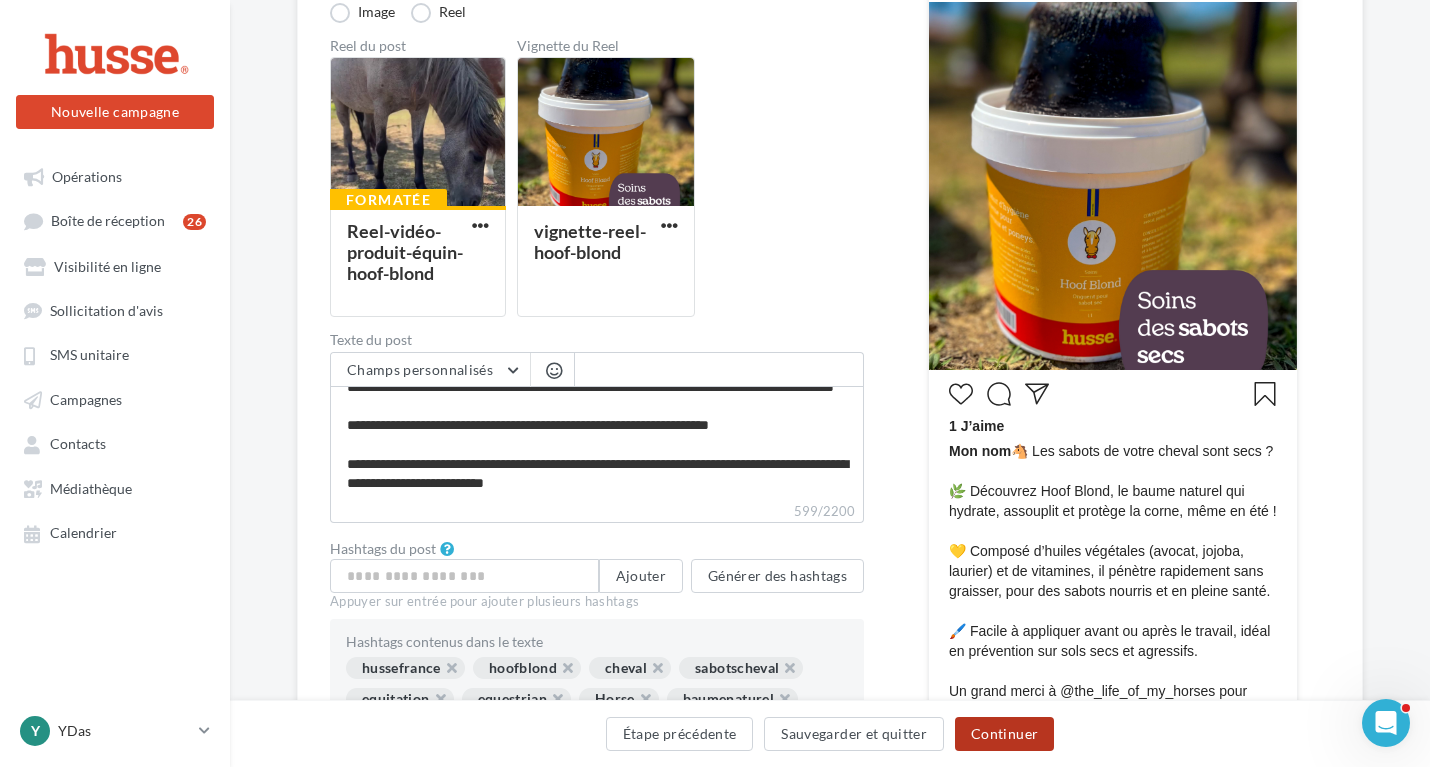 scroll, scrollTop: 191, scrollLeft: 0, axis: vertical 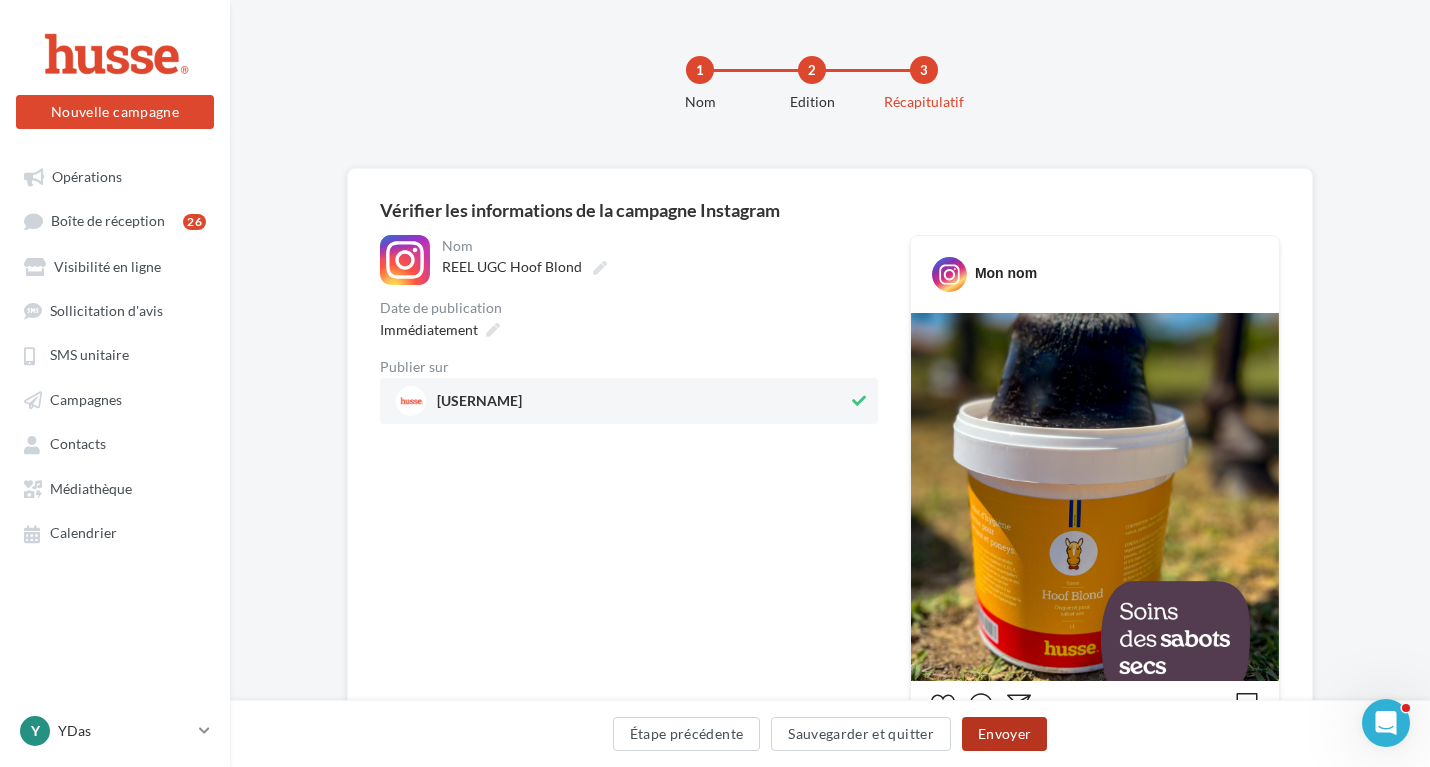 click on "Envoyer" at bounding box center [1004, 734] 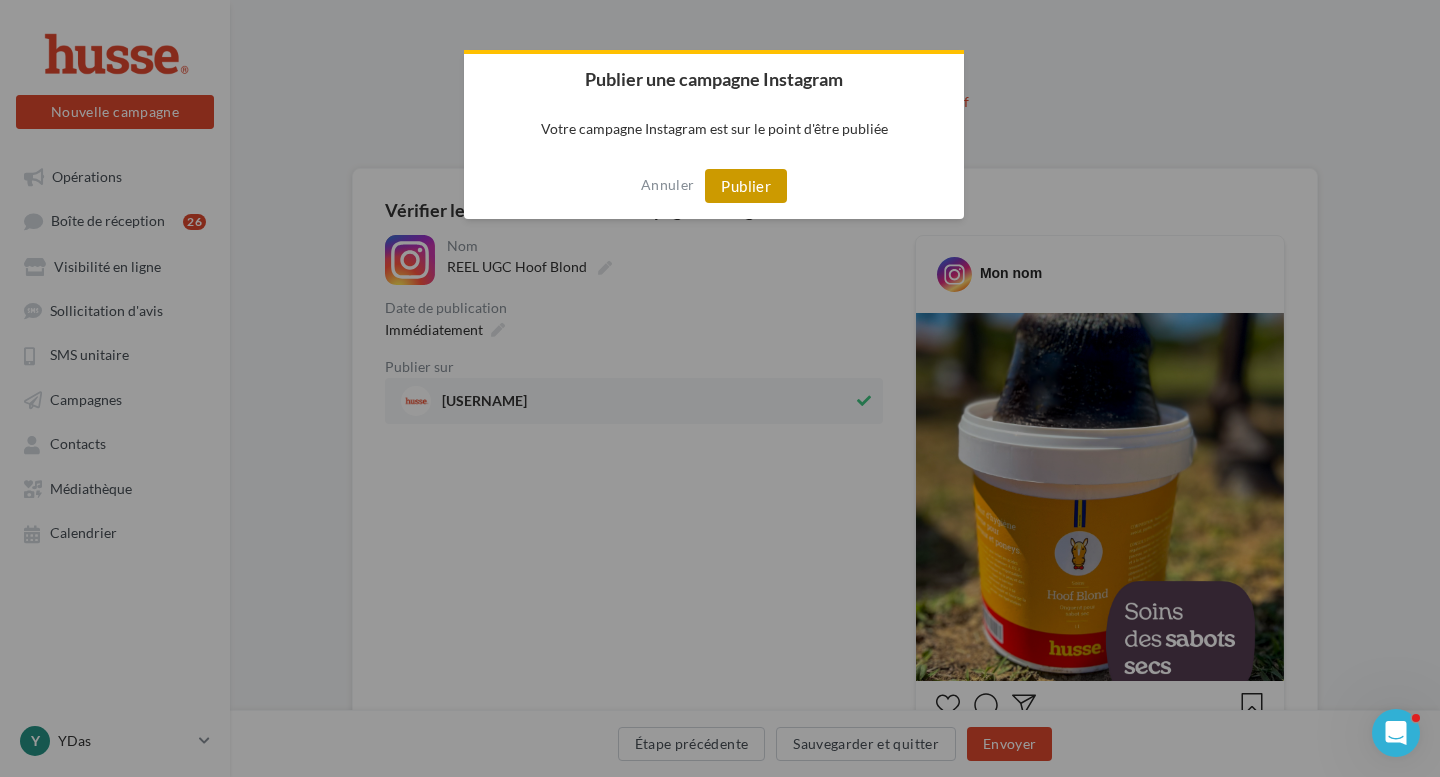 click on "Publier" at bounding box center (746, 186) 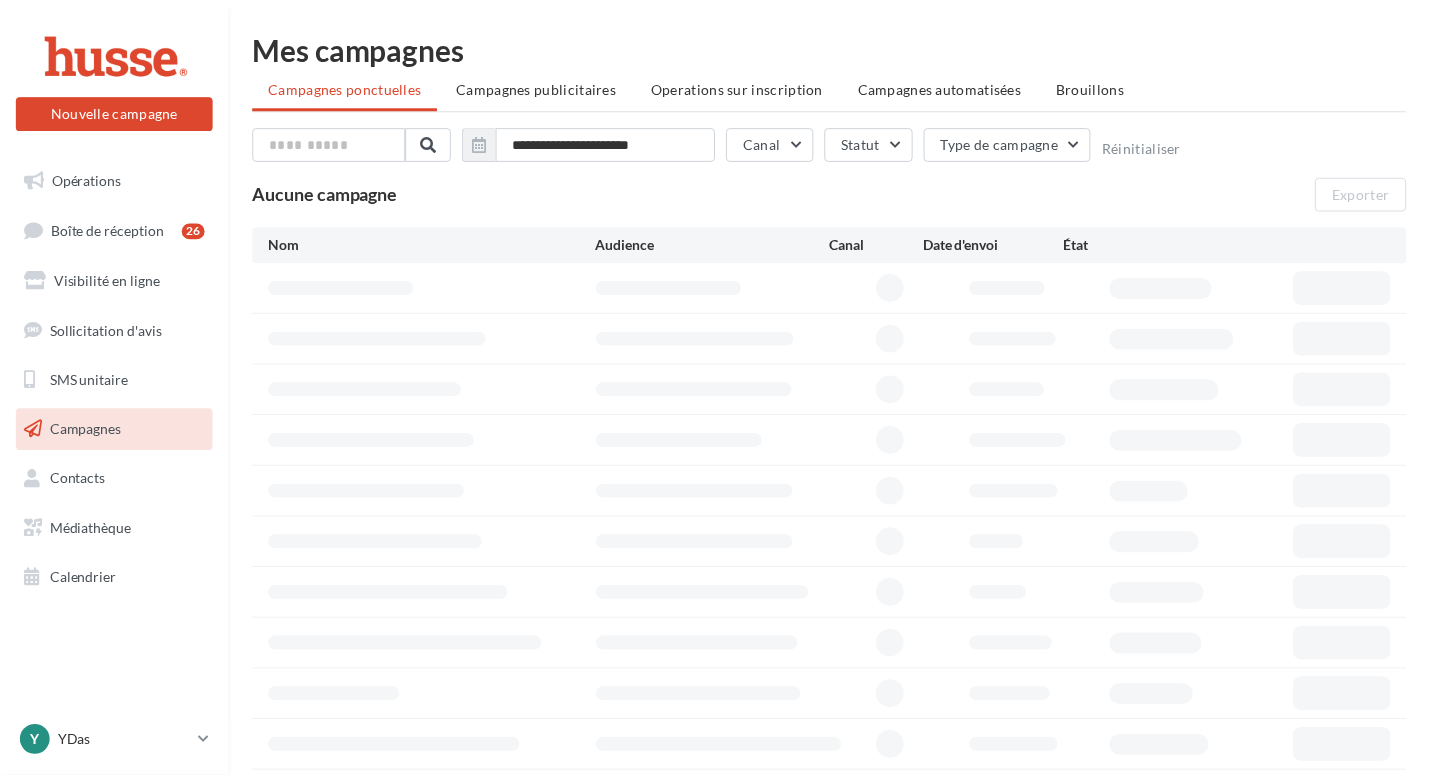 scroll, scrollTop: 0, scrollLeft: 0, axis: both 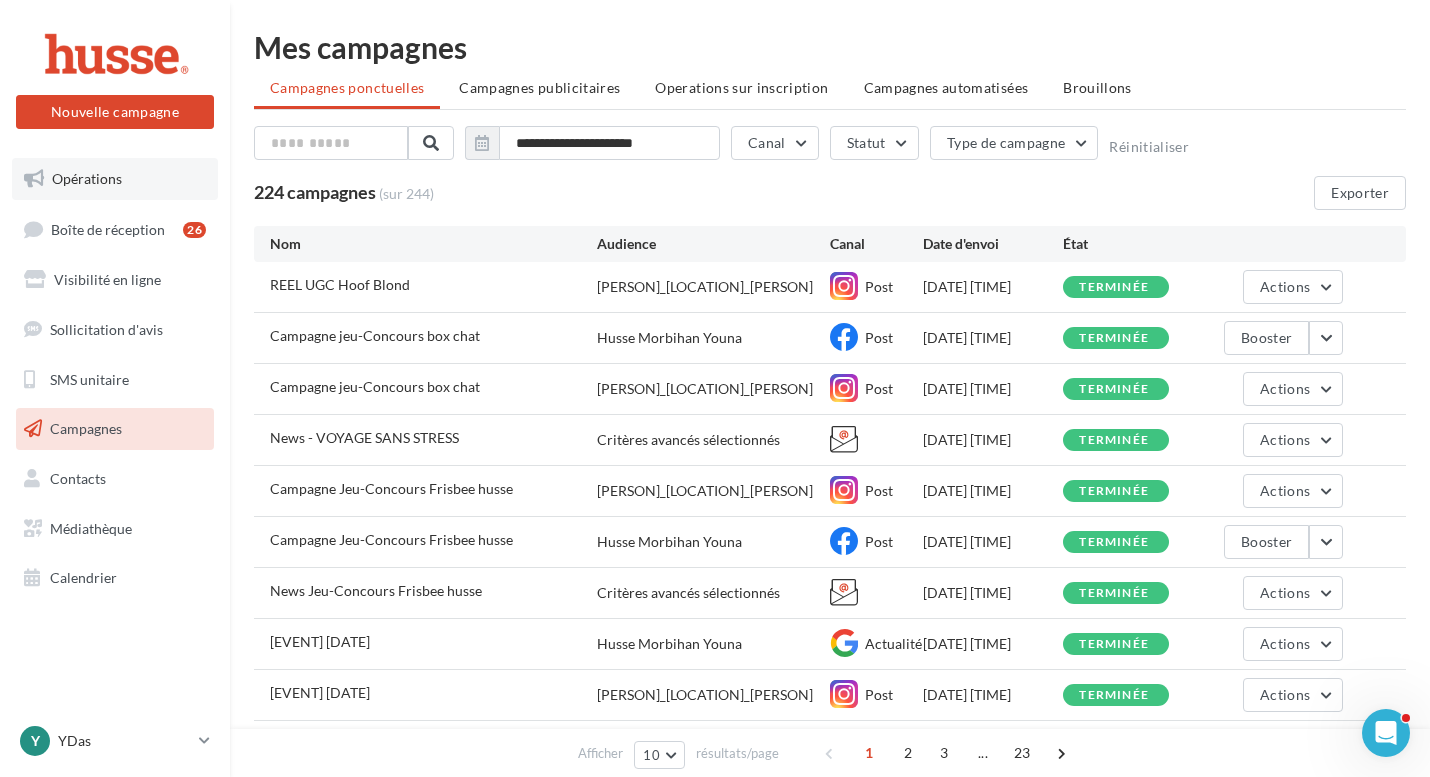 click on "Opérations" at bounding box center [87, 178] 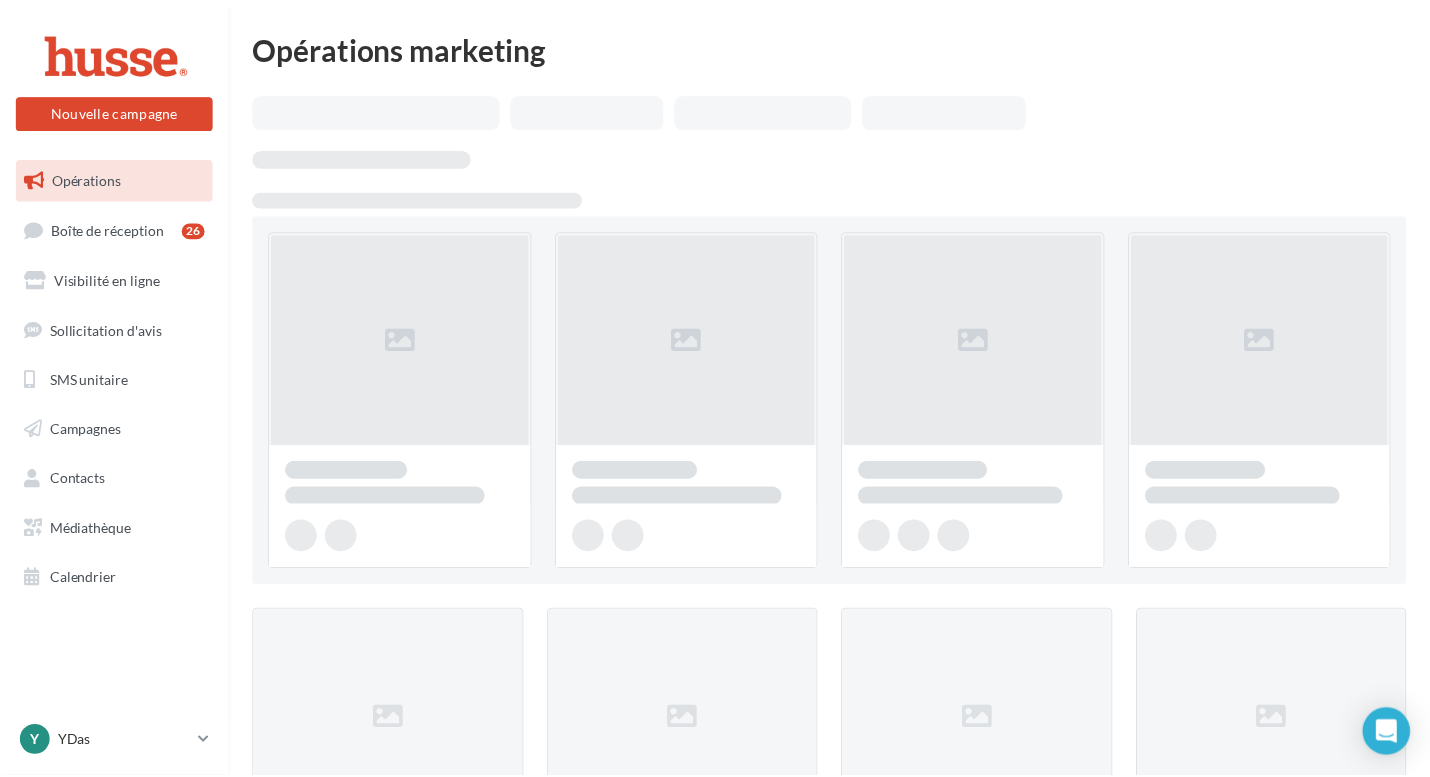 scroll, scrollTop: 0, scrollLeft: 0, axis: both 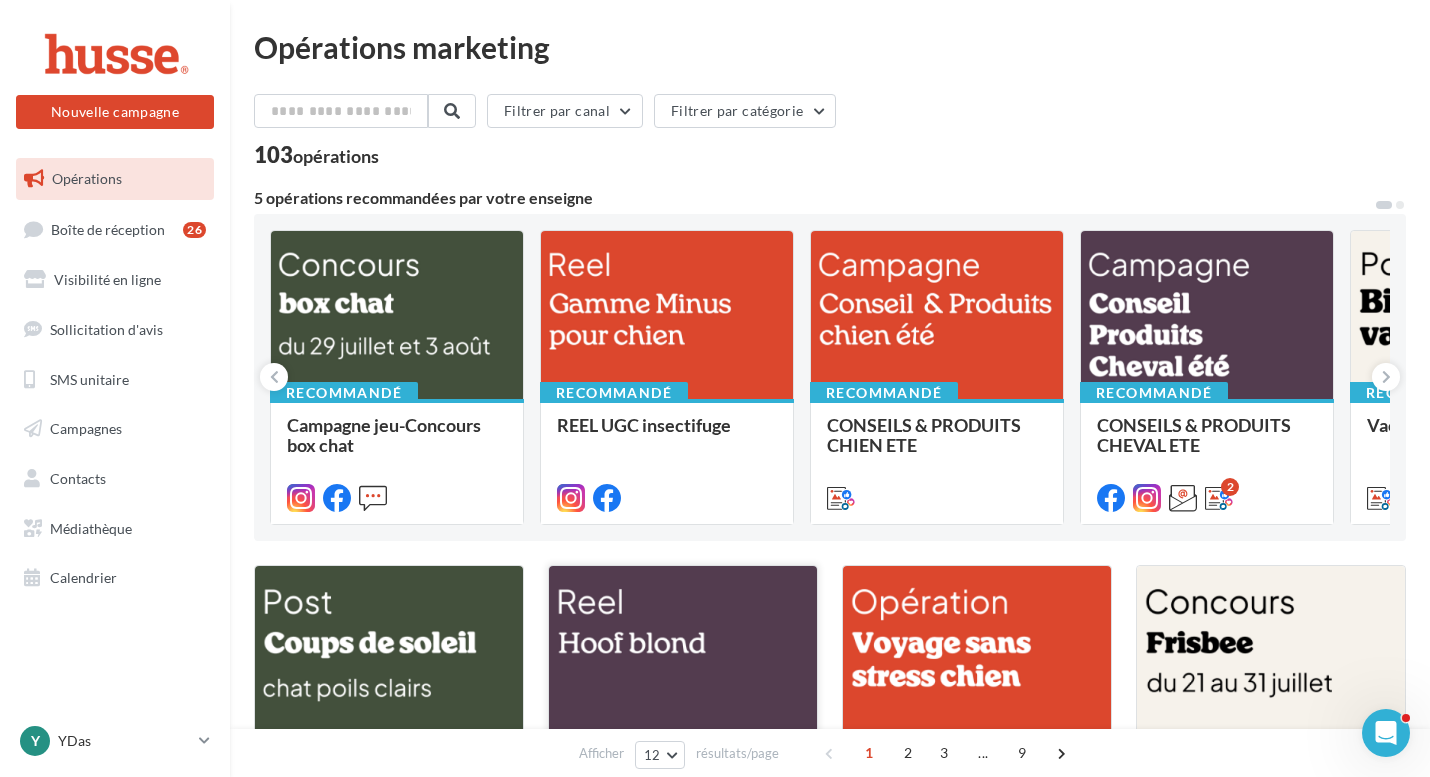 click at bounding box center (683, 656) 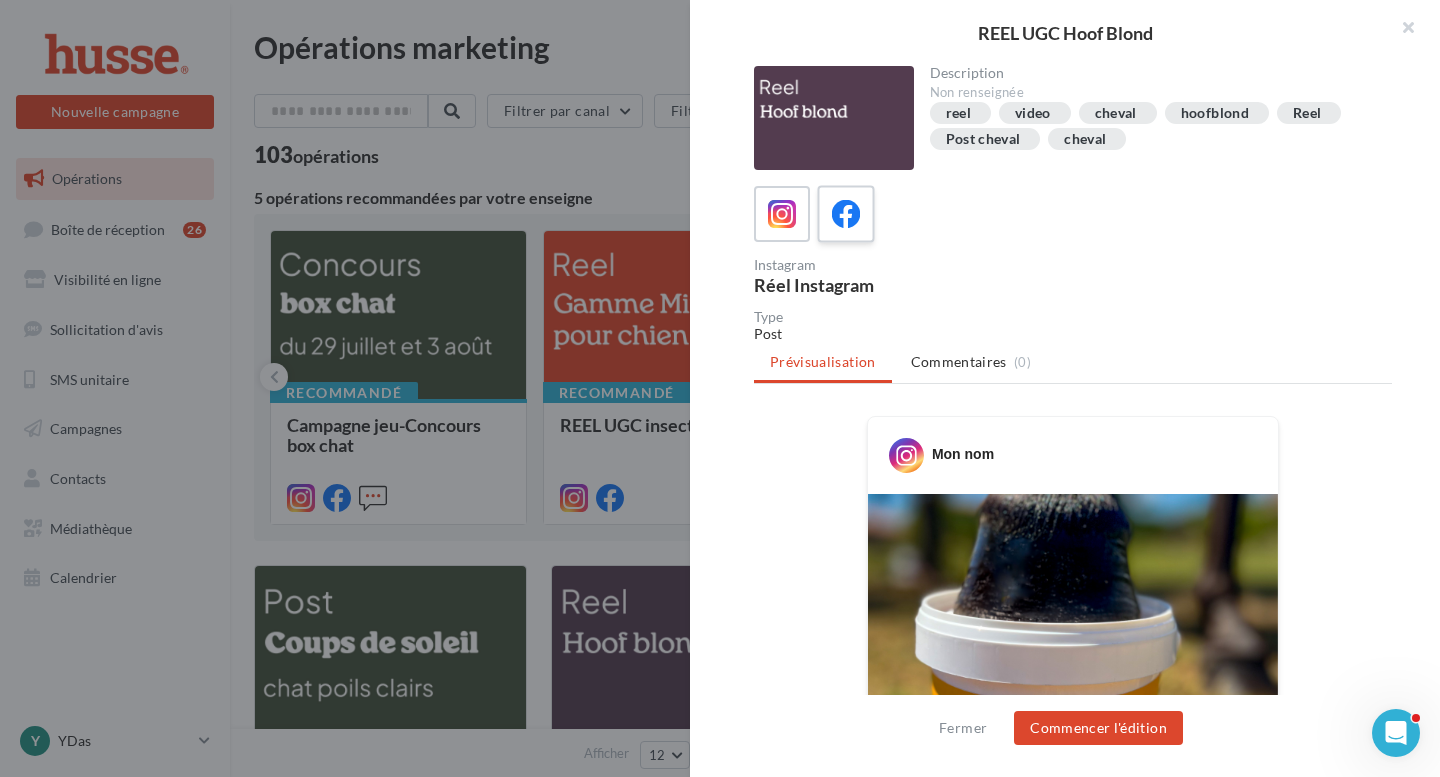 click at bounding box center [845, 213] 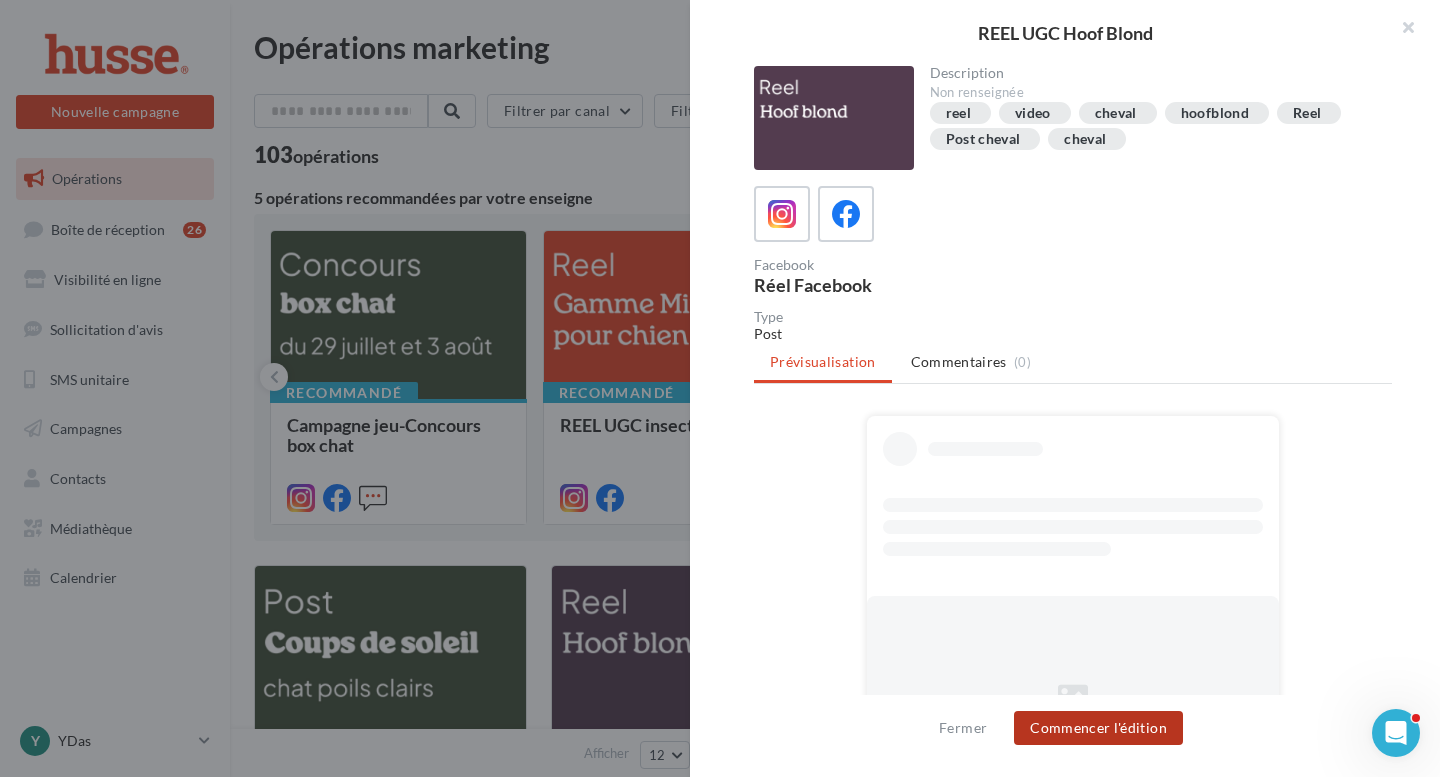 click on "Commencer l'édition" at bounding box center [1098, 728] 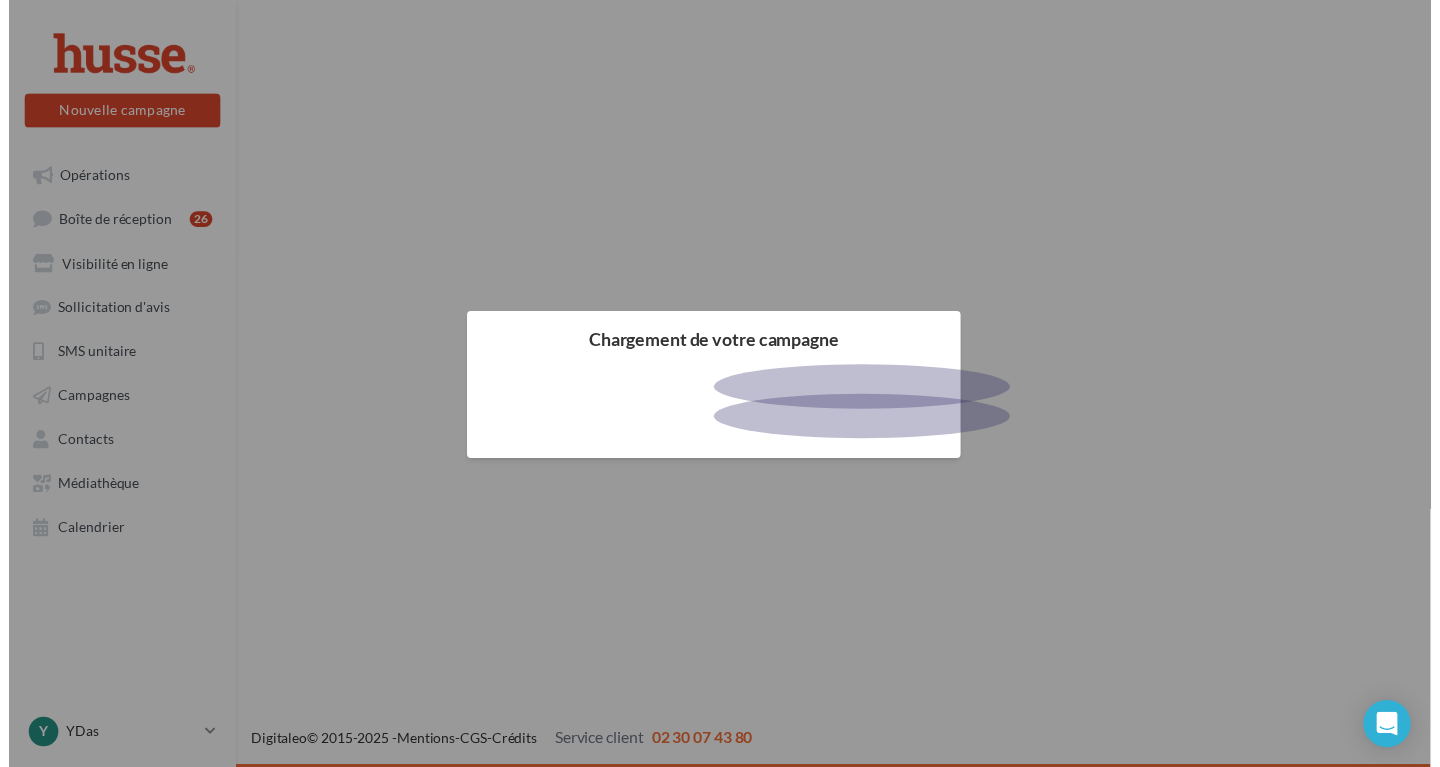 scroll, scrollTop: 0, scrollLeft: 0, axis: both 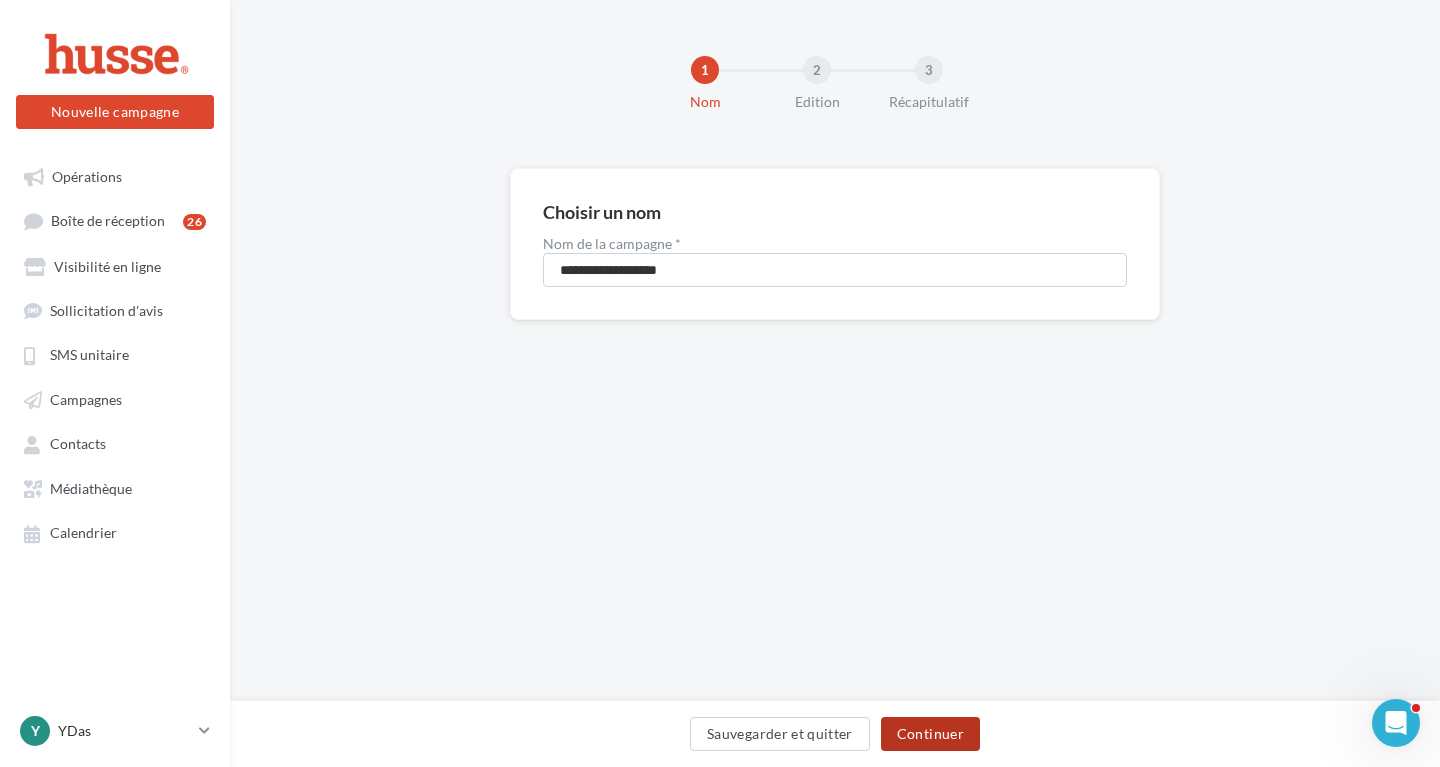 click on "Continuer" at bounding box center [930, 734] 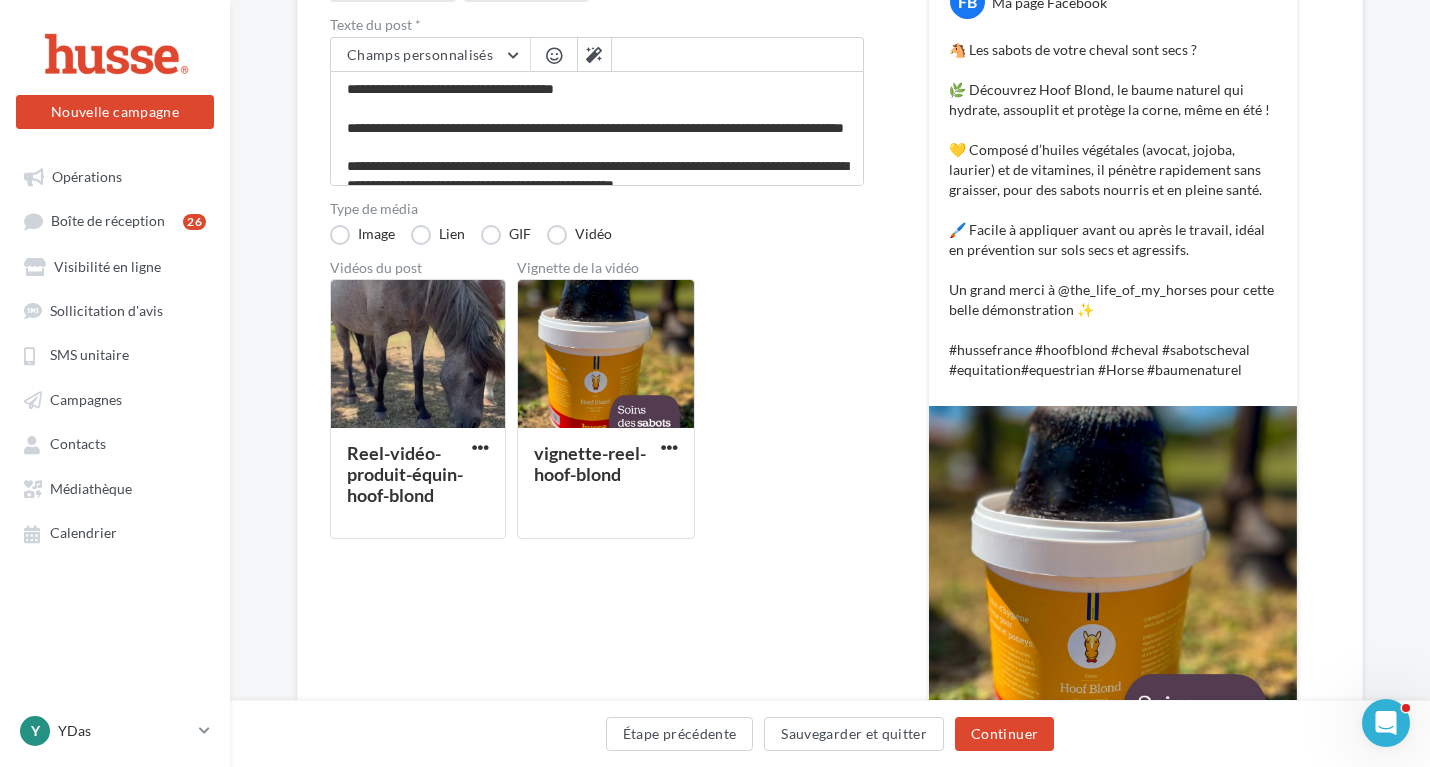 scroll, scrollTop: 292, scrollLeft: 0, axis: vertical 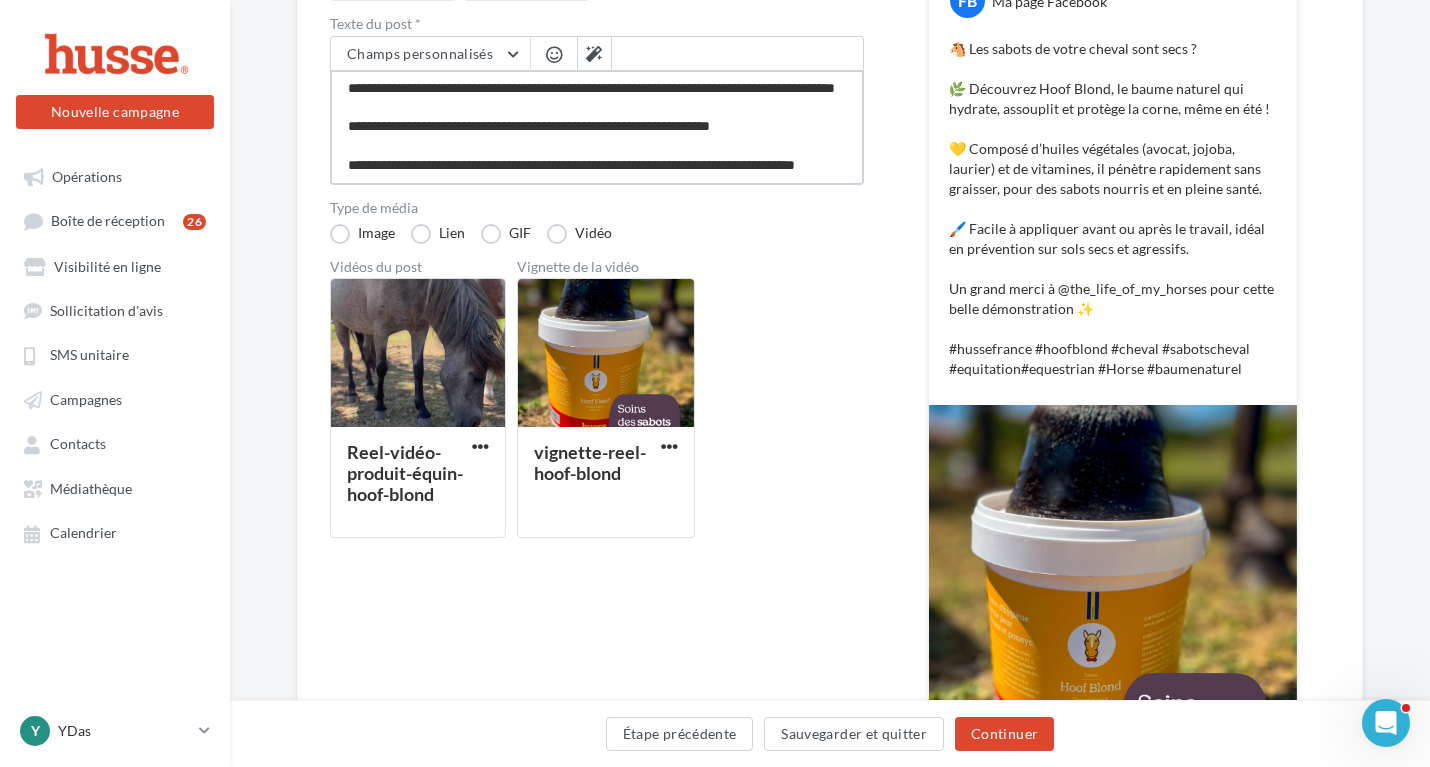 click on "**********" at bounding box center (597, 127) 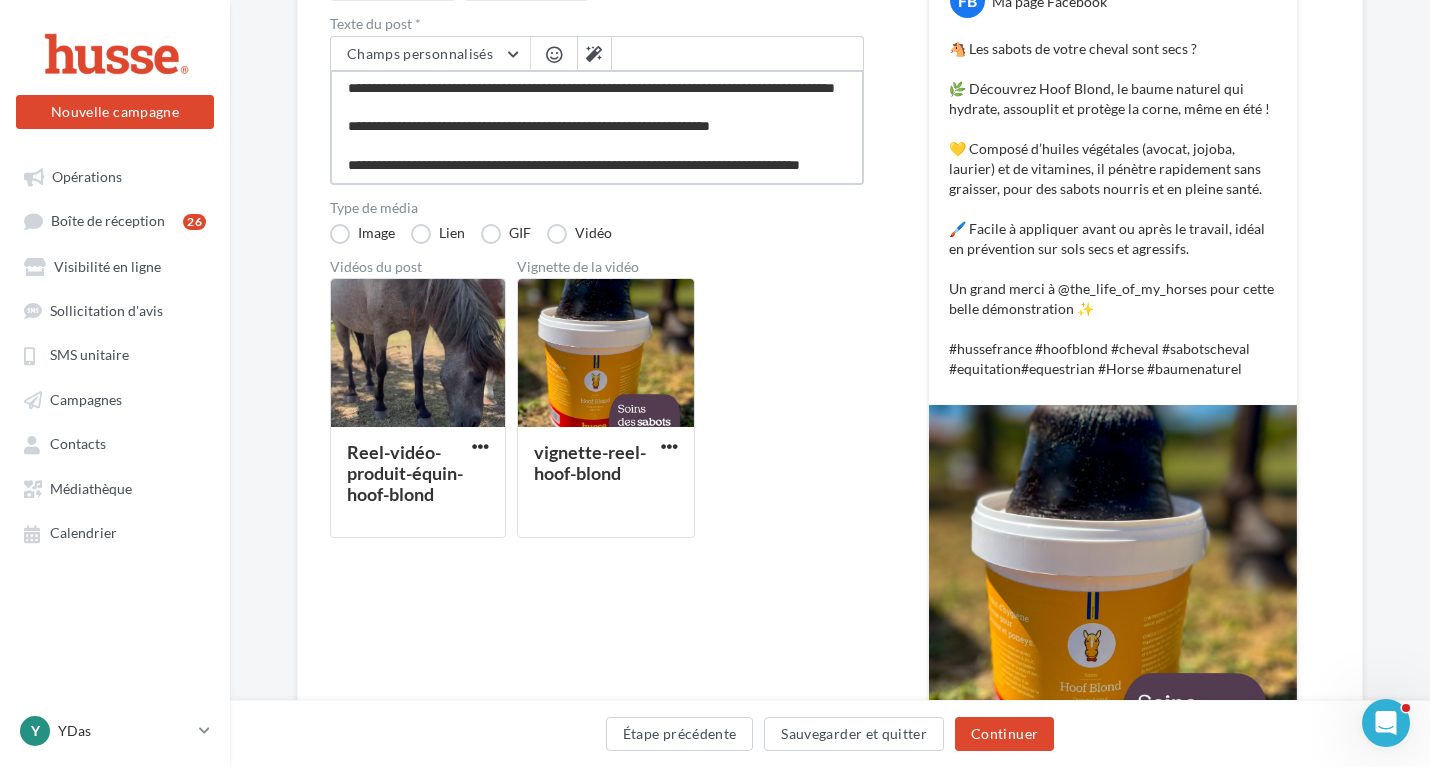 type on "**********" 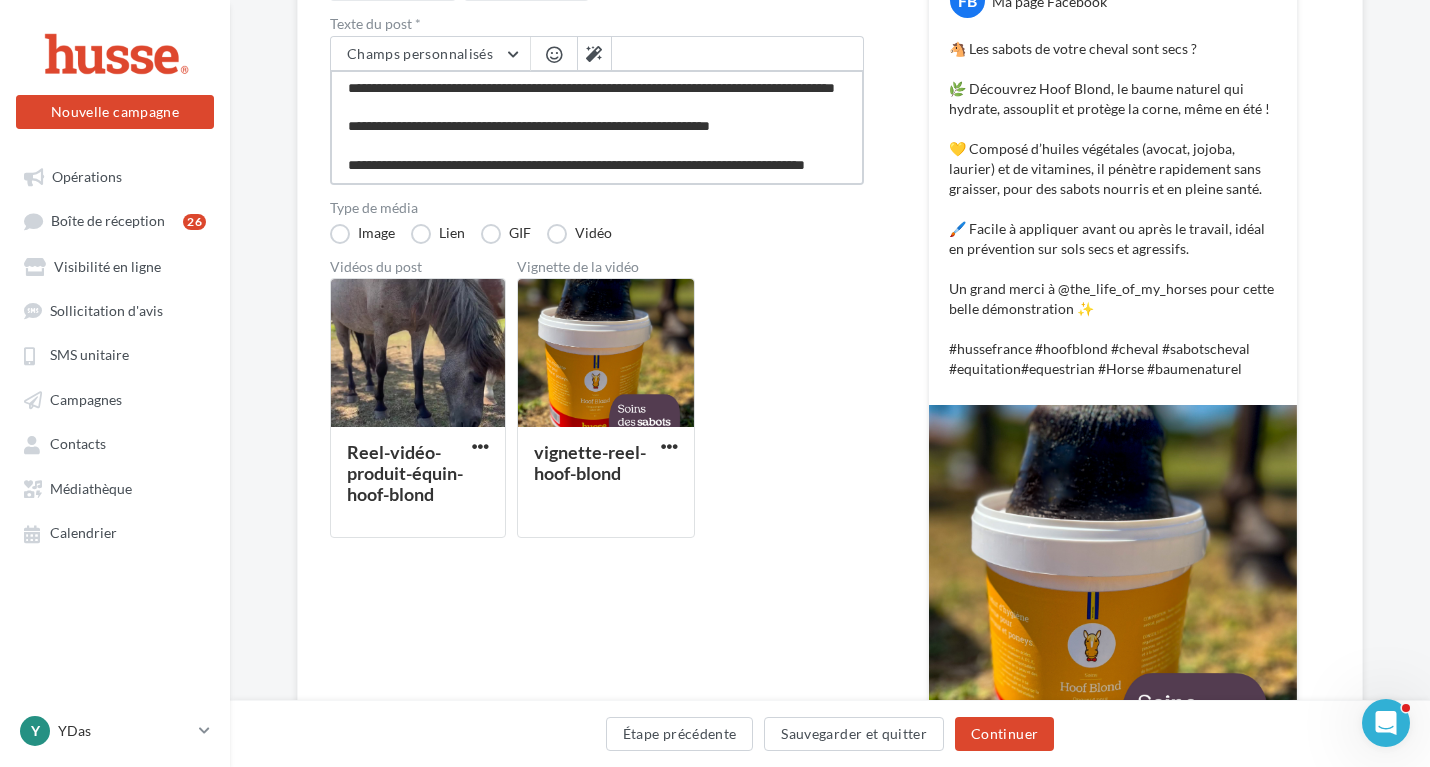 type on "**********" 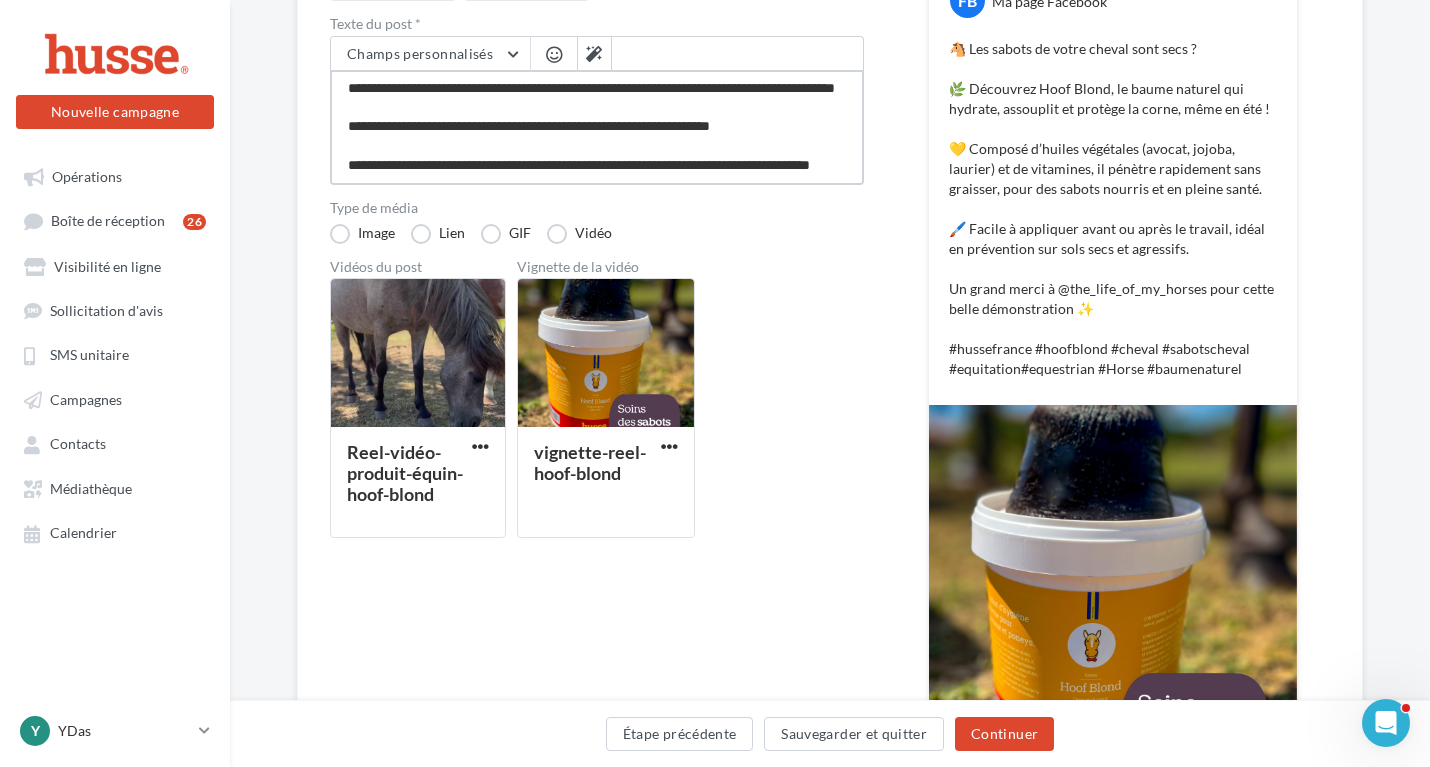 type on "**********" 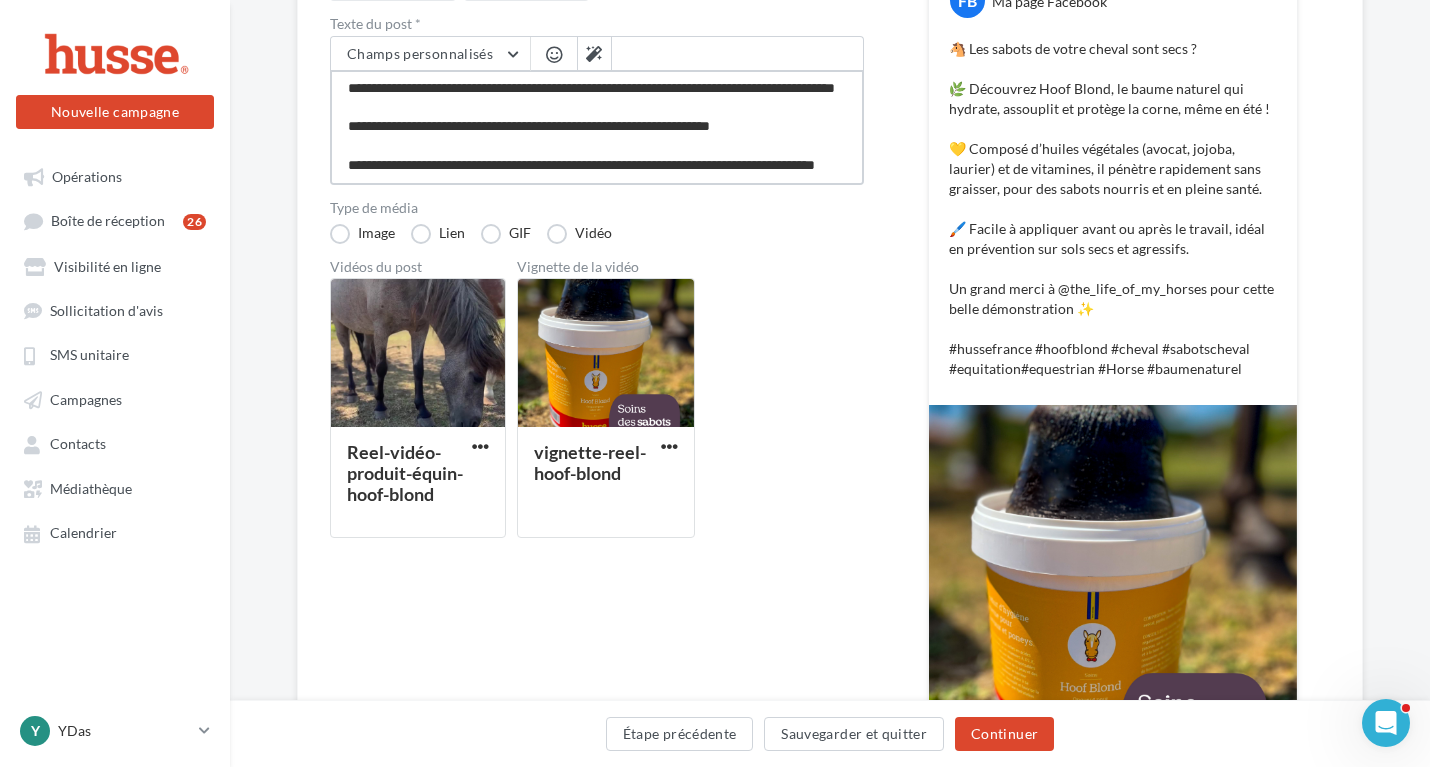 type on "**********" 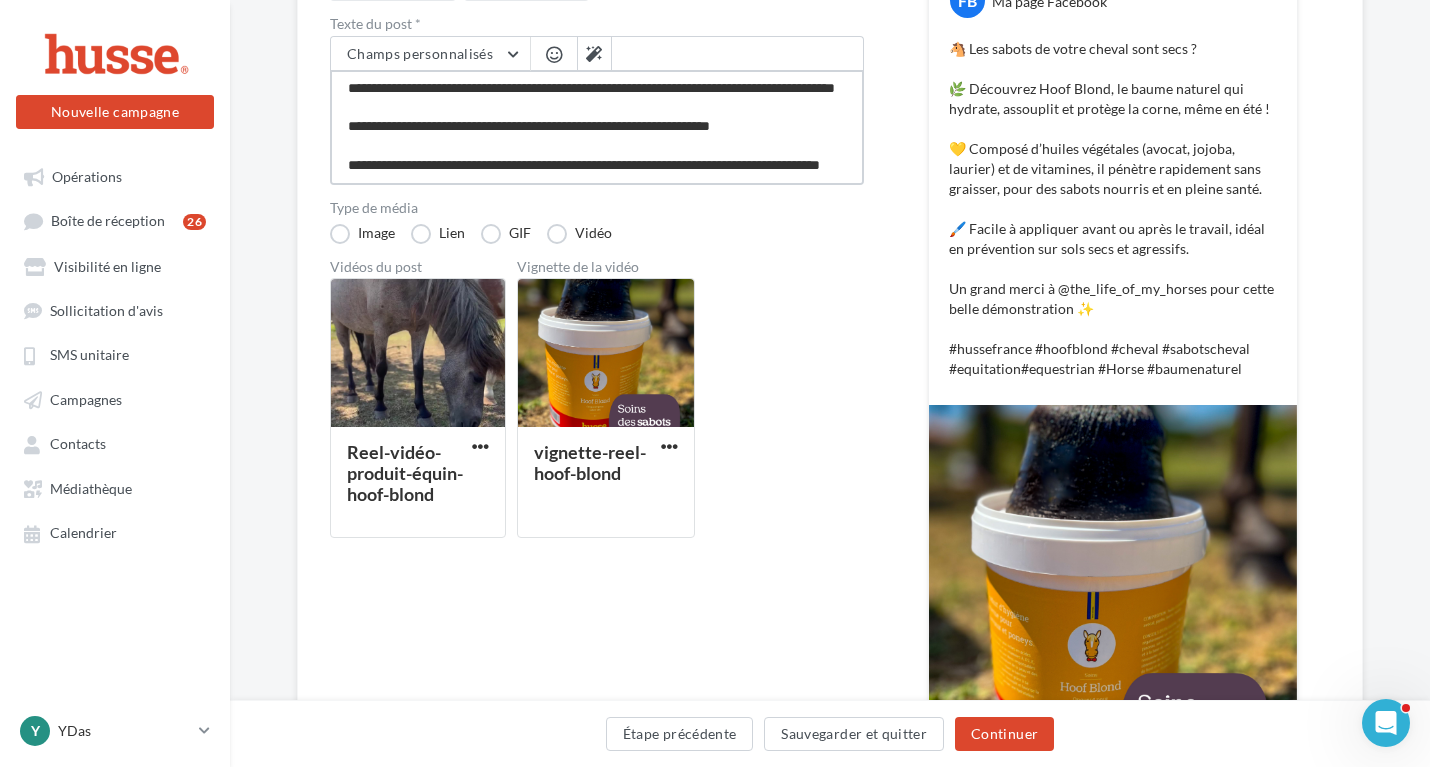 type on "**********" 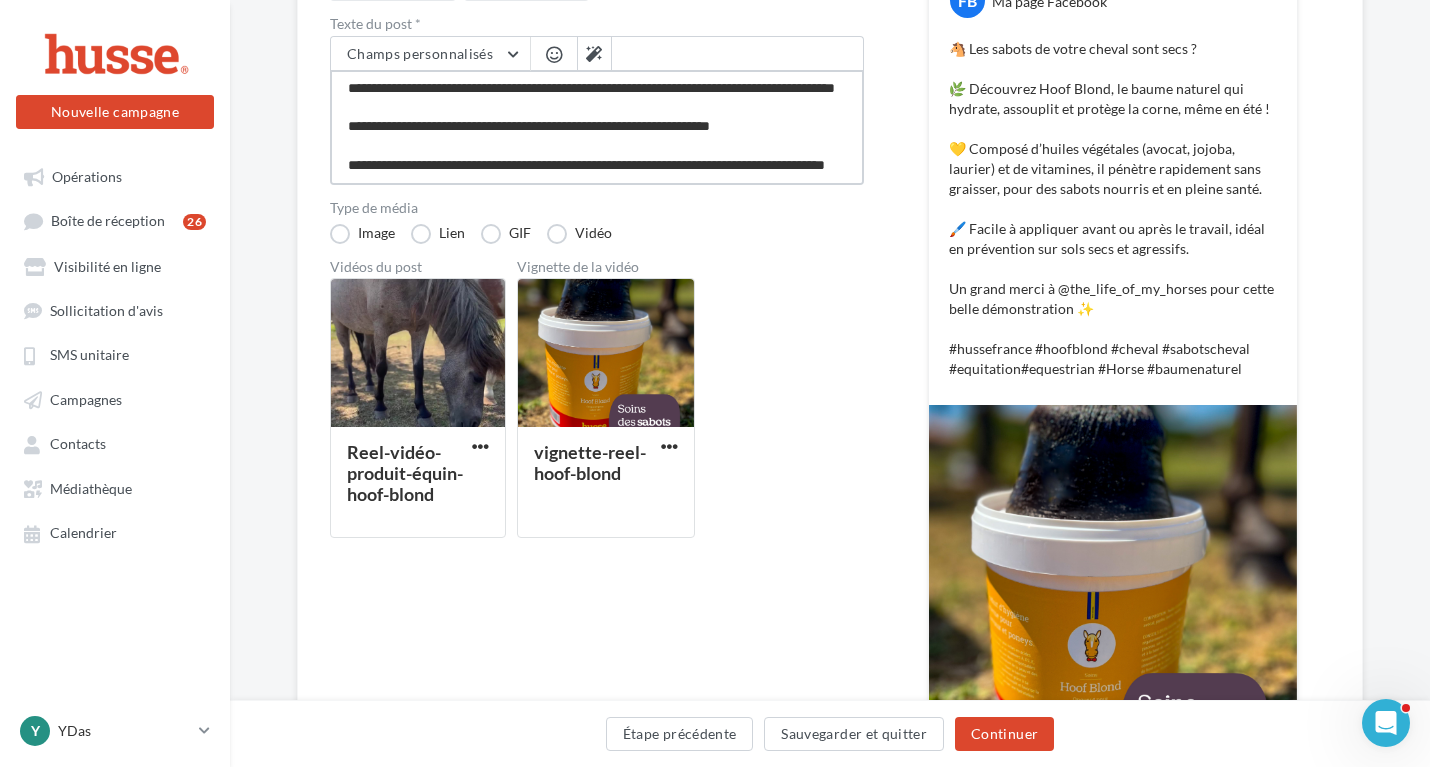 type on "**********" 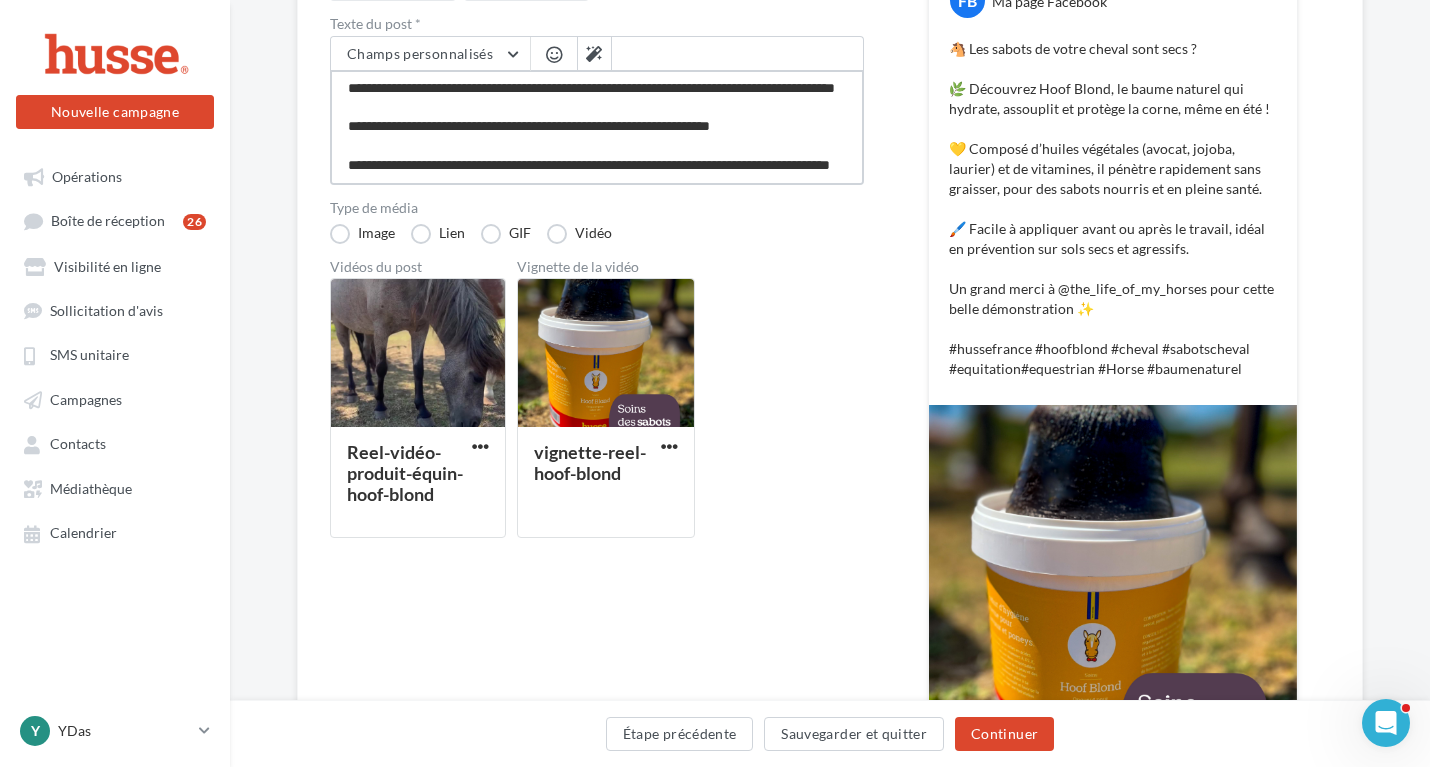 type on "**********" 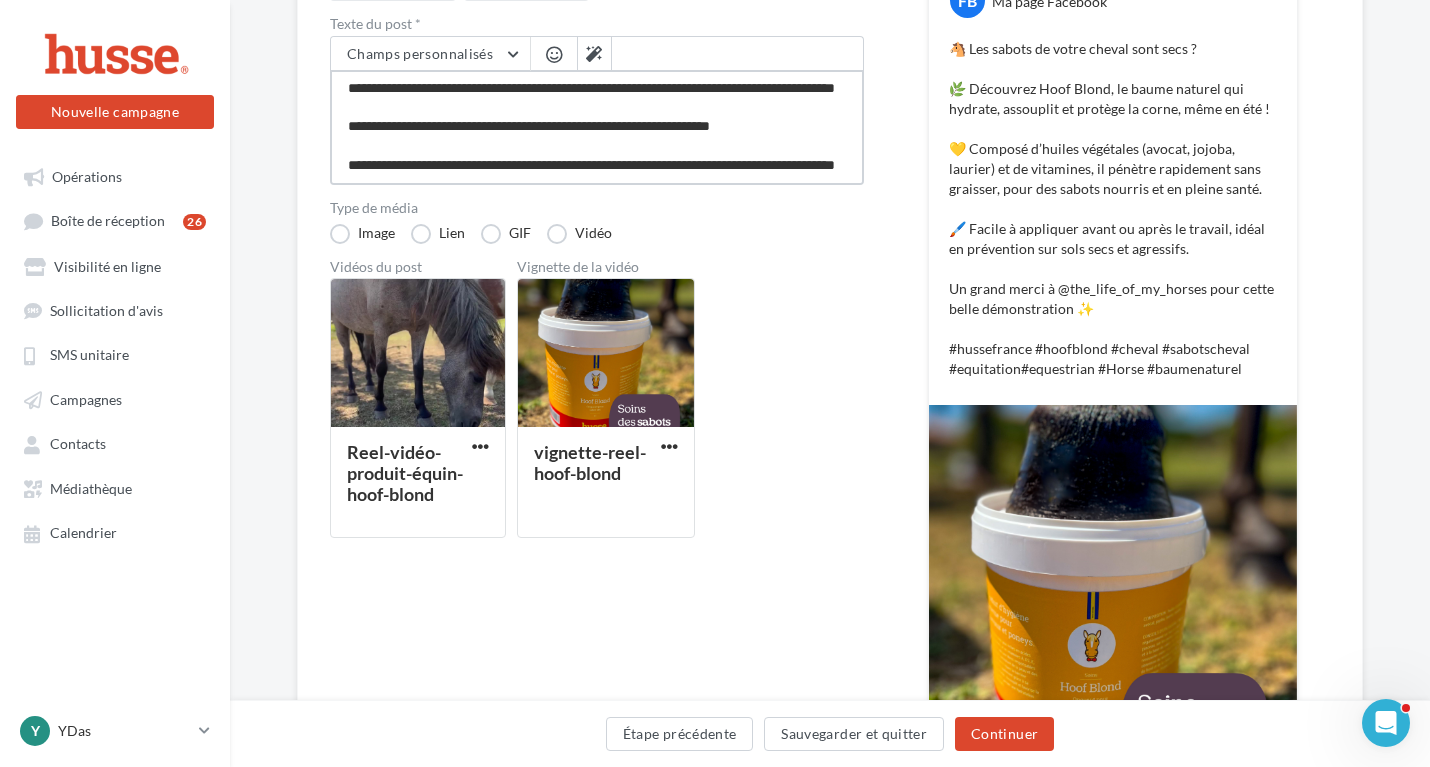 type on "**********" 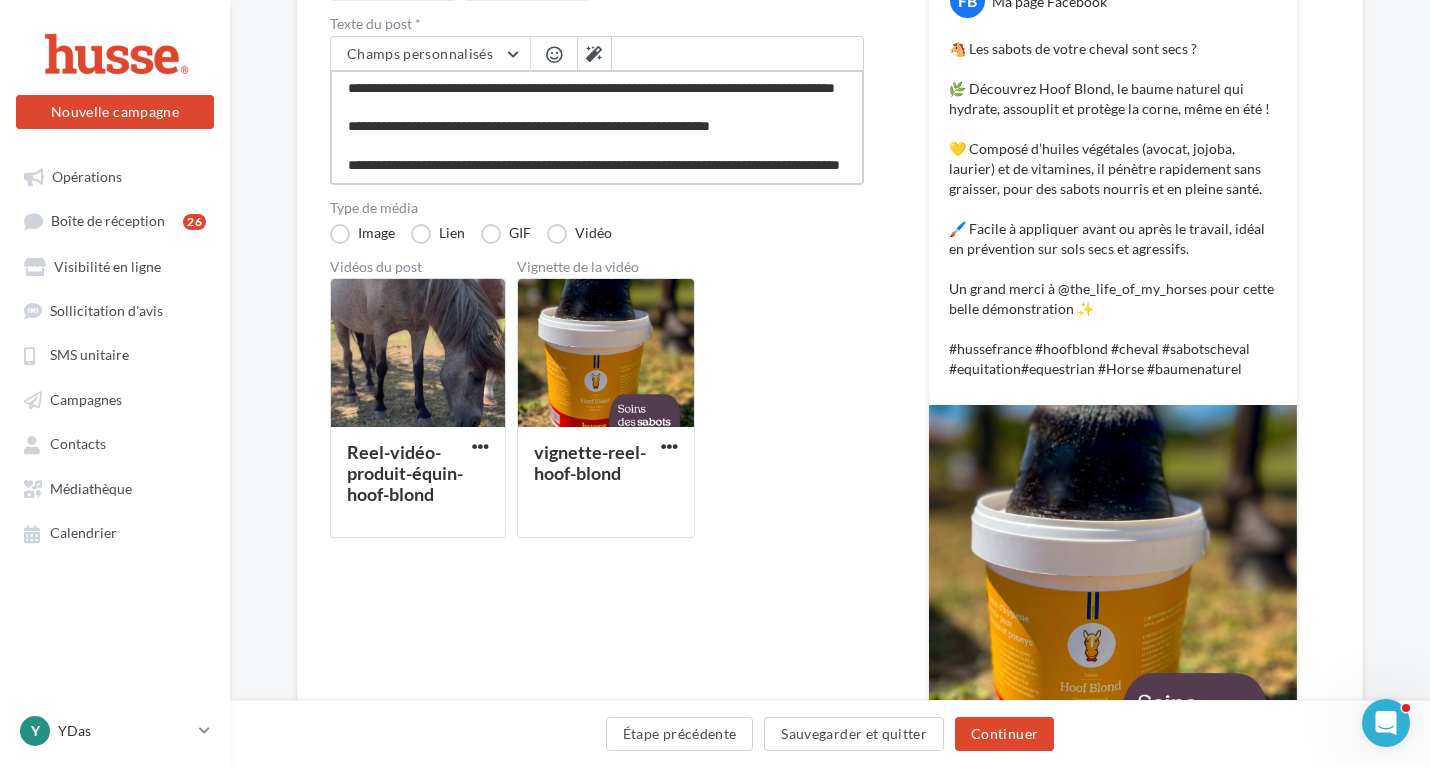 type on "**********" 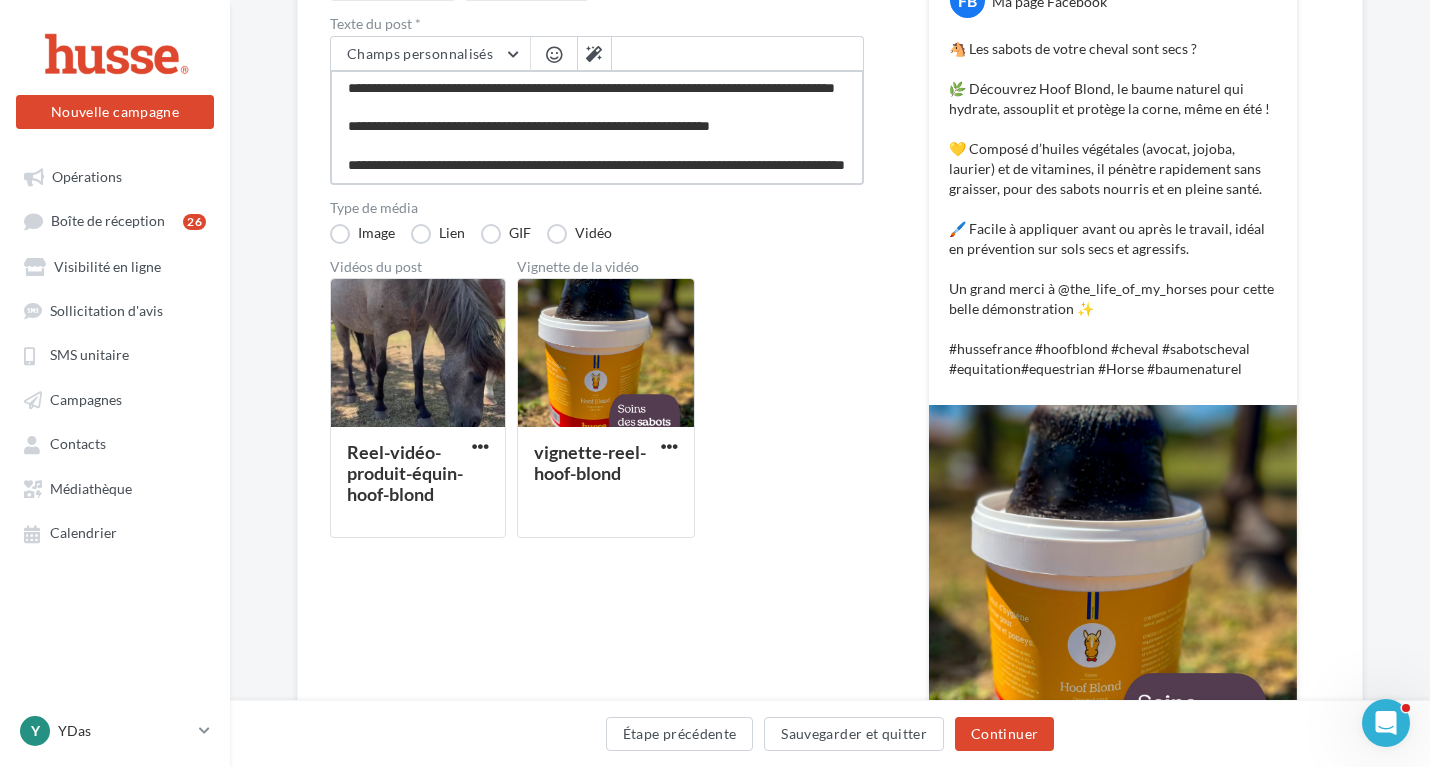 type on "**********" 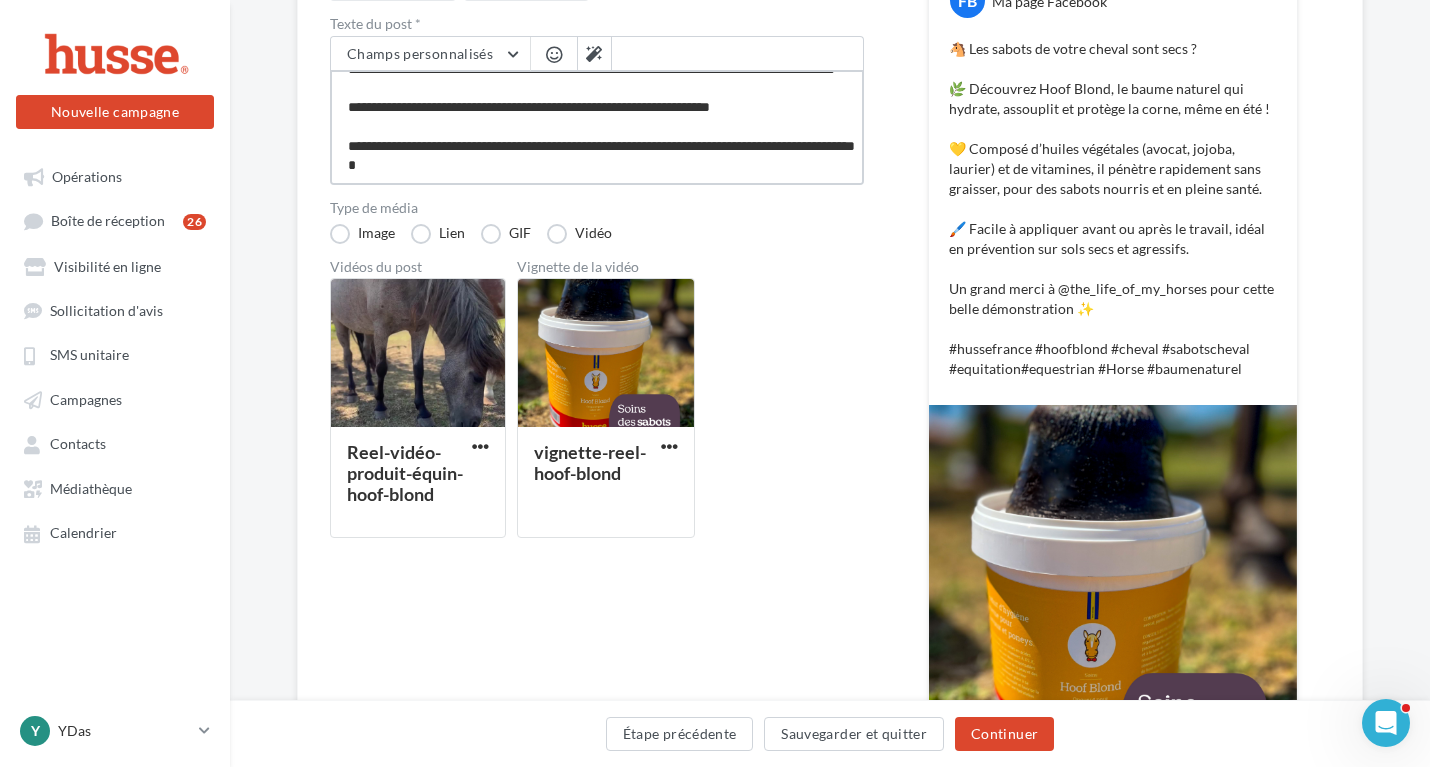 type on "**********" 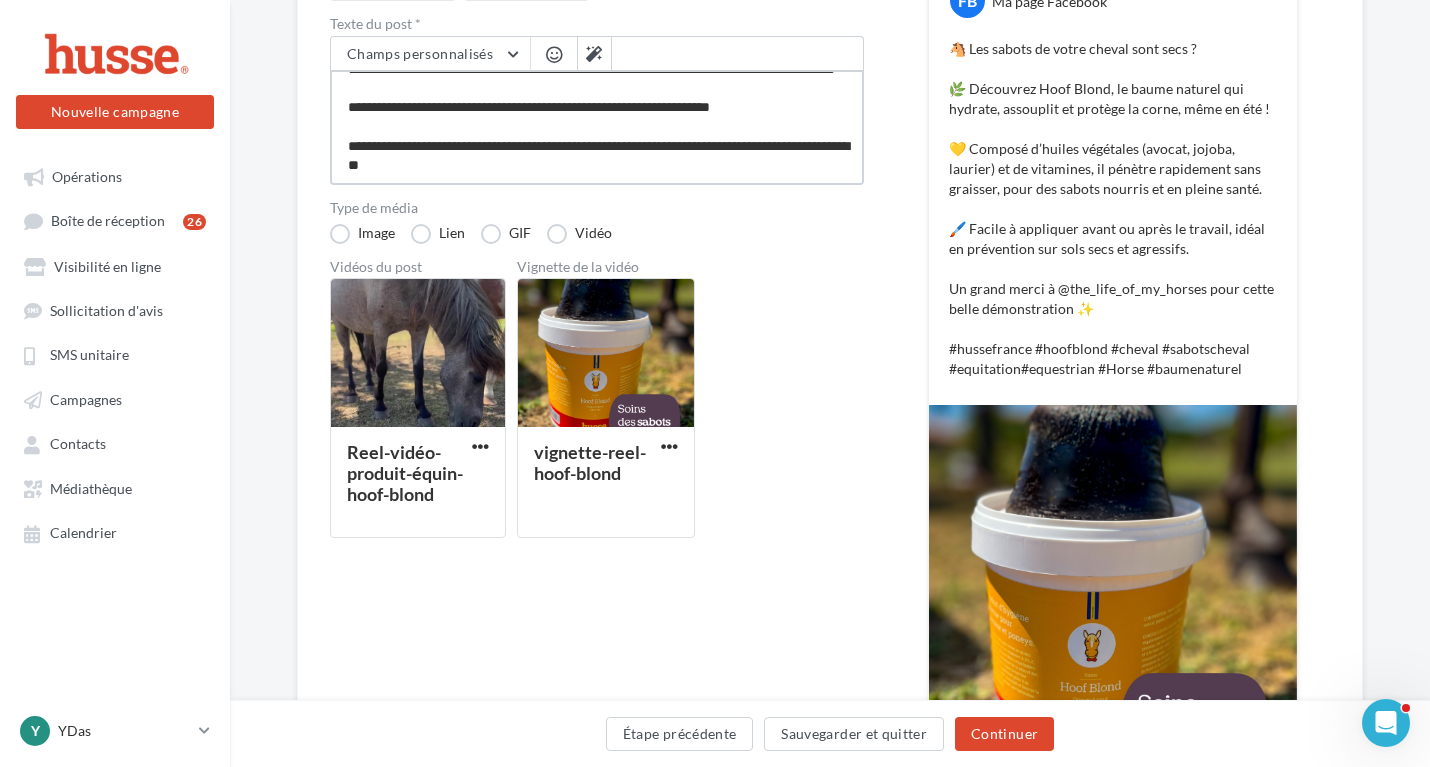 type on "**********" 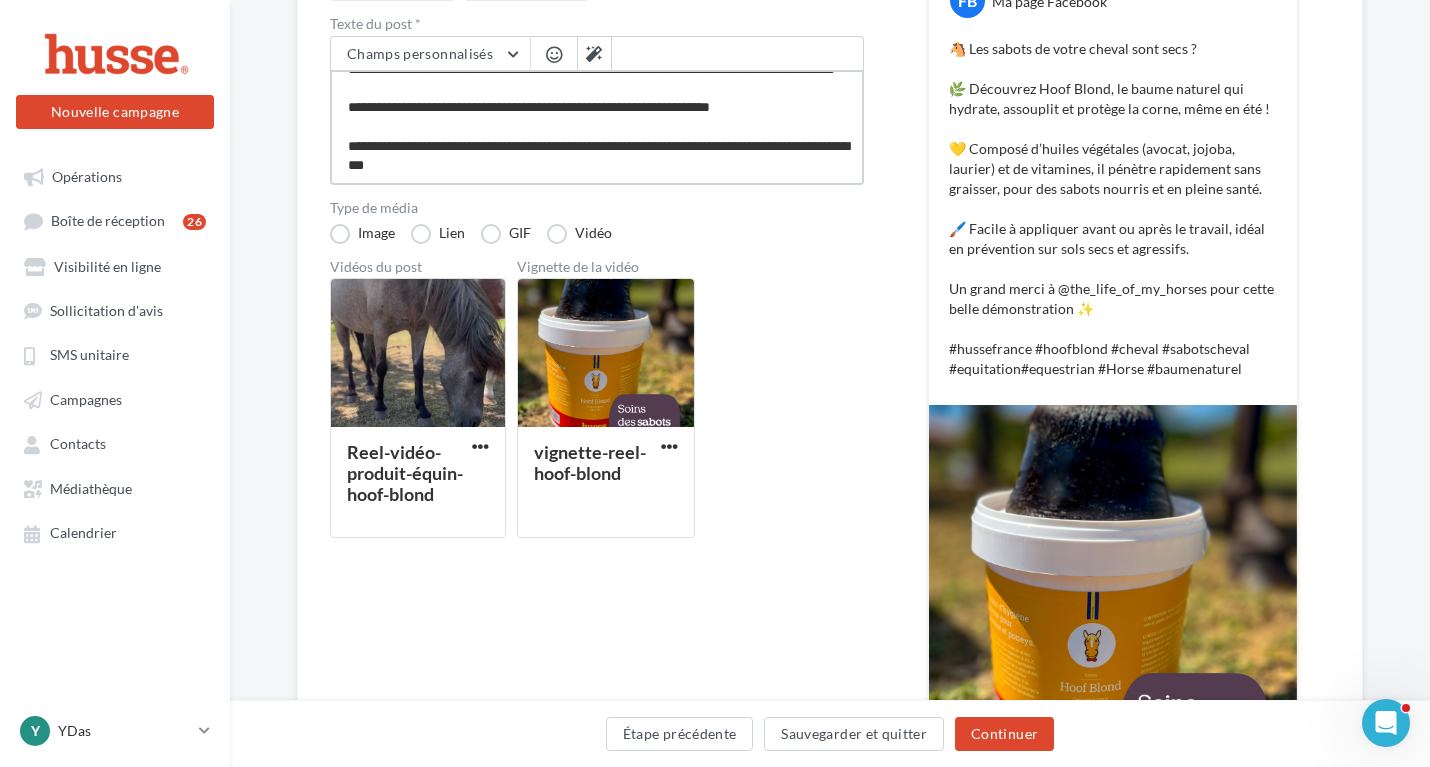 type on "**********" 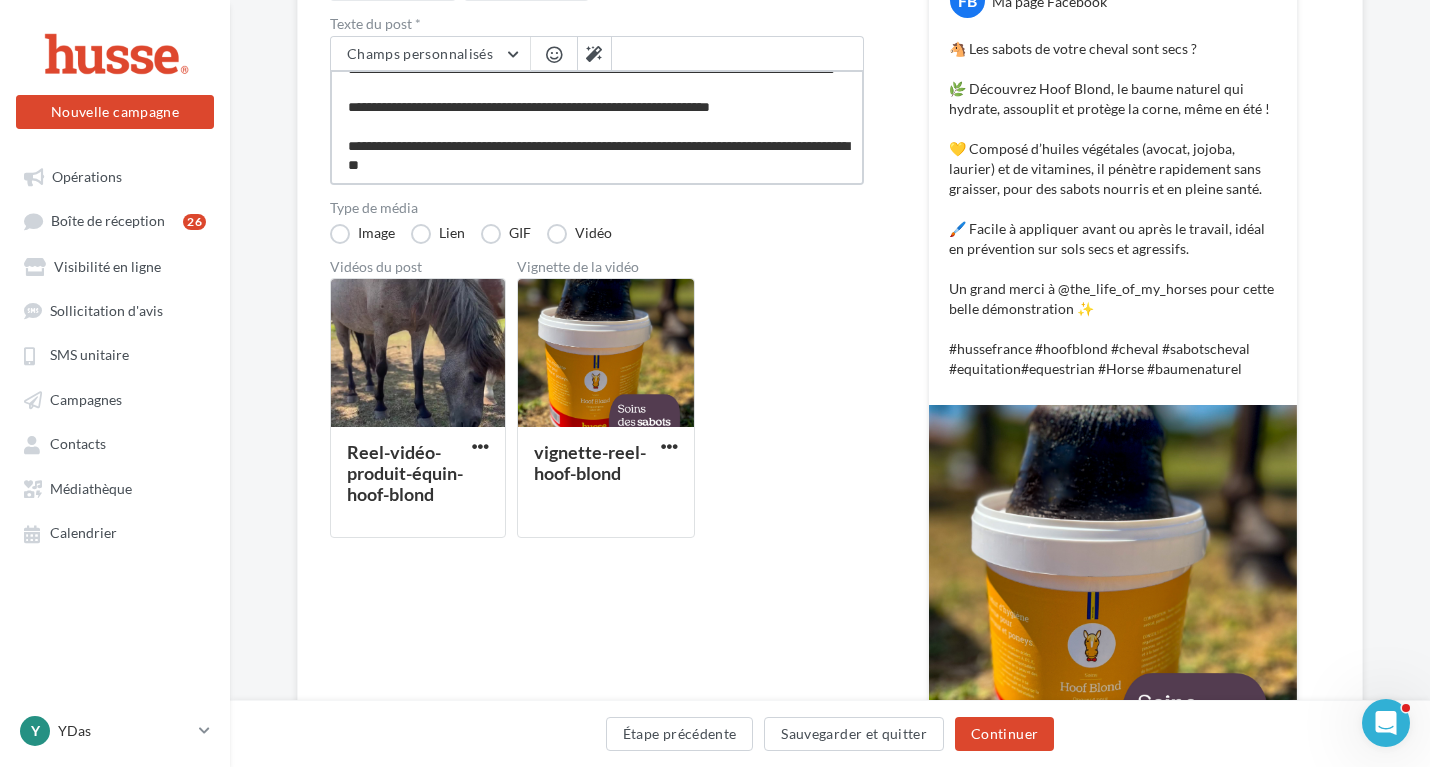 type on "**********" 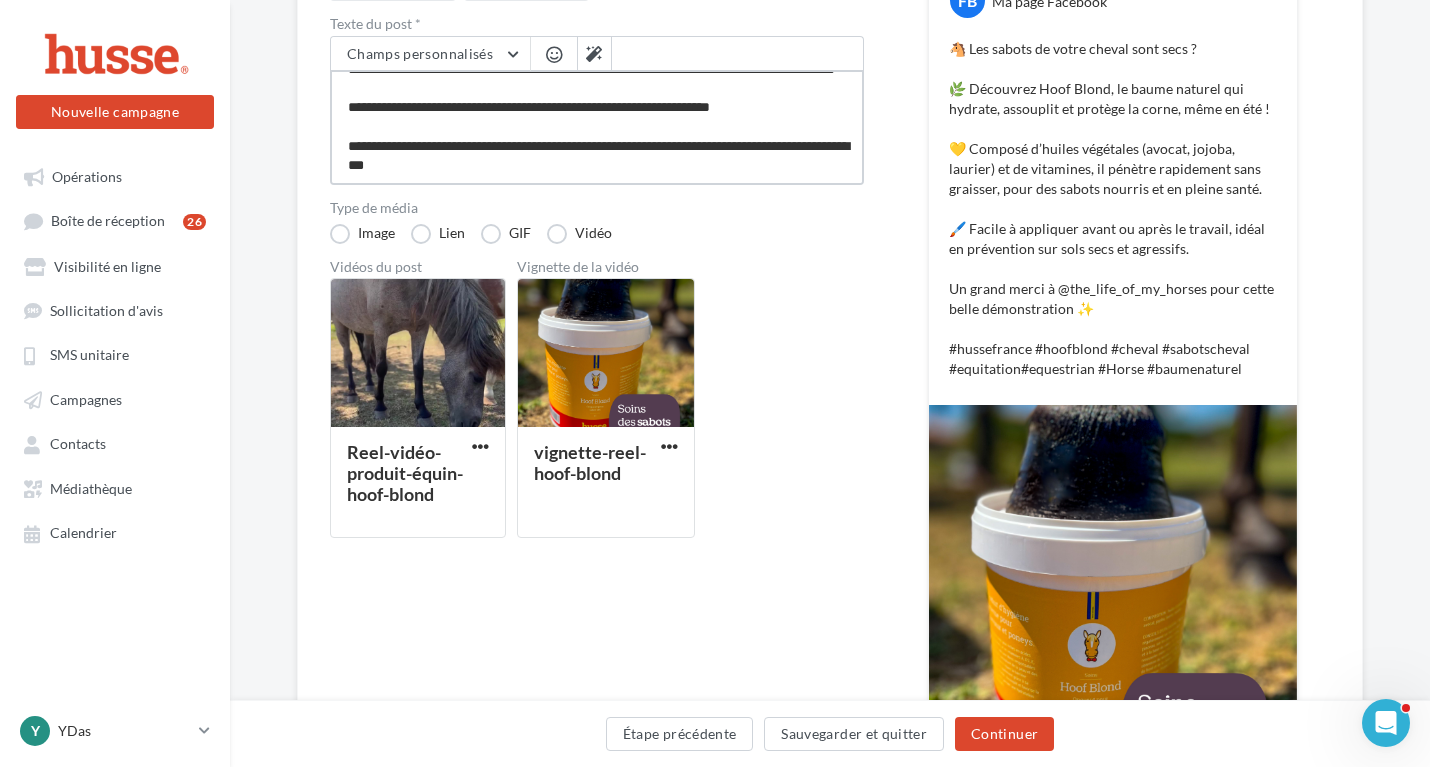 type on "**********" 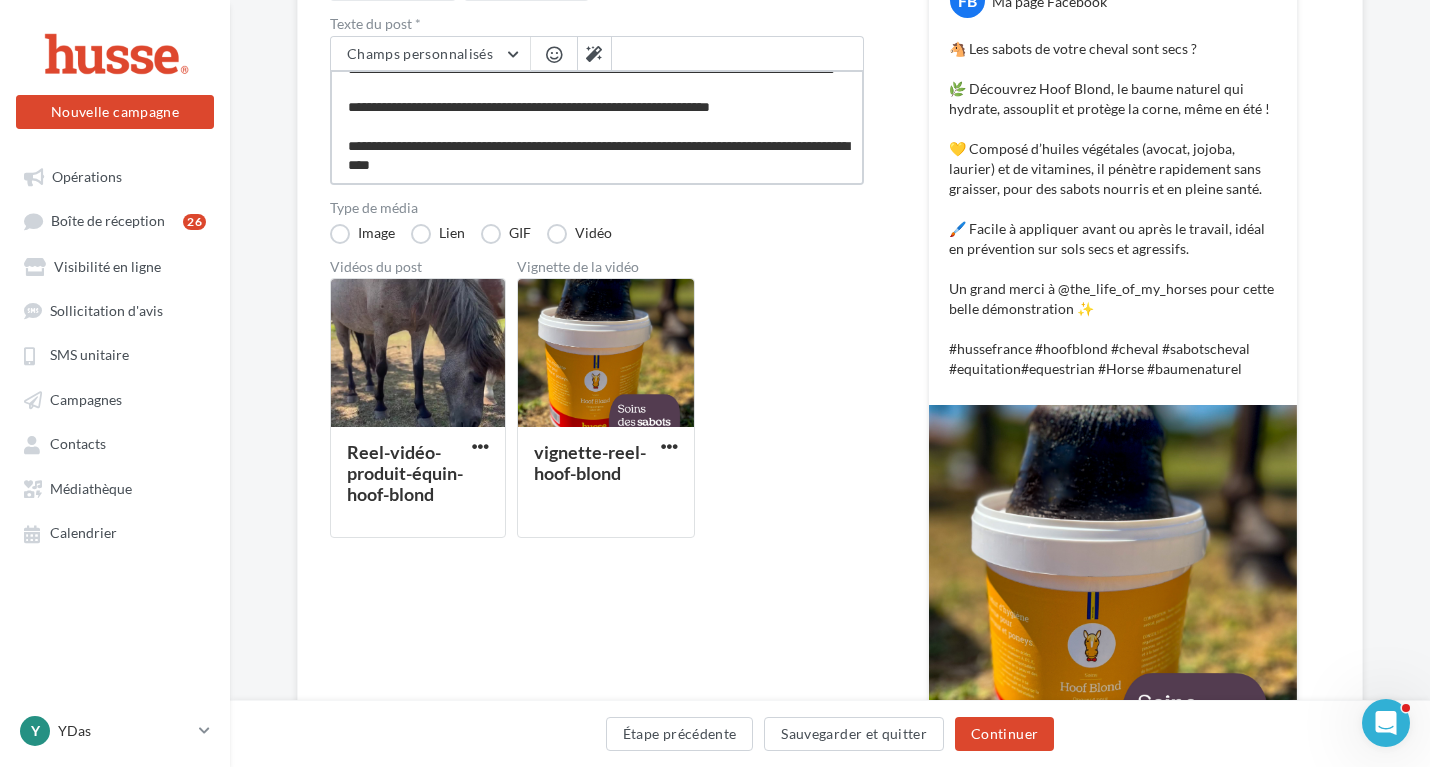 type on "**********" 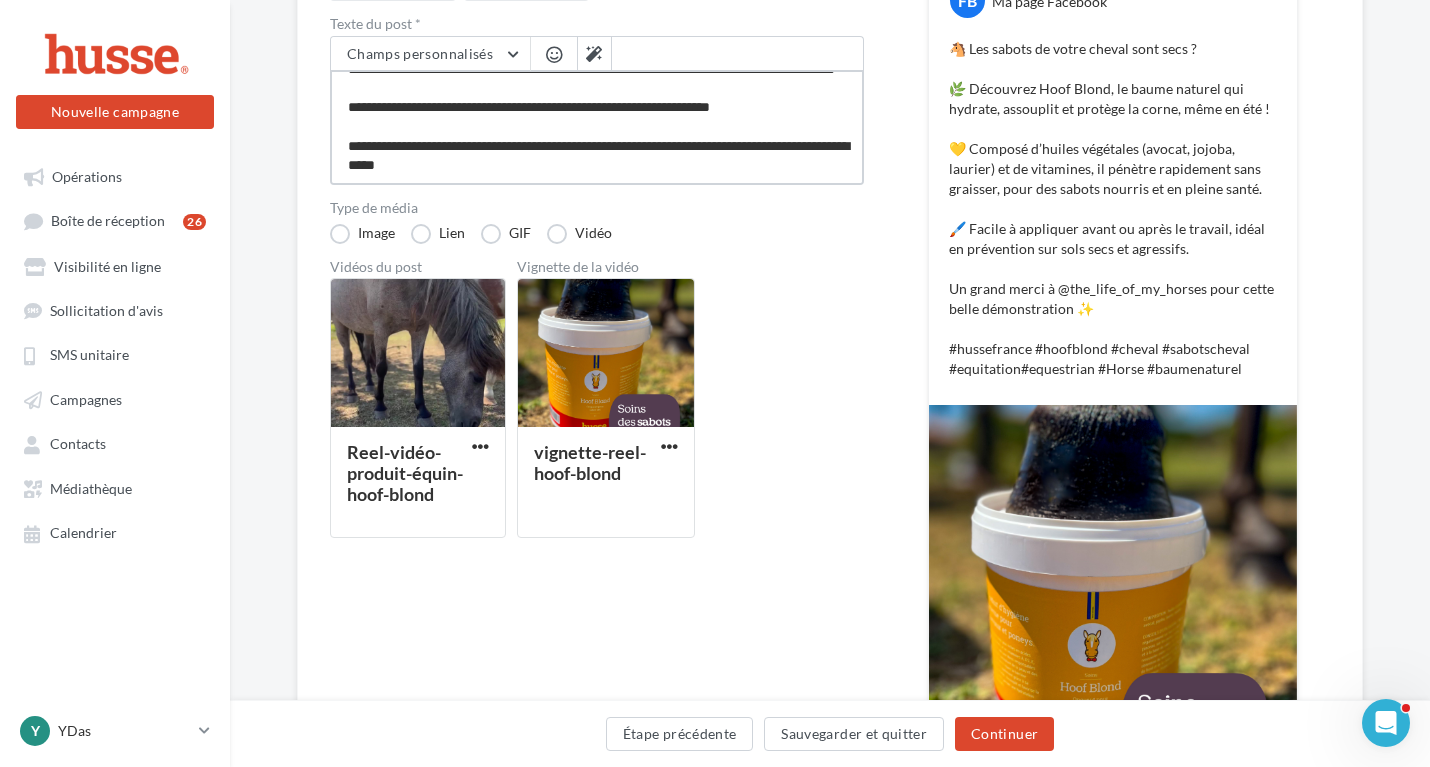 type on "**********" 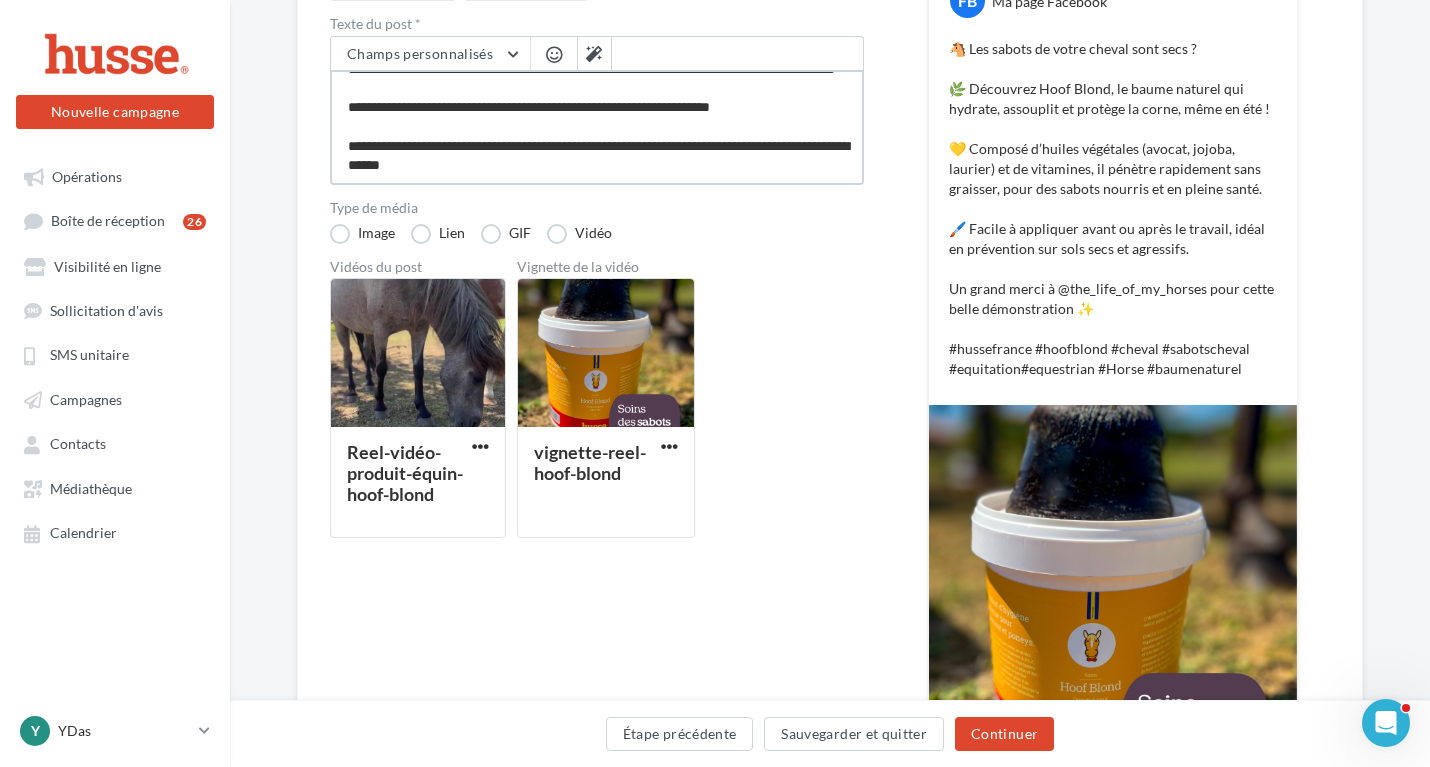 type on "**********" 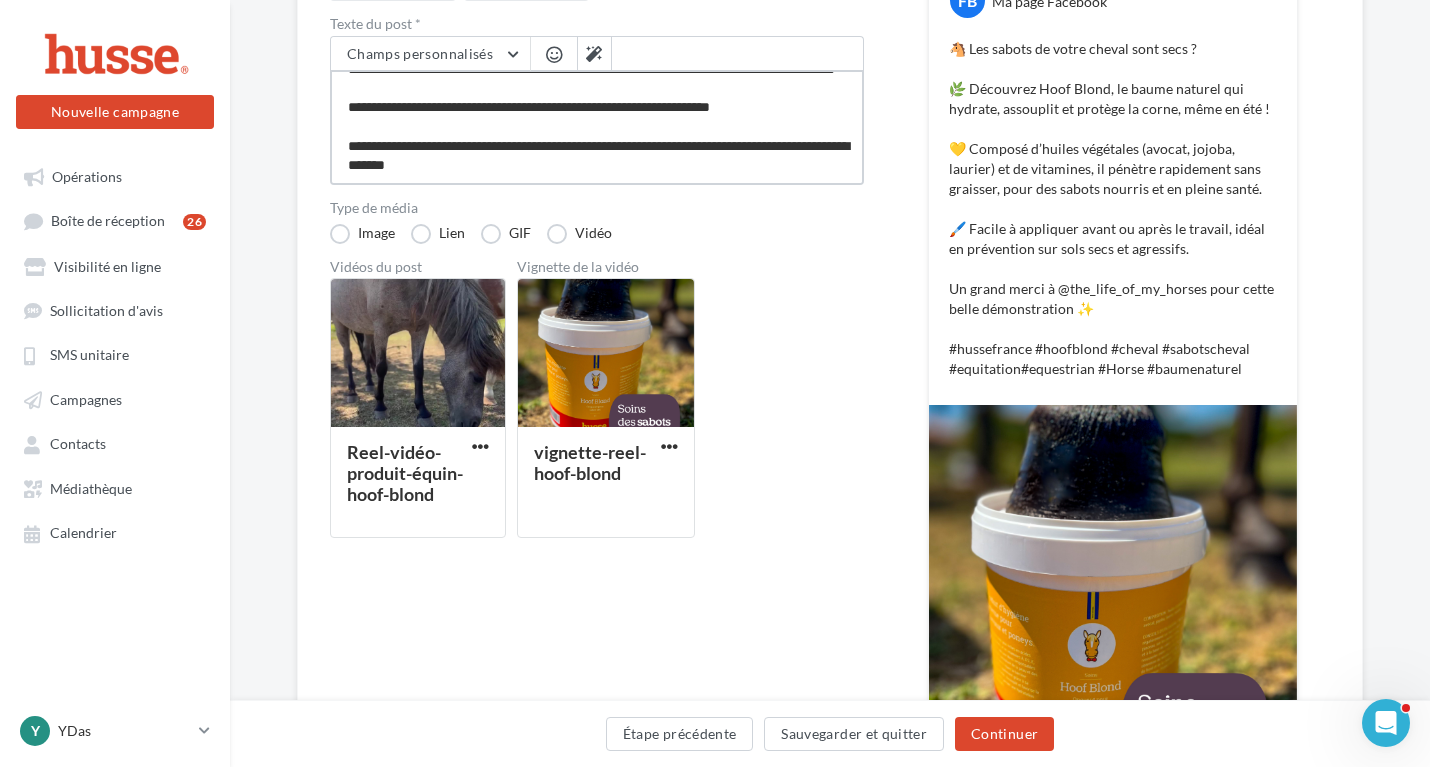 type on "**********" 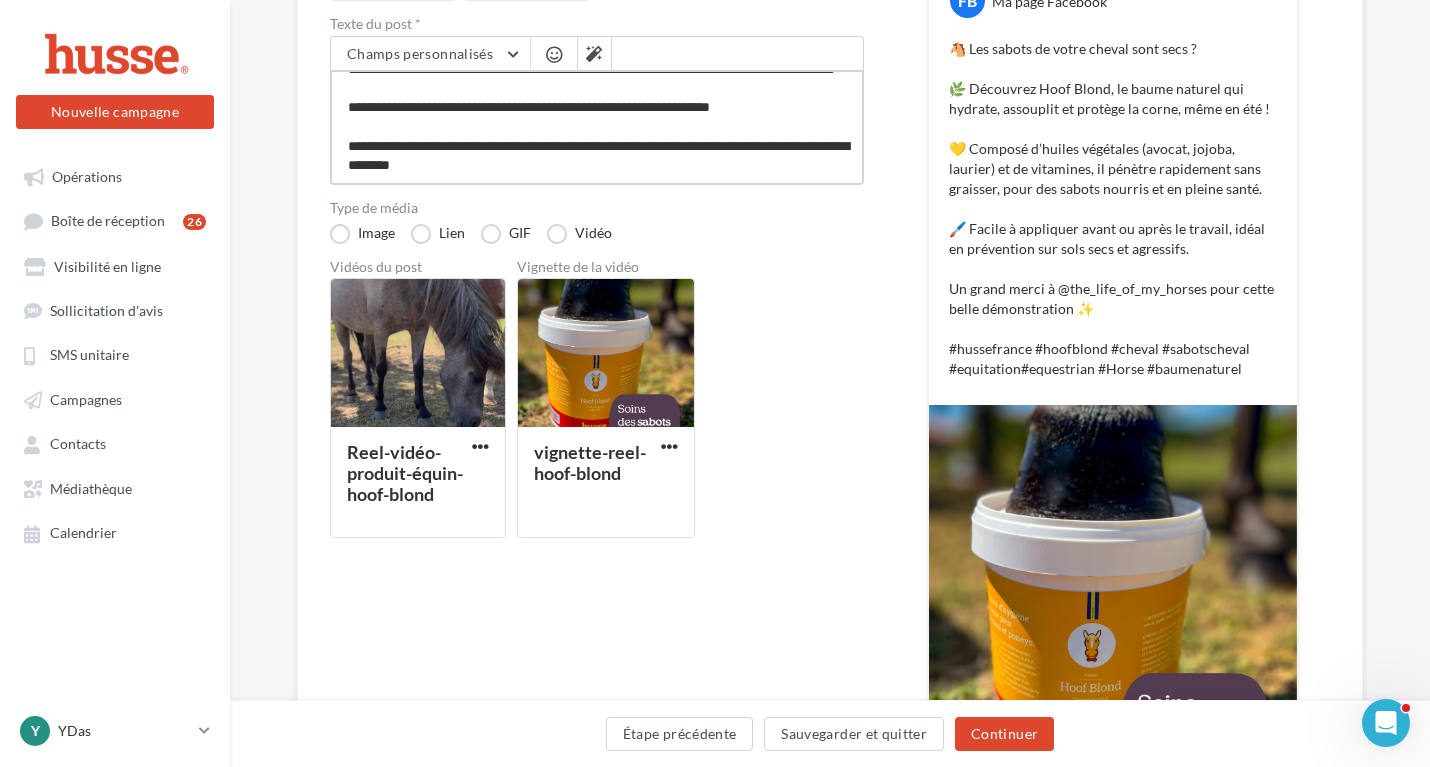 type on "**********" 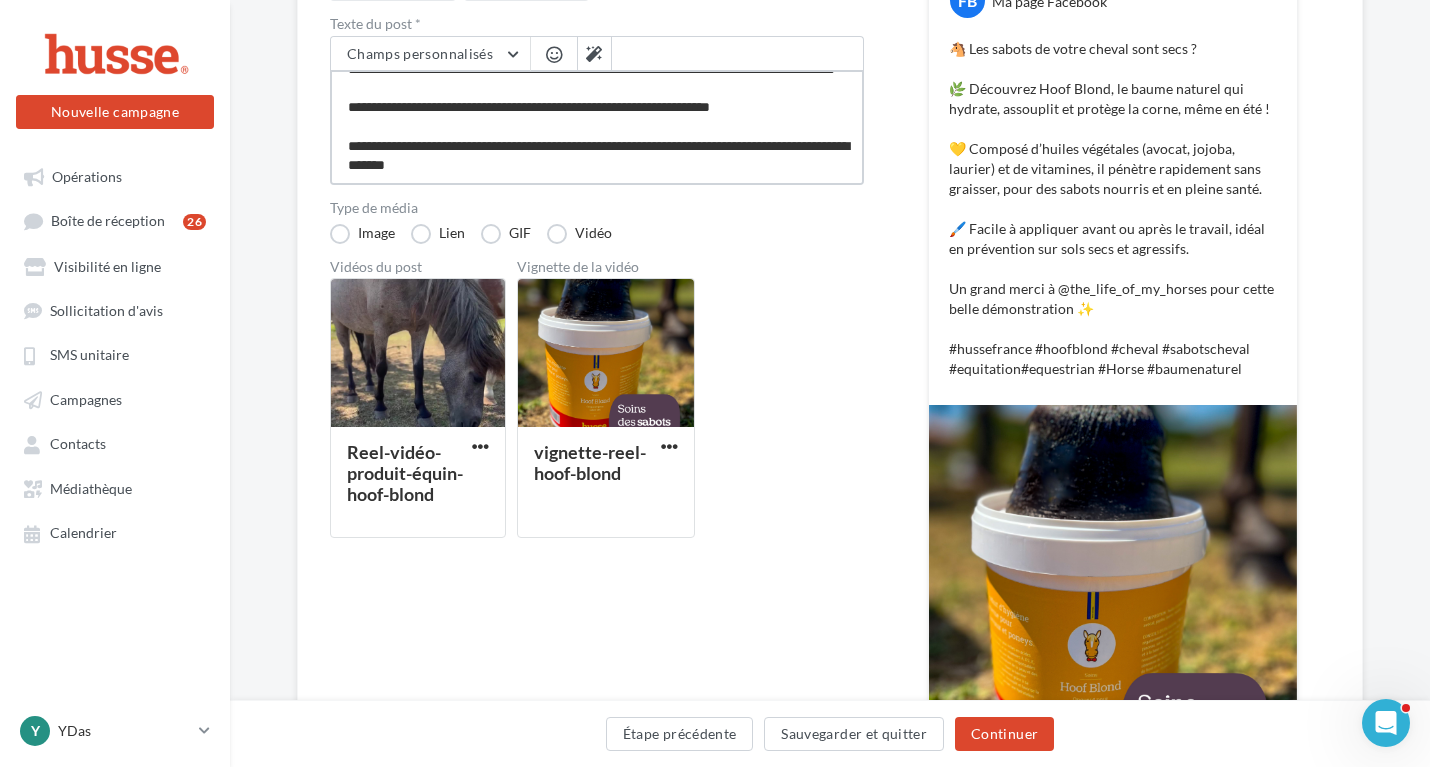 type on "**********" 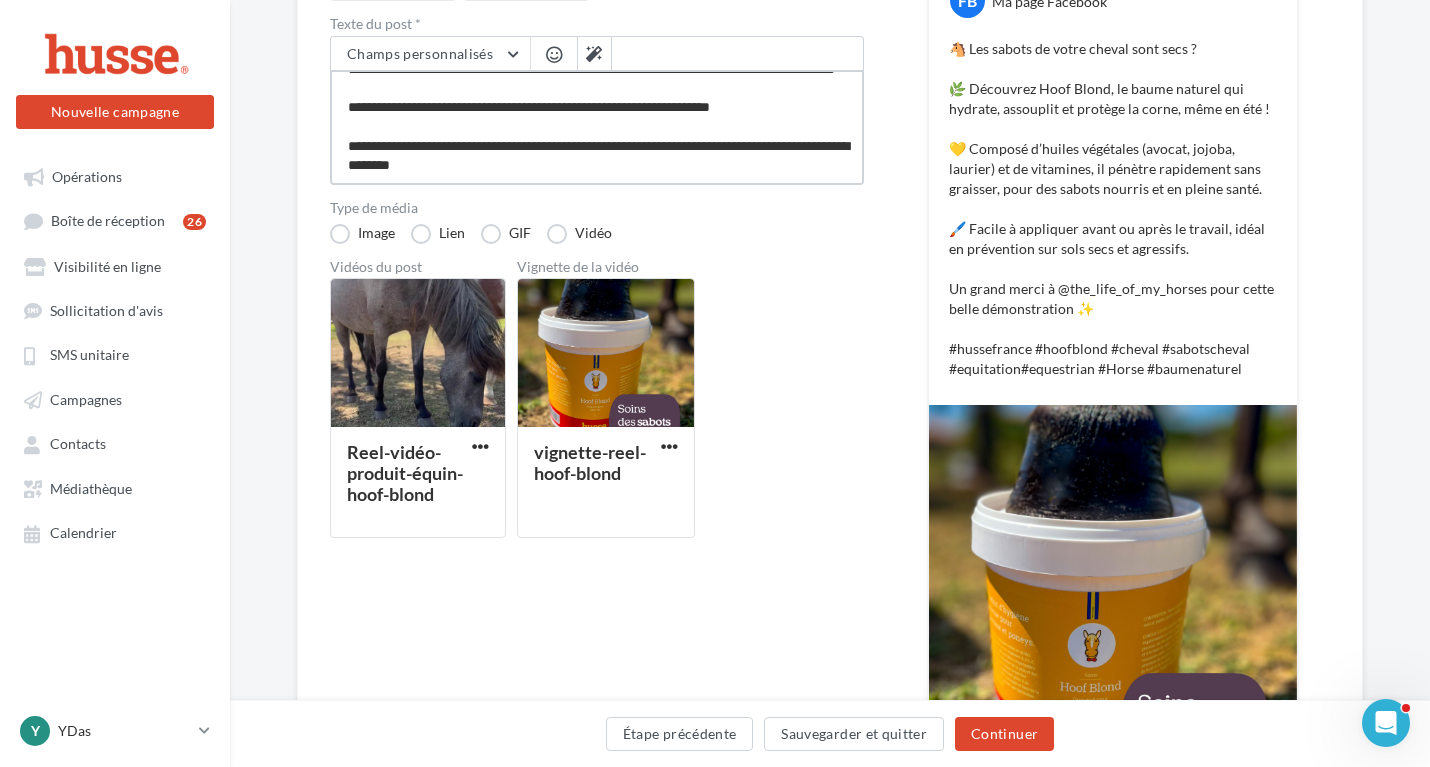 type on "**********" 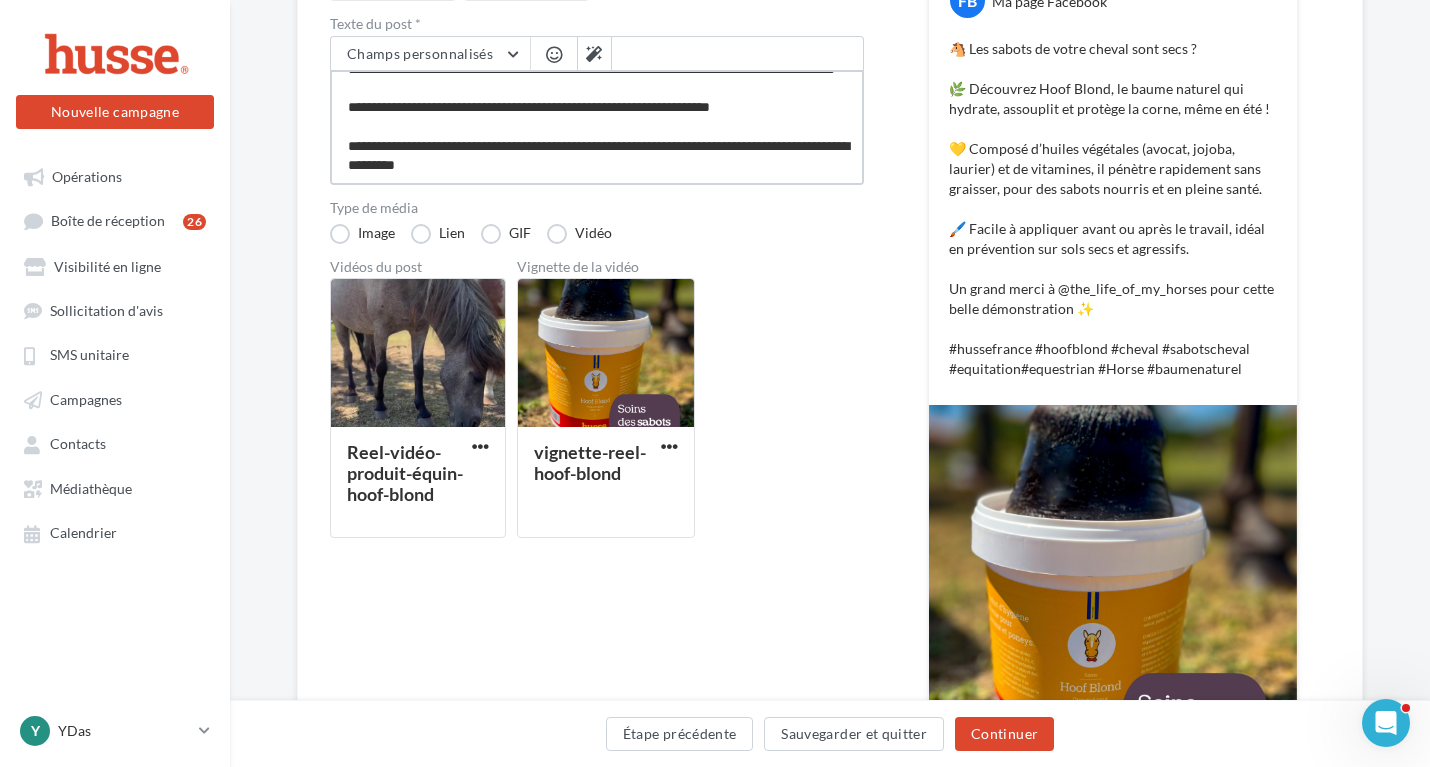 type on "**********" 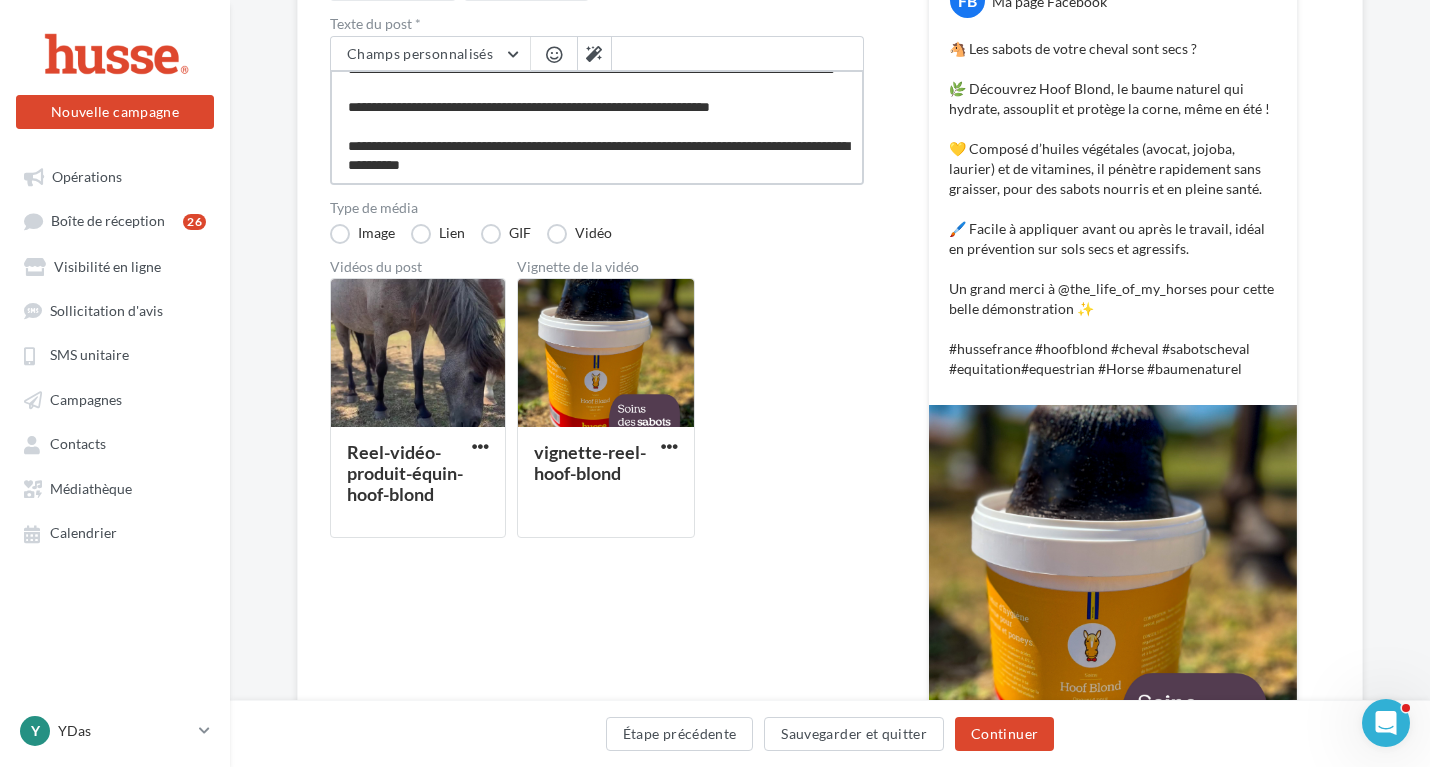 type on "**********" 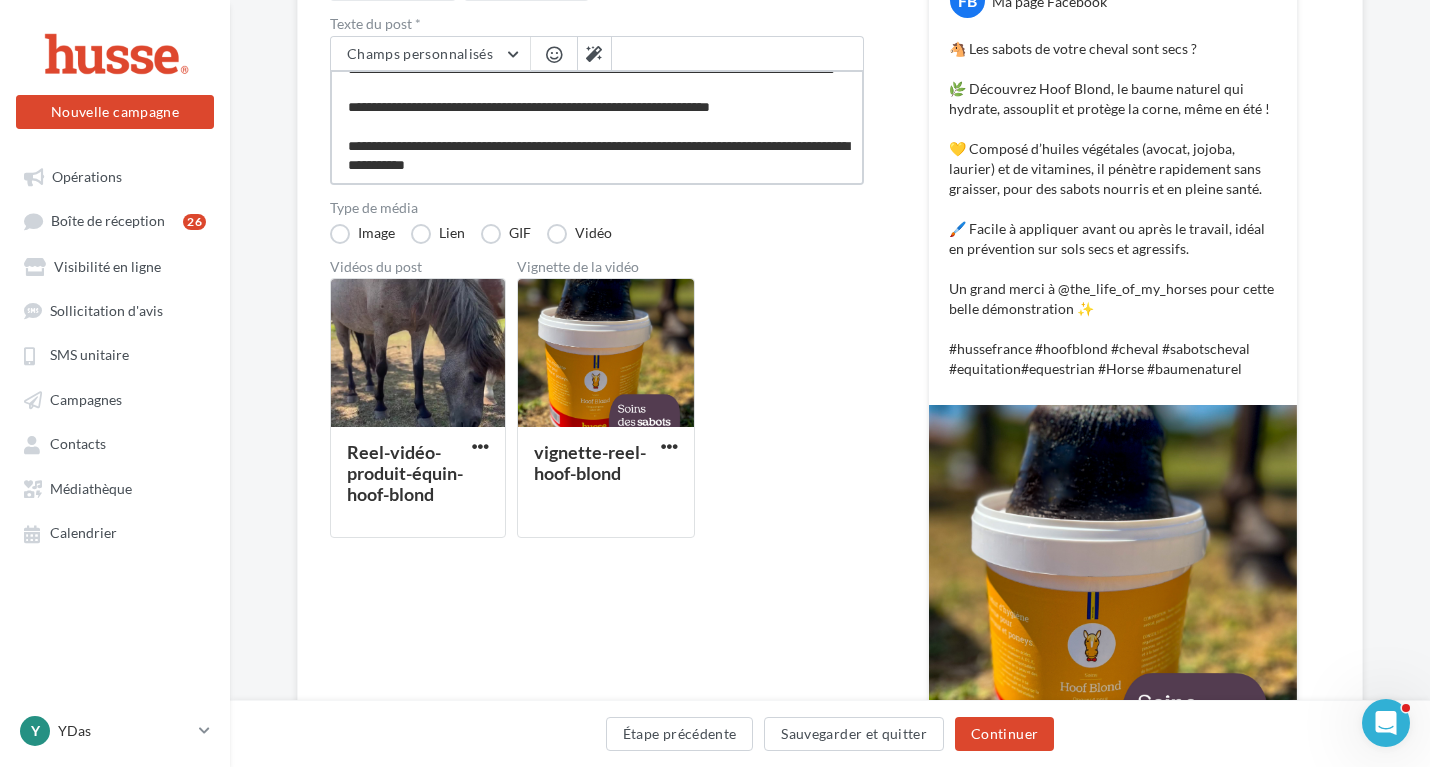 type on "**********" 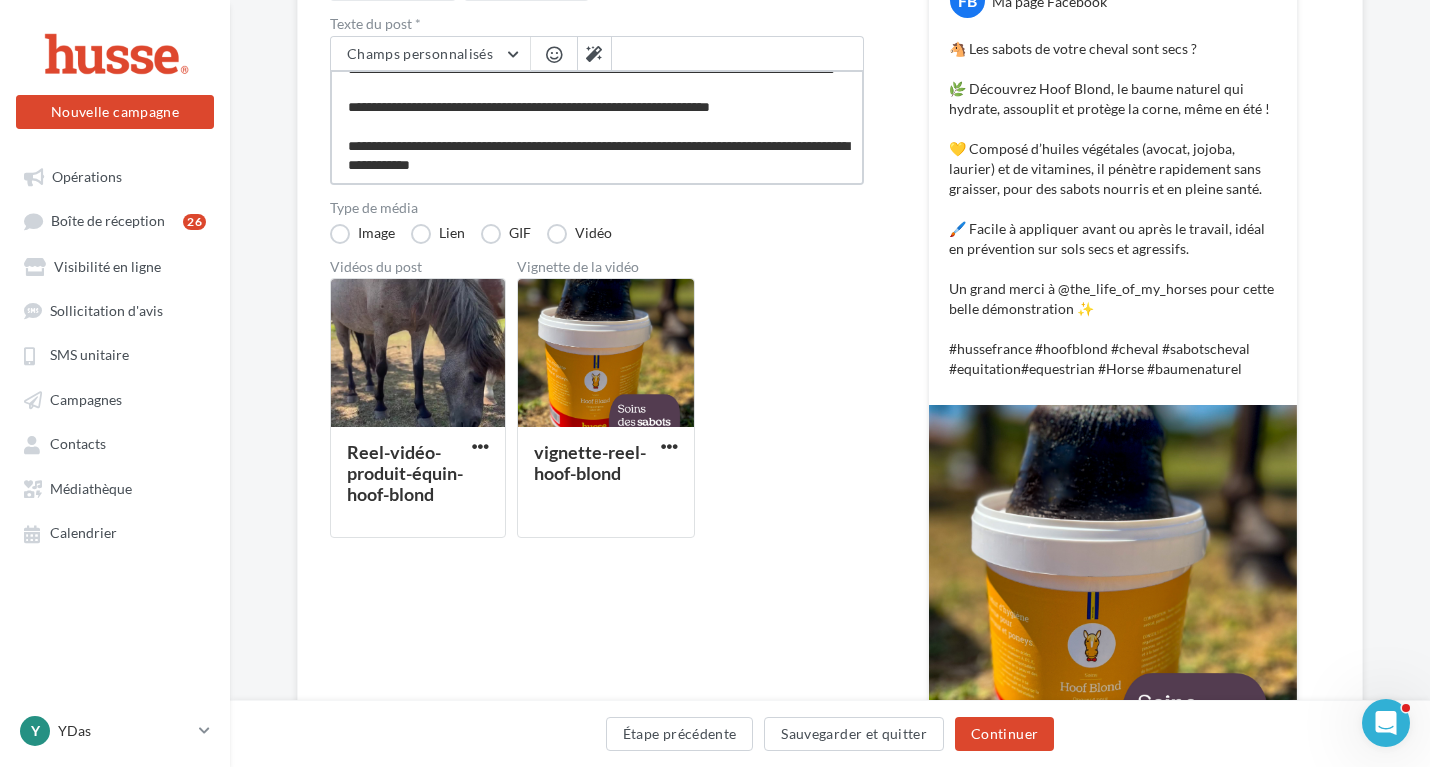 type on "**********" 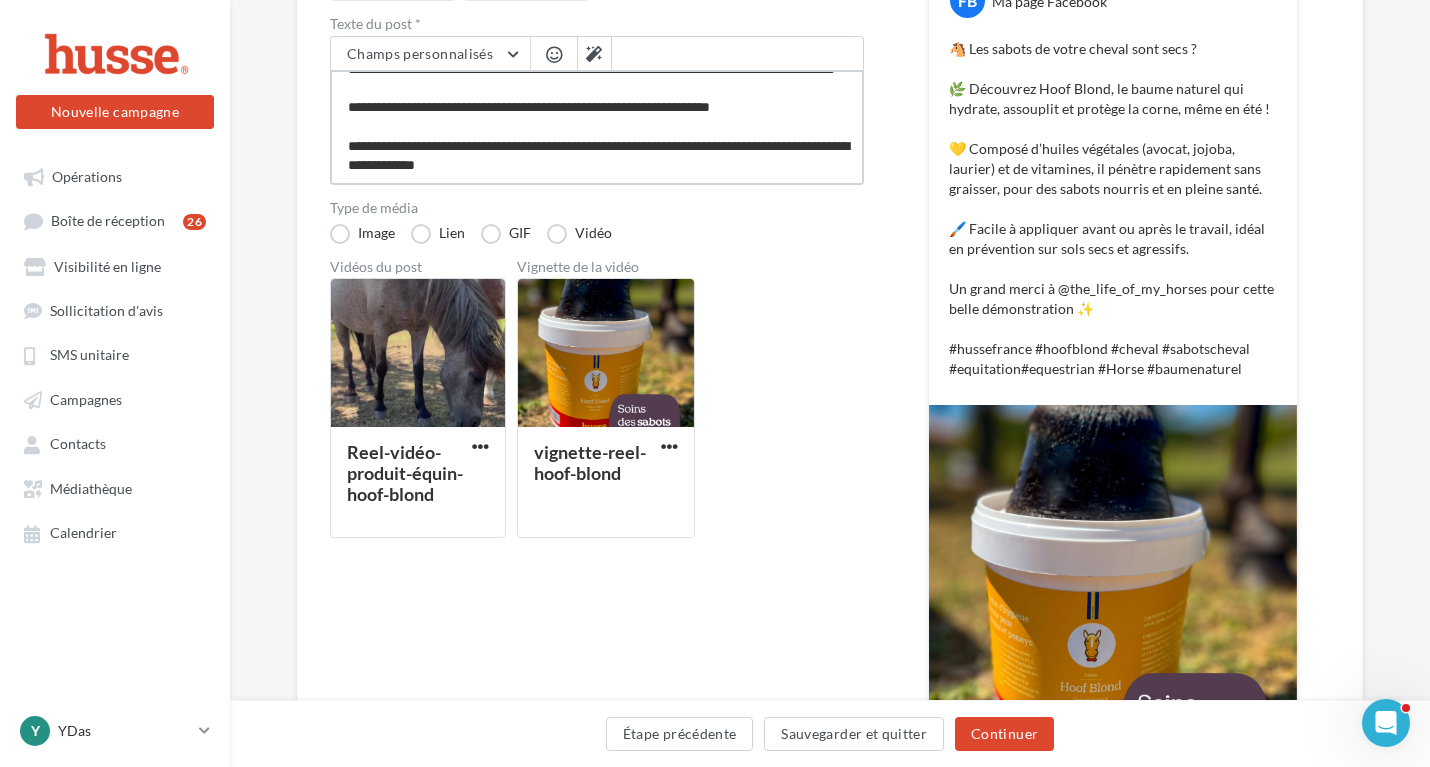 type on "**********" 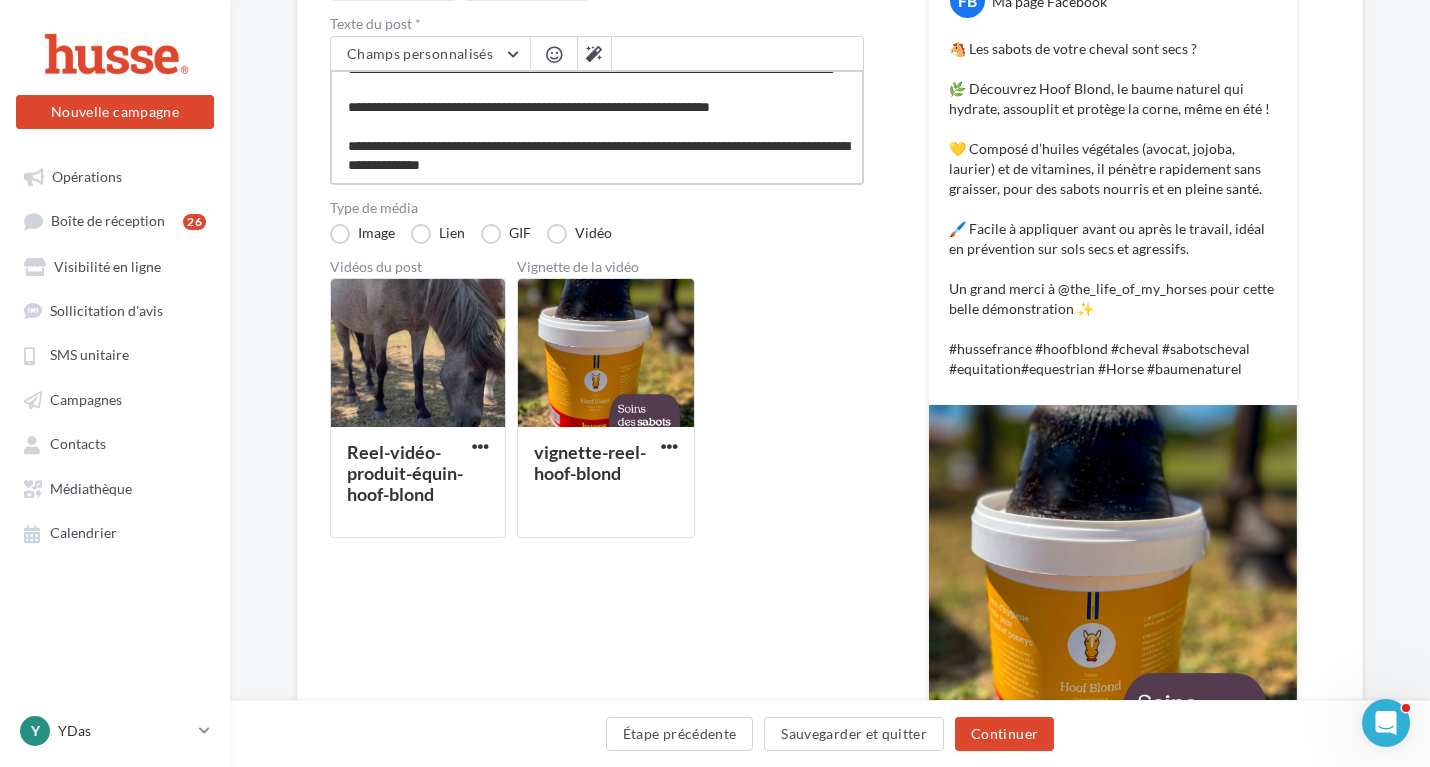 type on "**********" 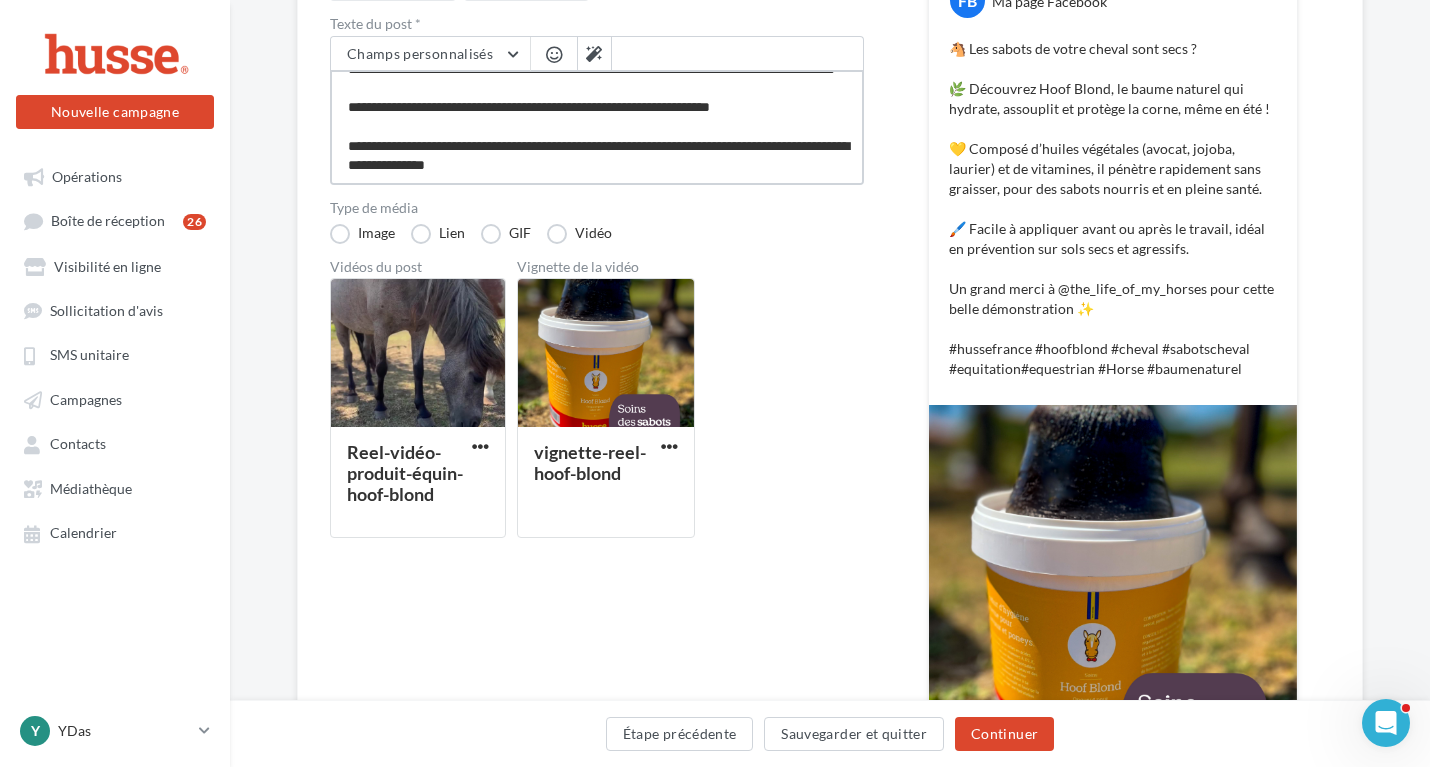 type on "**********" 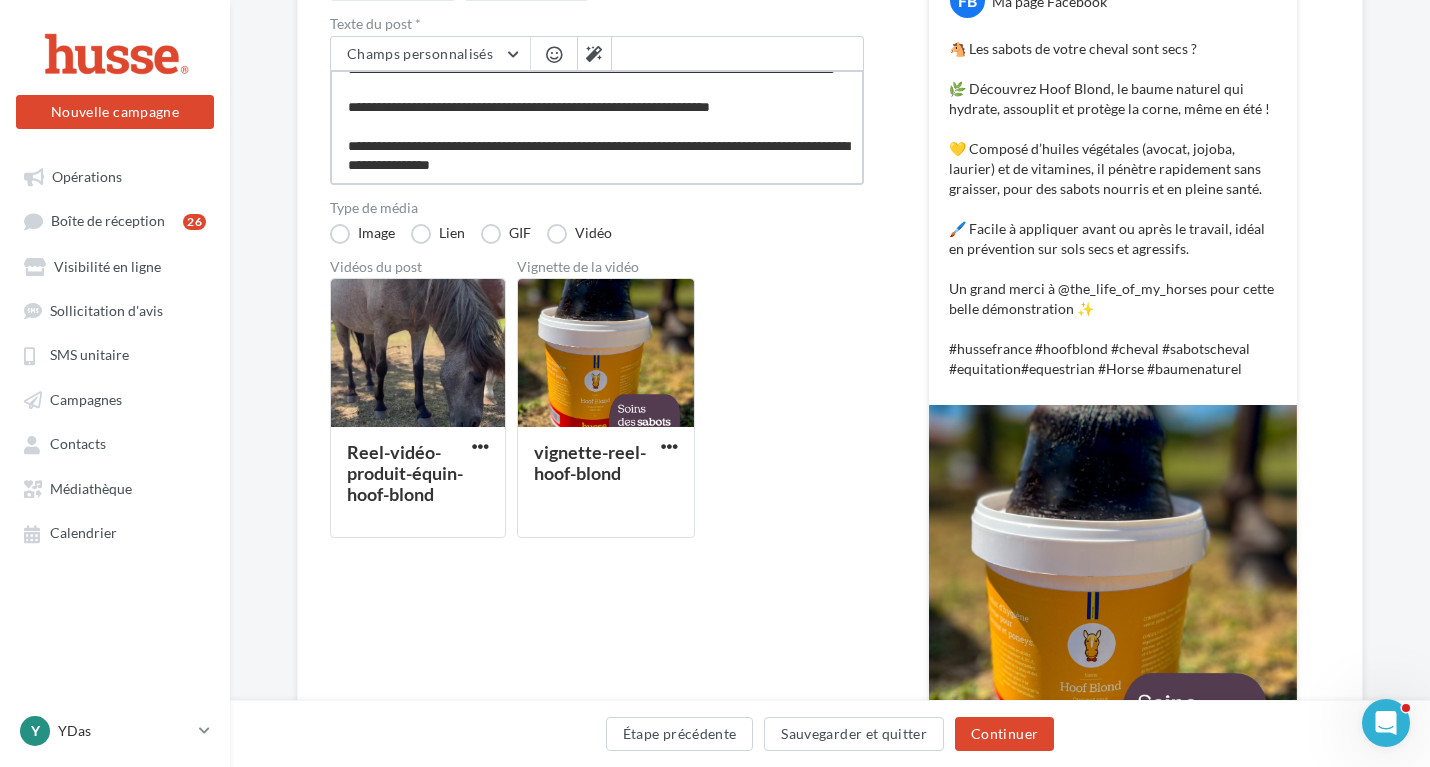 type on "**********" 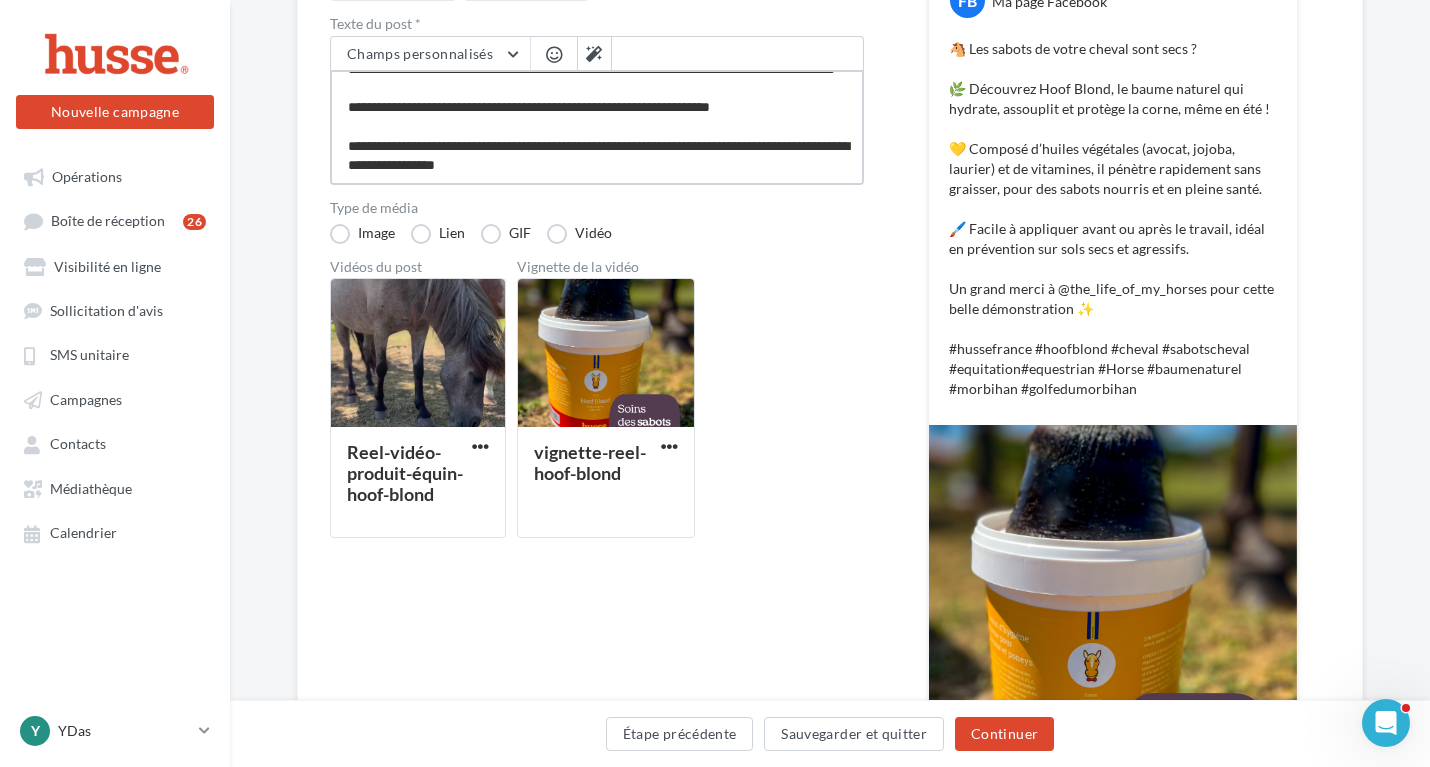 type on "**********" 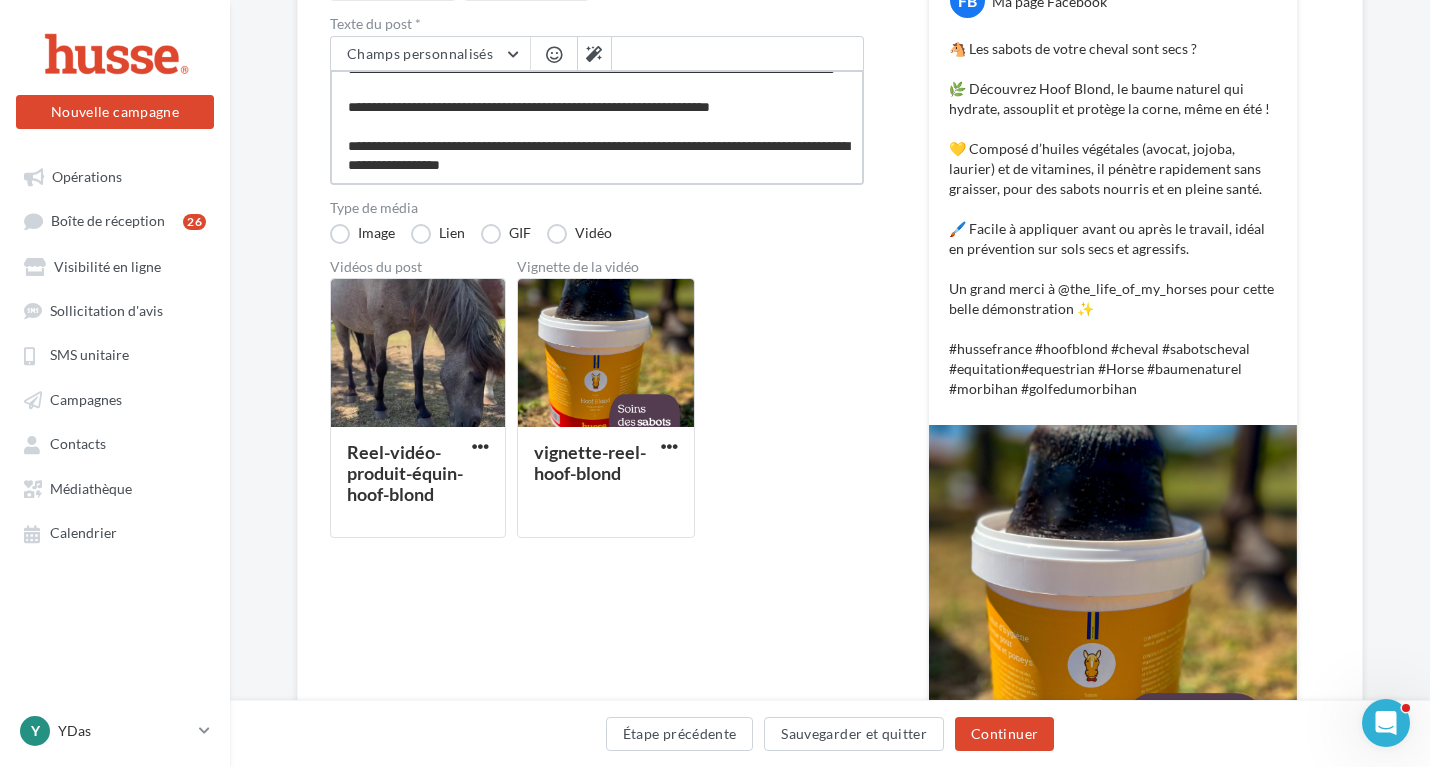 type on "**********" 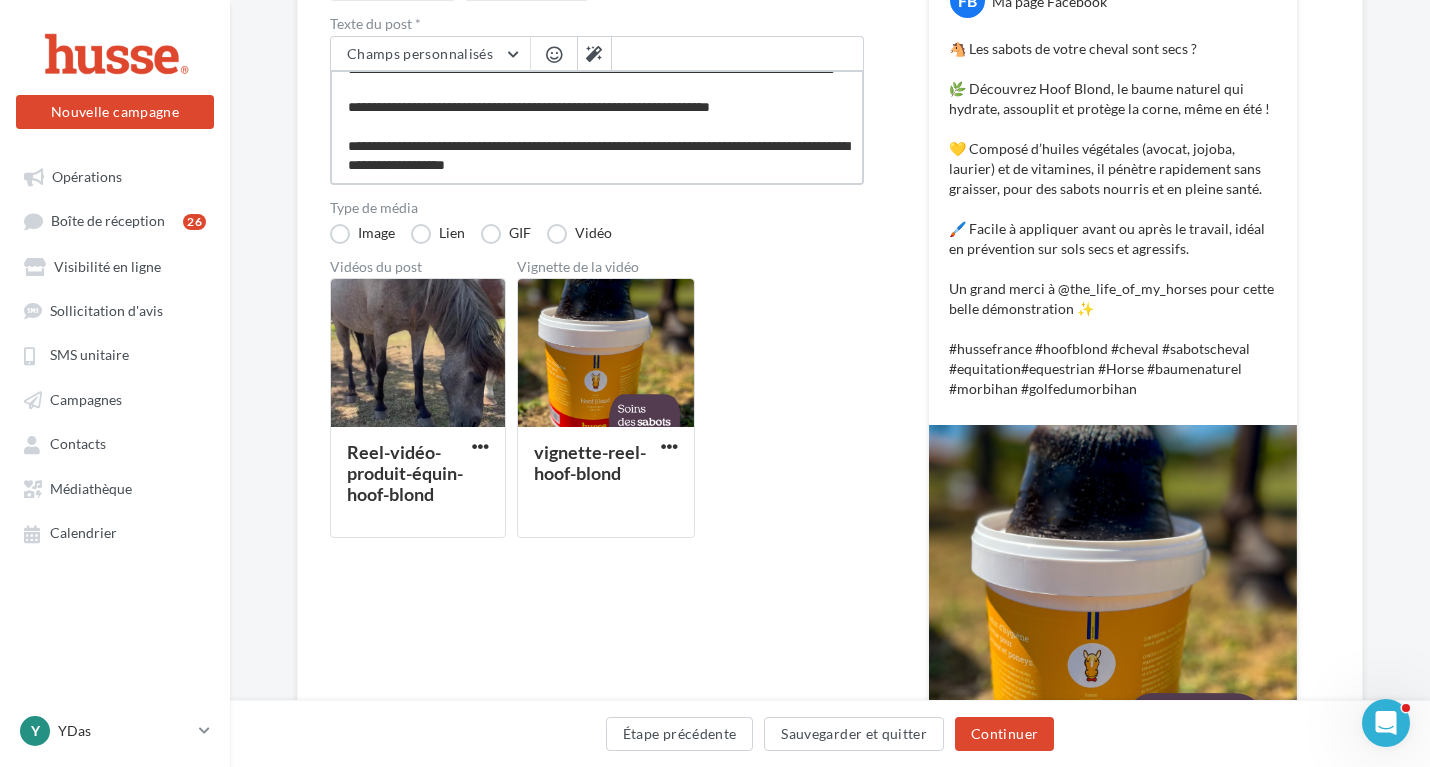 type on "**********" 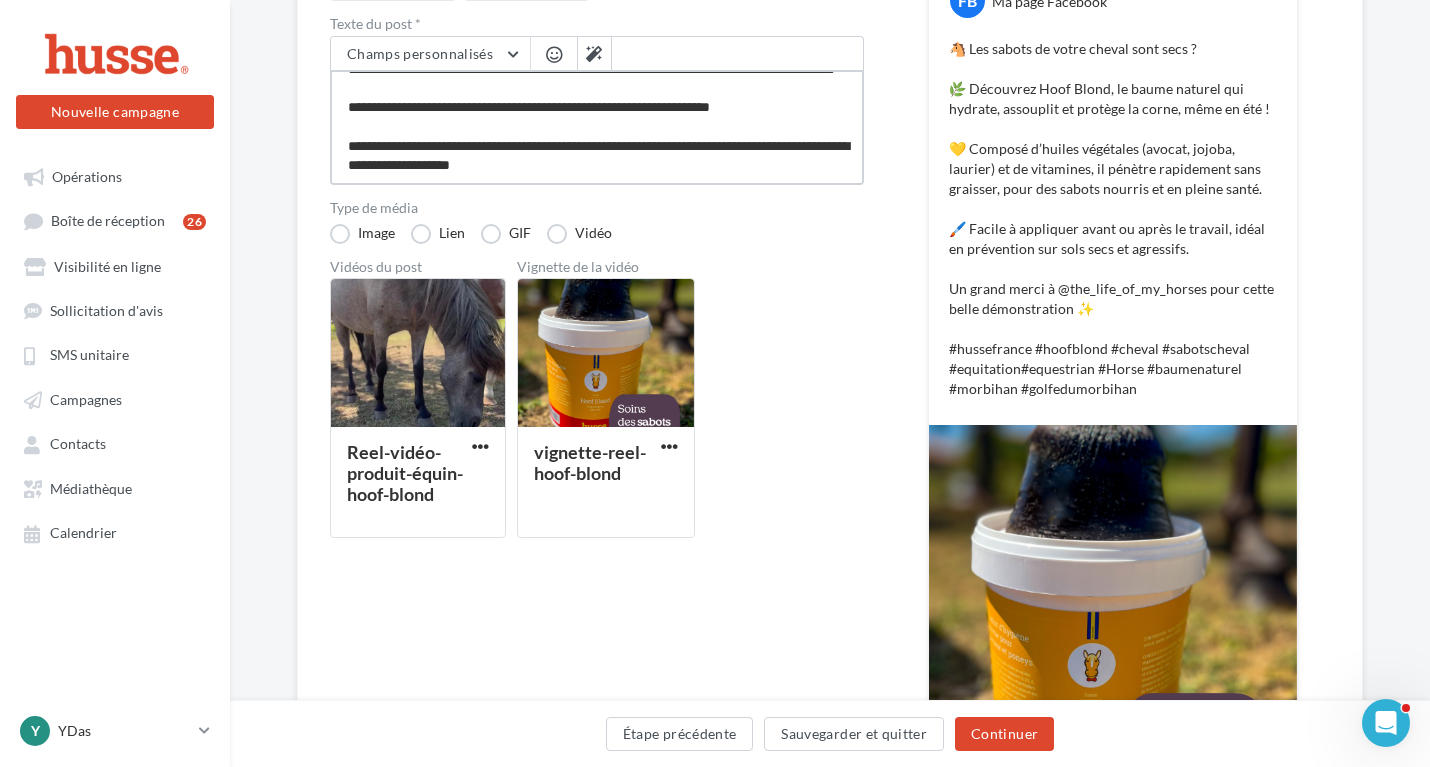 type on "**********" 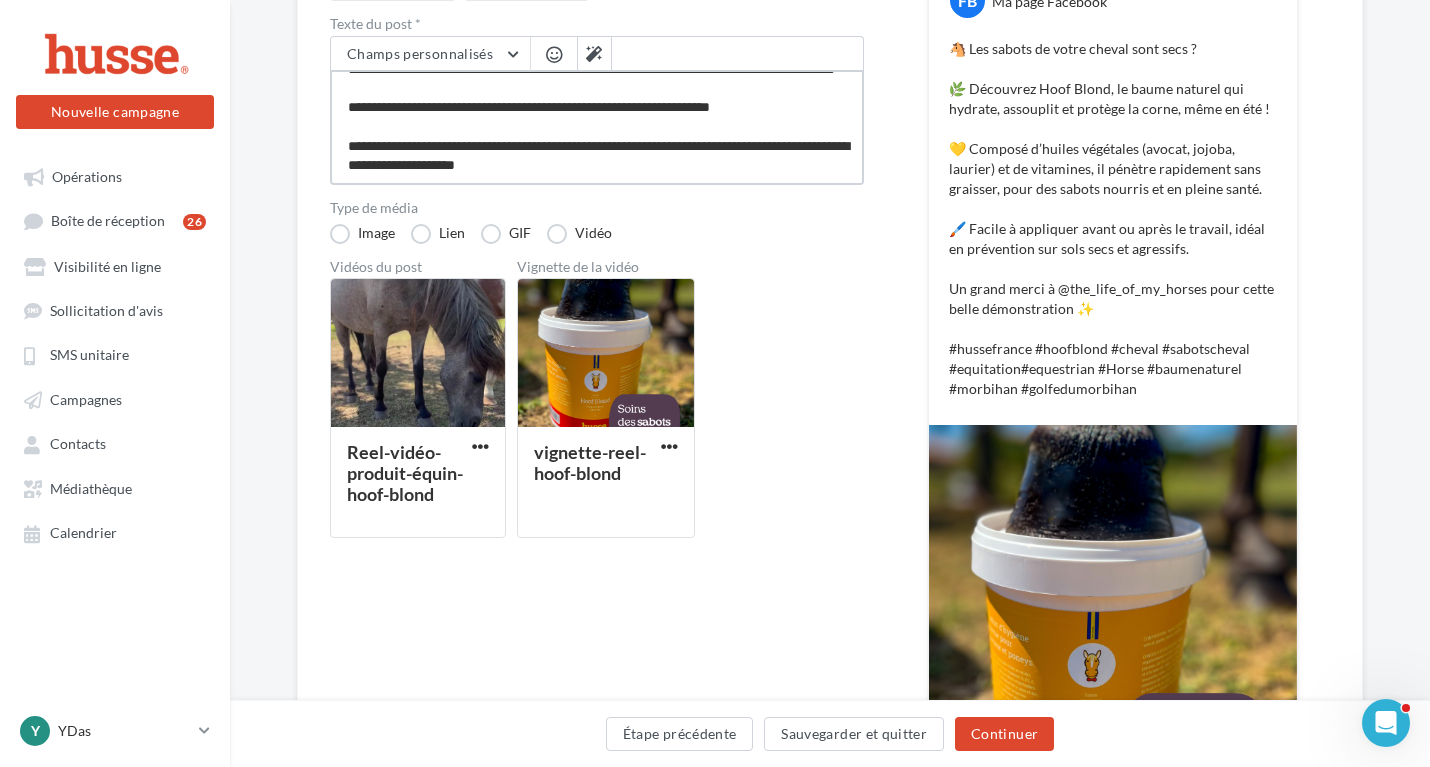 type on "**********" 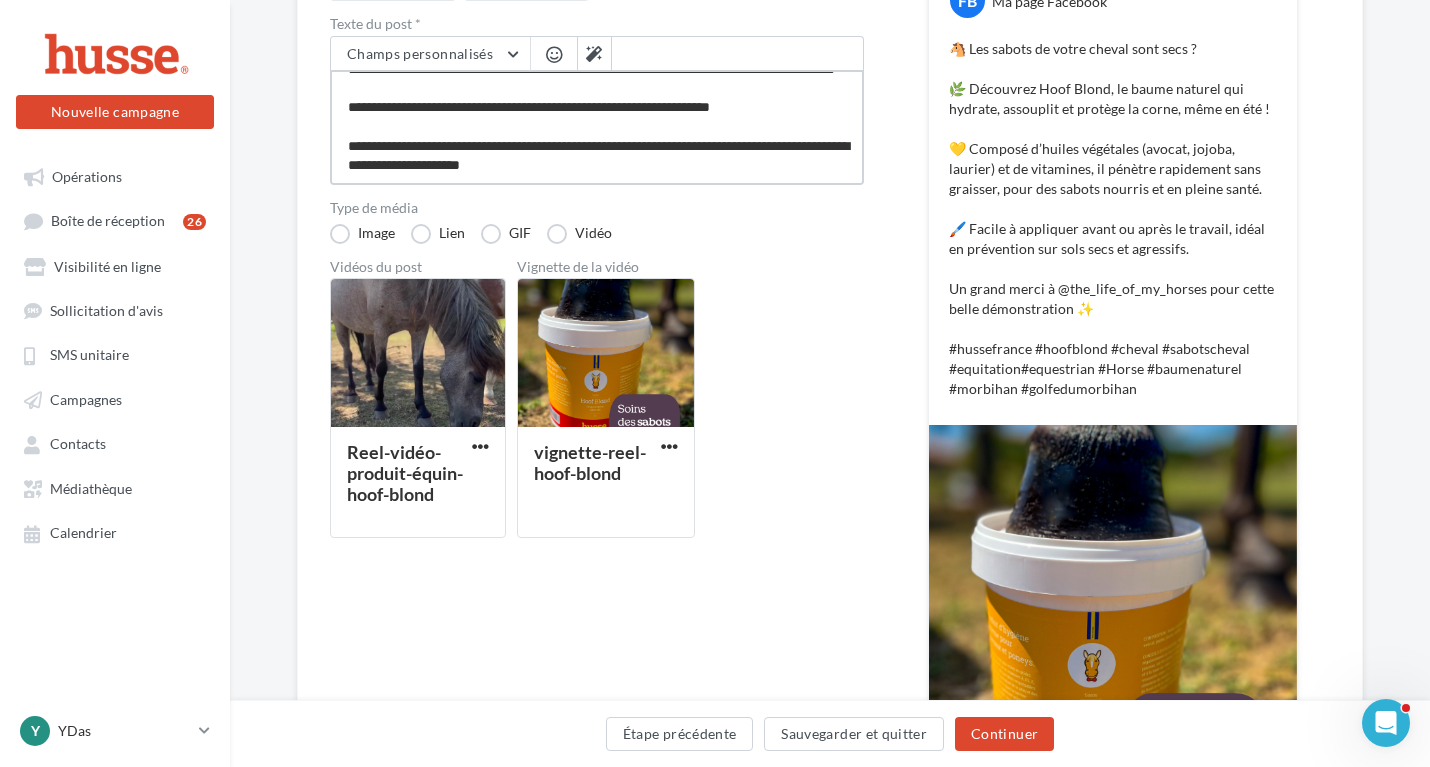 type on "**********" 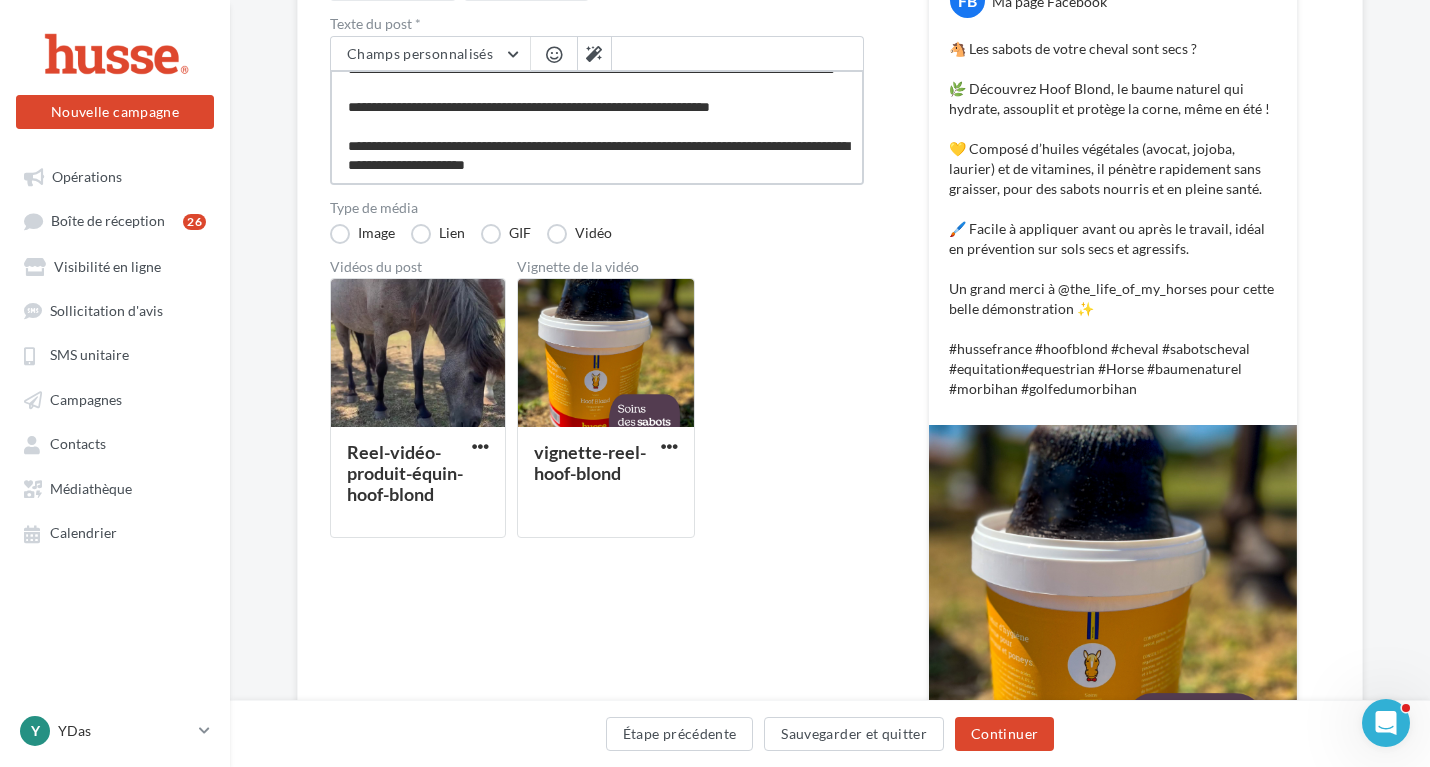 type on "**********" 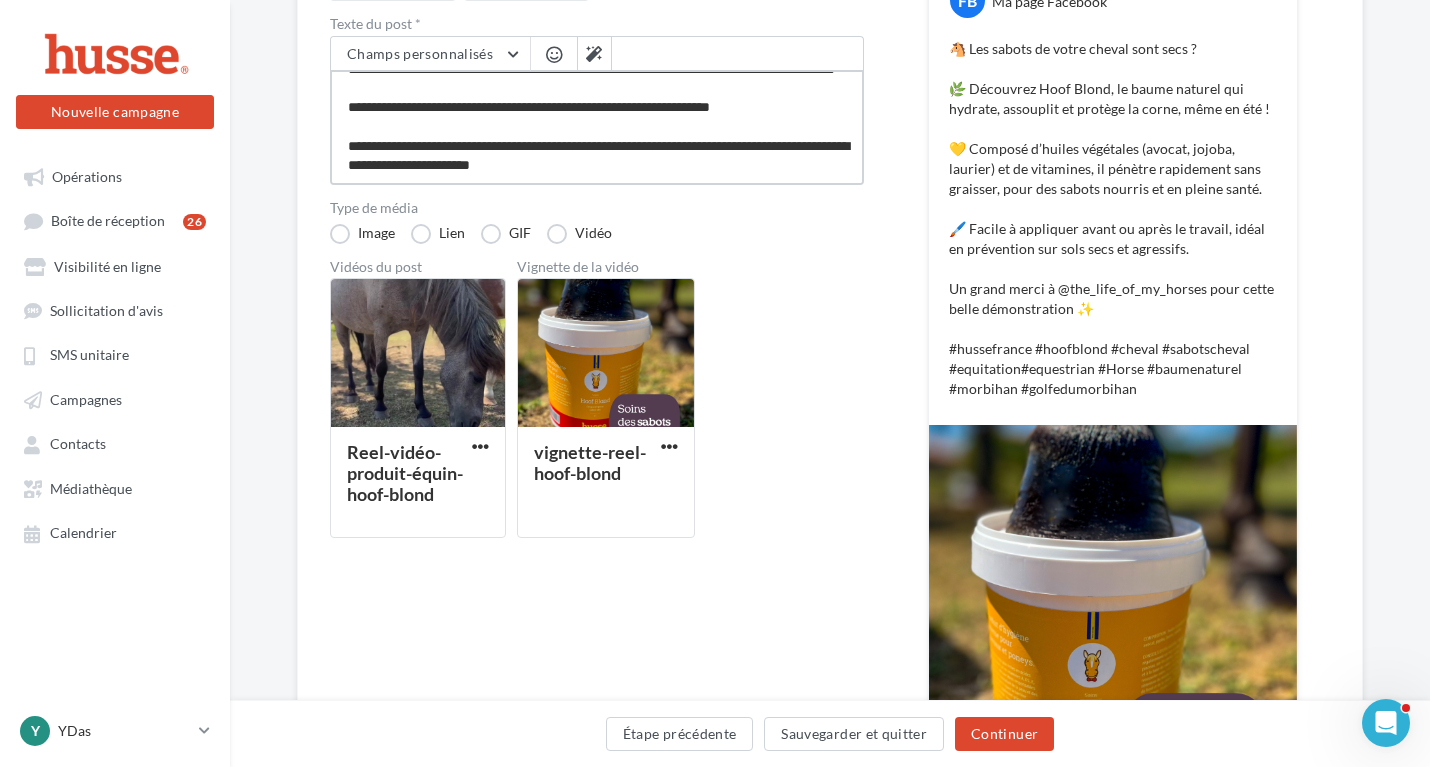 type on "**********" 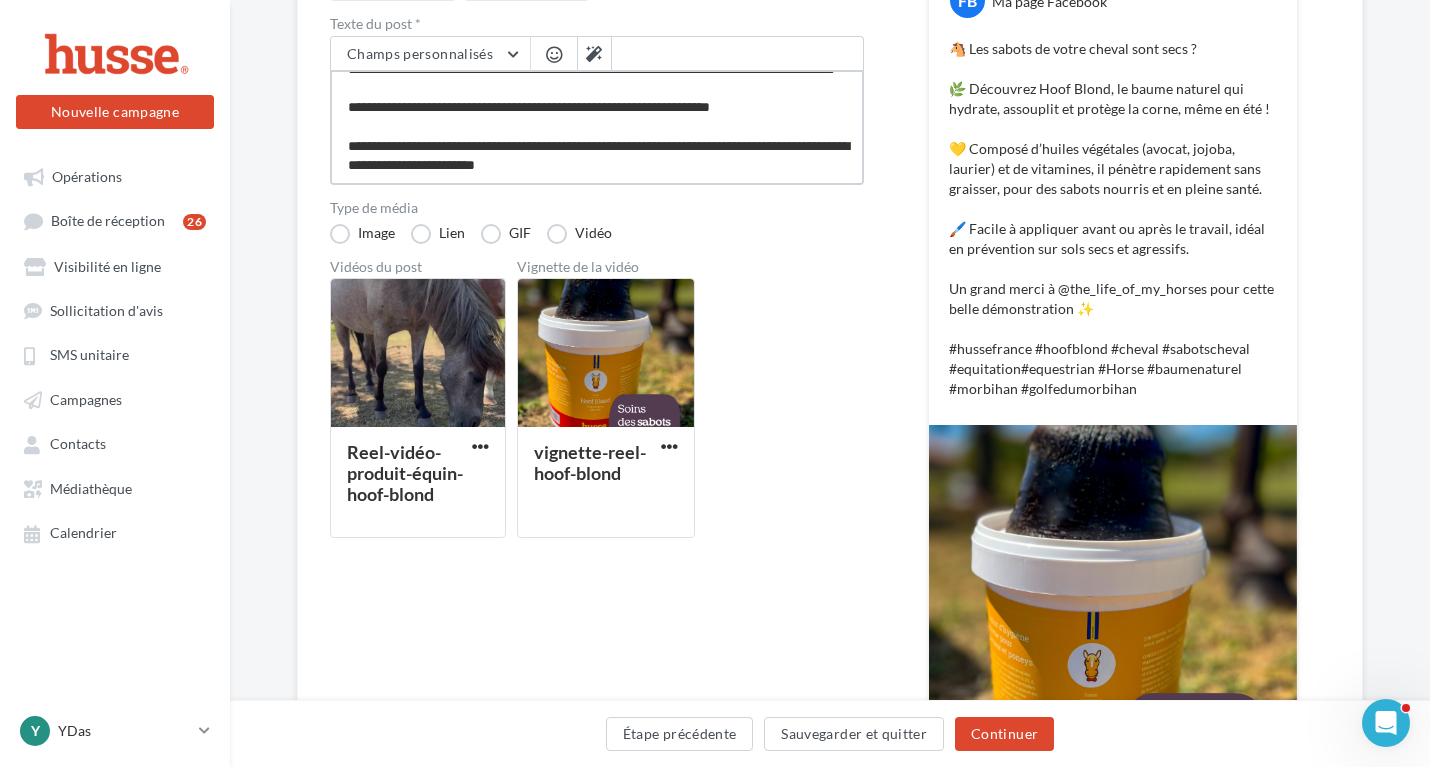 type on "**********" 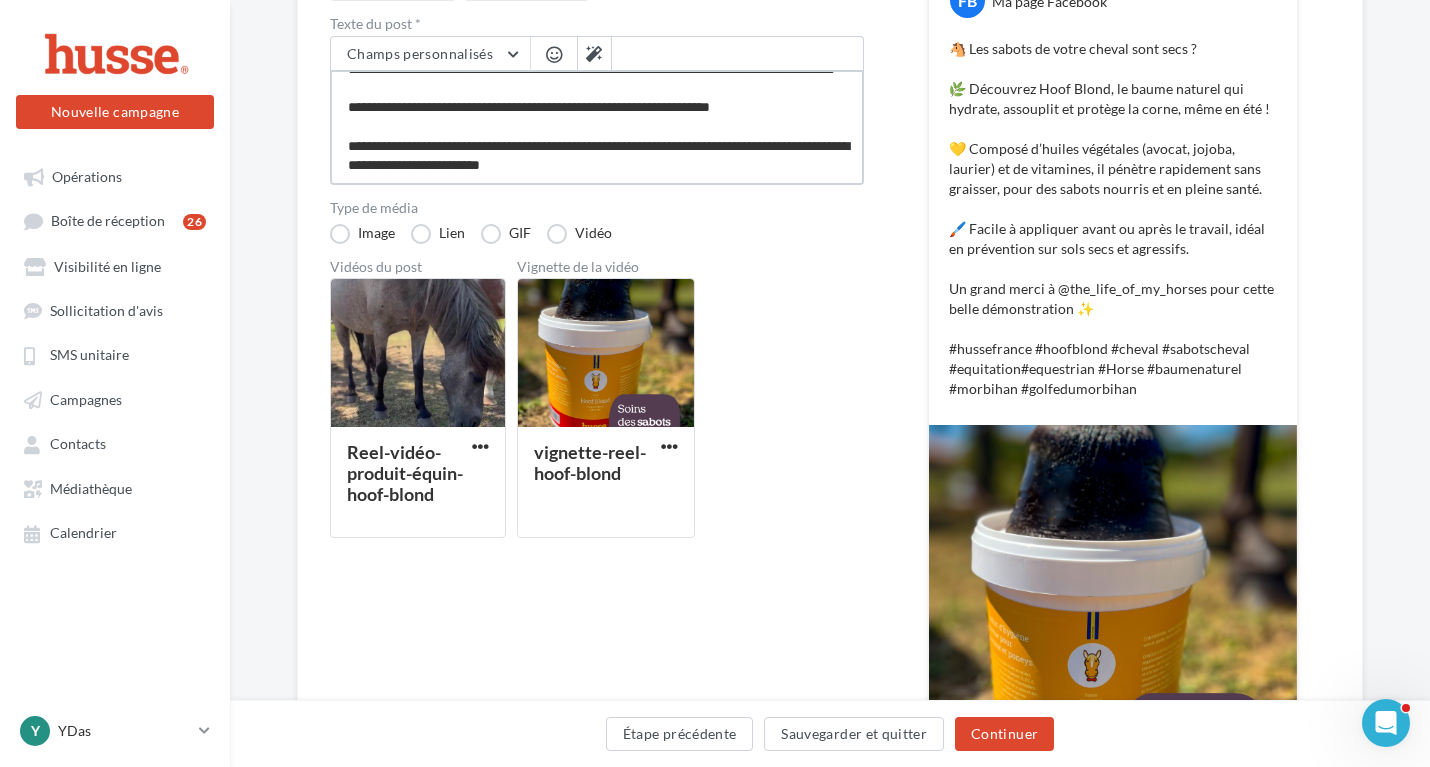 type on "**********" 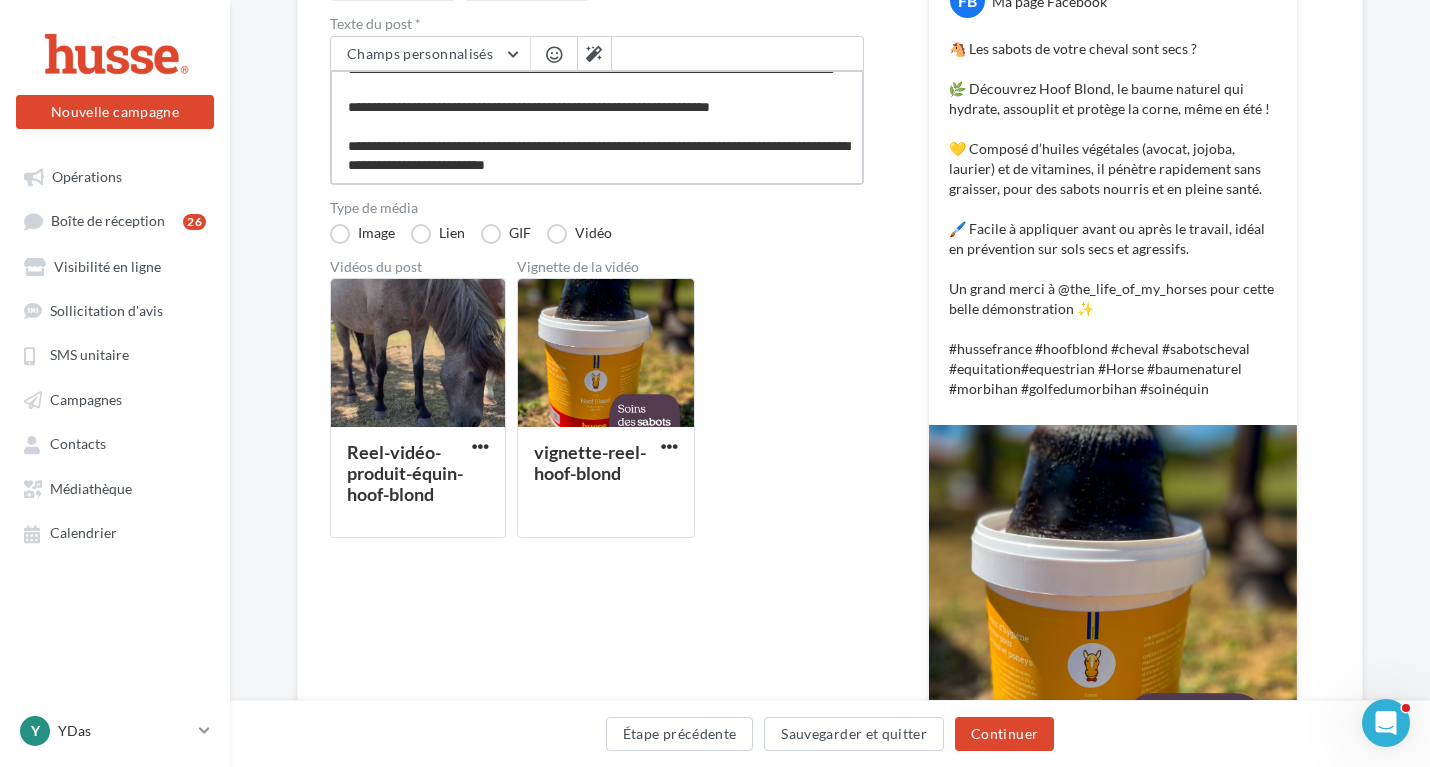 type on "**********" 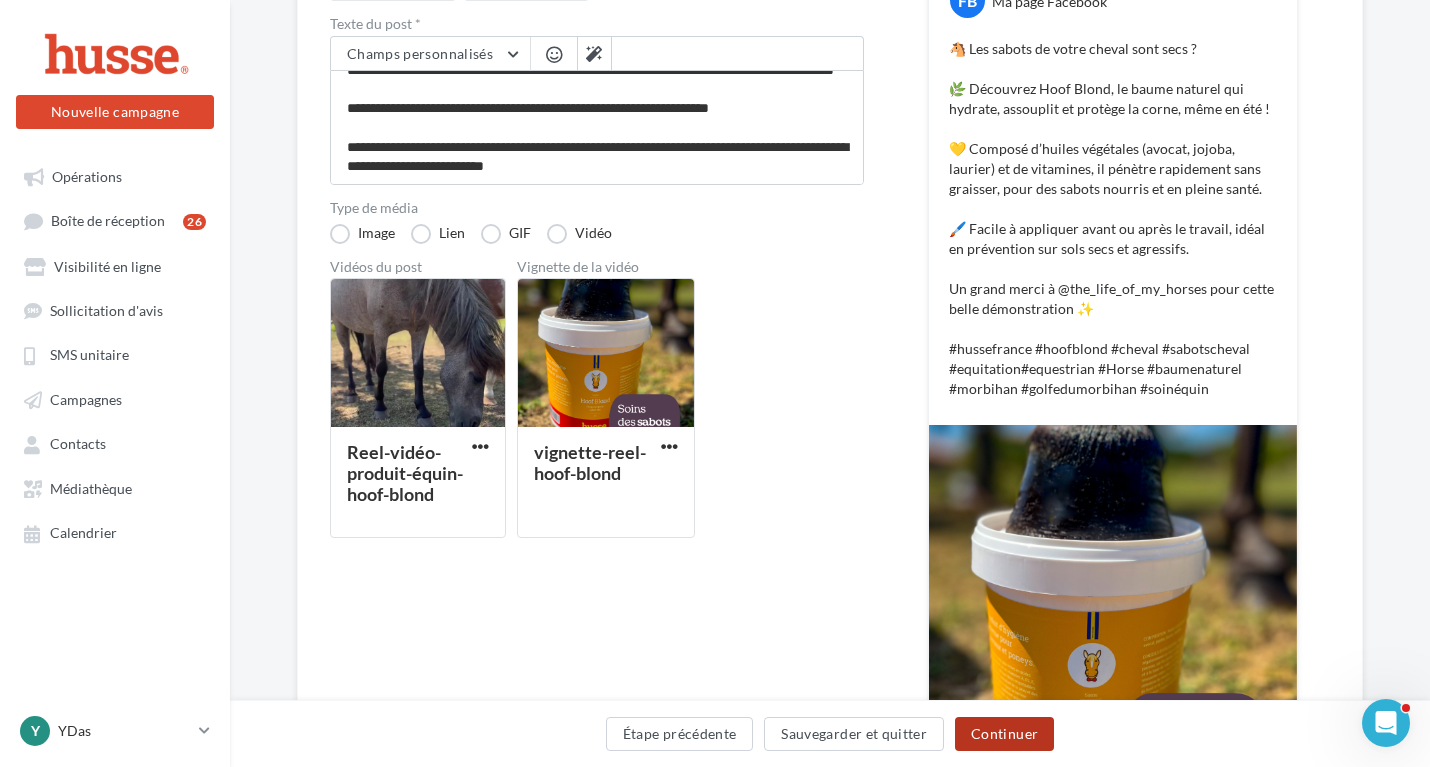scroll, scrollTop: 192, scrollLeft: 0, axis: vertical 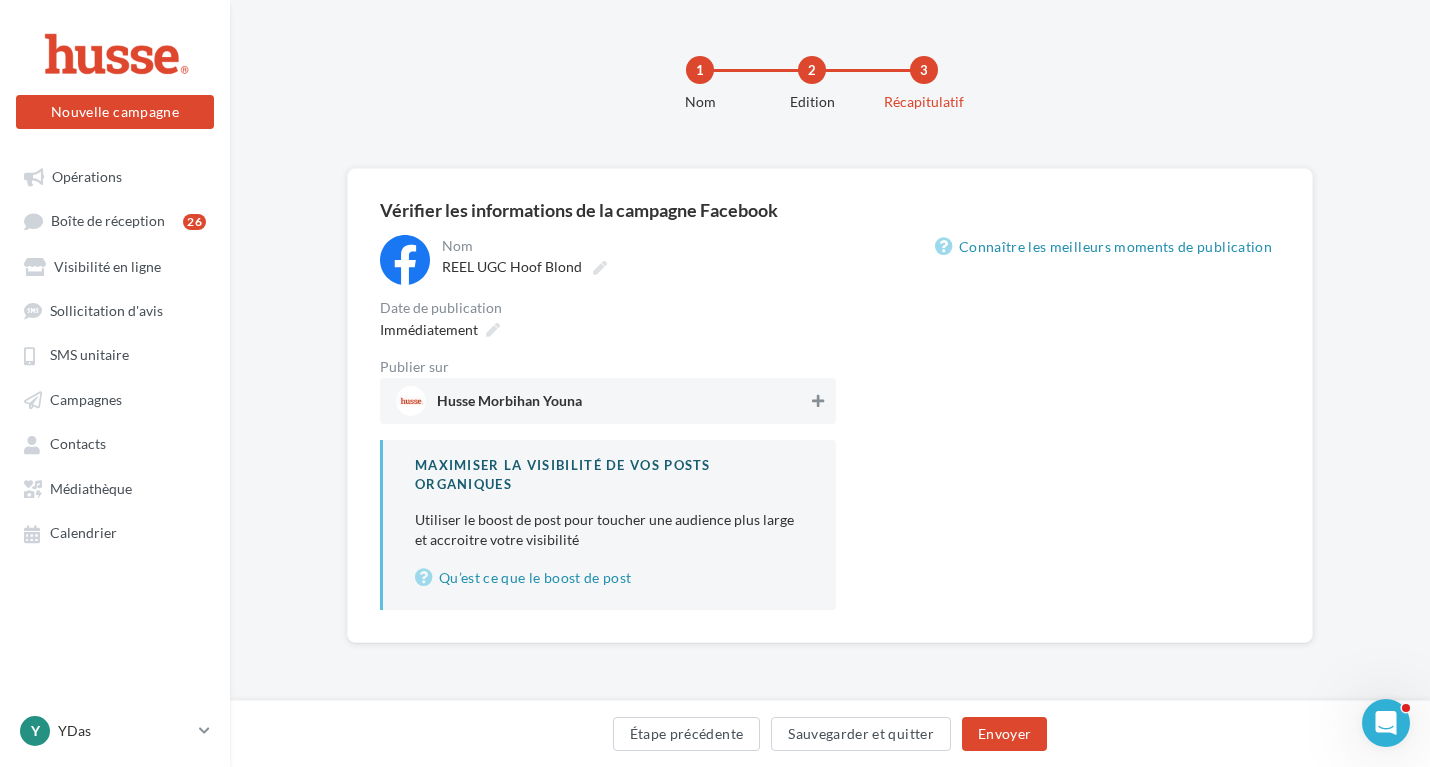 click at bounding box center (818, 401) 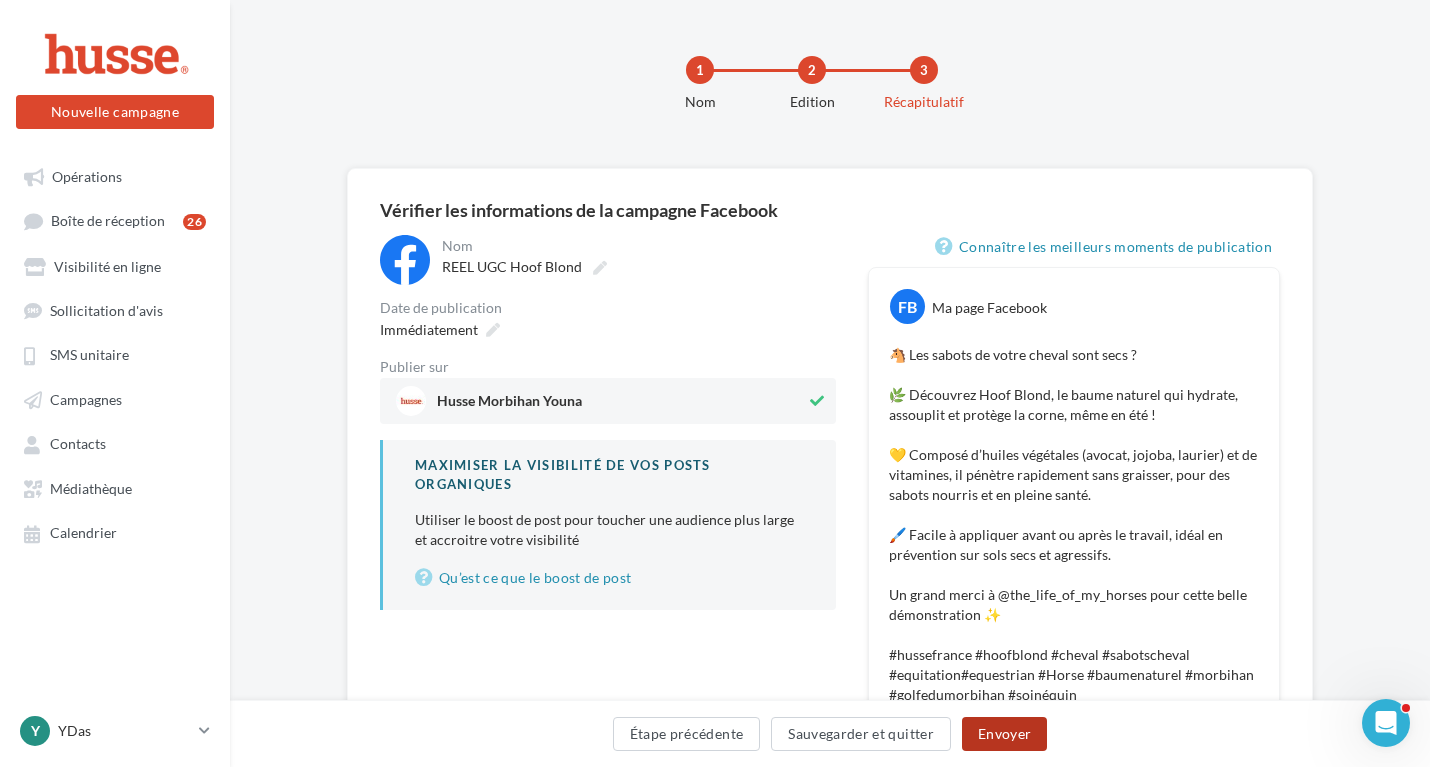 click on "Envoyer" at bounding box center [1004, 734] 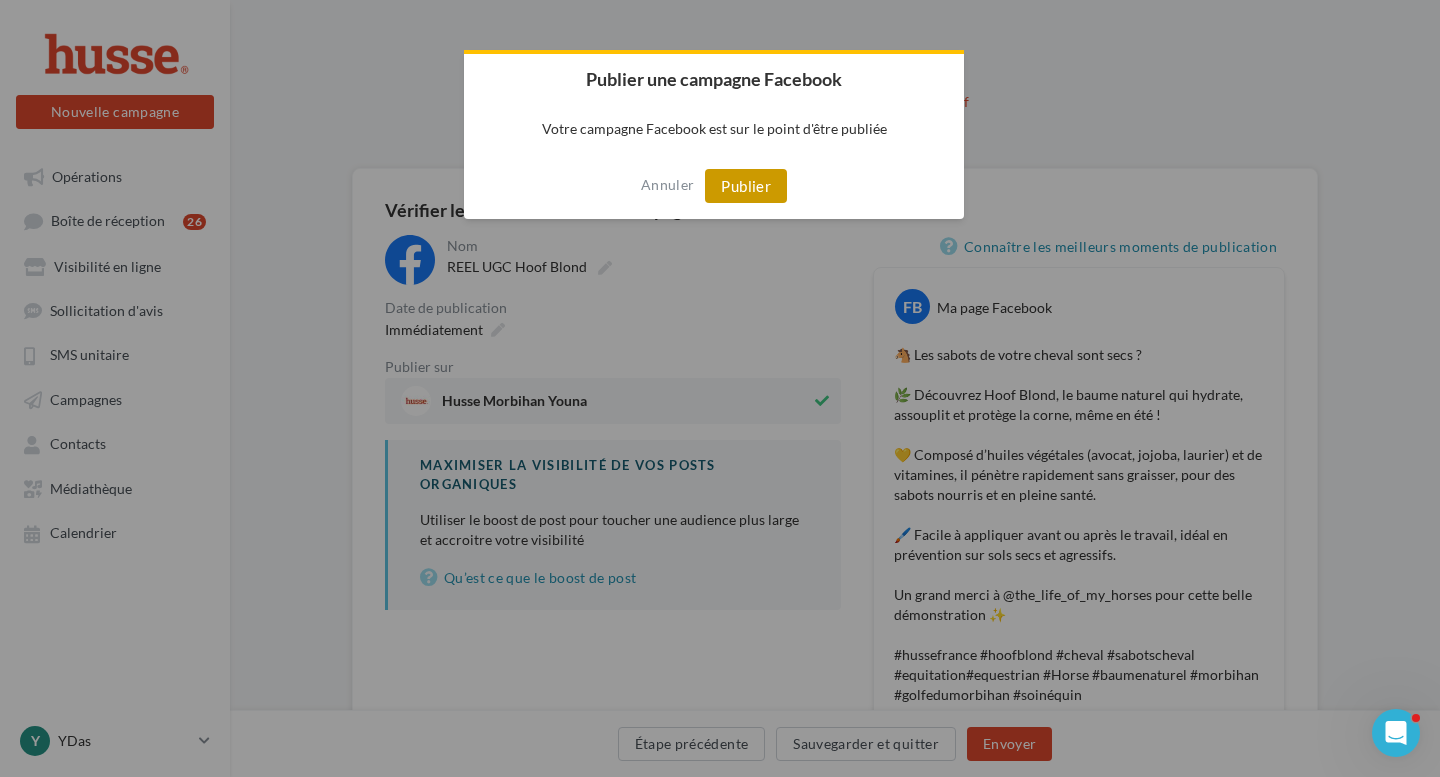 click on "Publier" at bounding box center [746, 186] 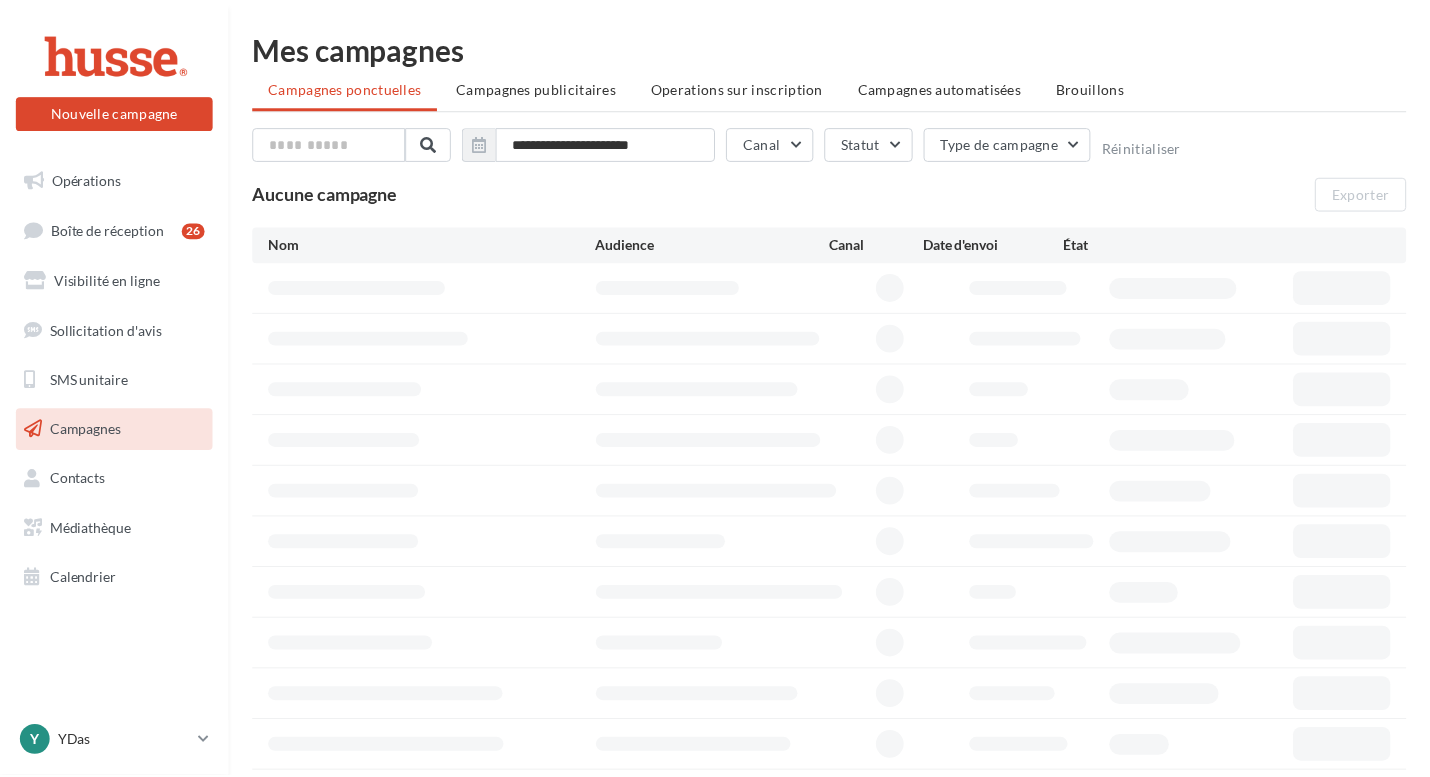 scroll, scrollTop: 0, scrollLeft: 0, axis: both 